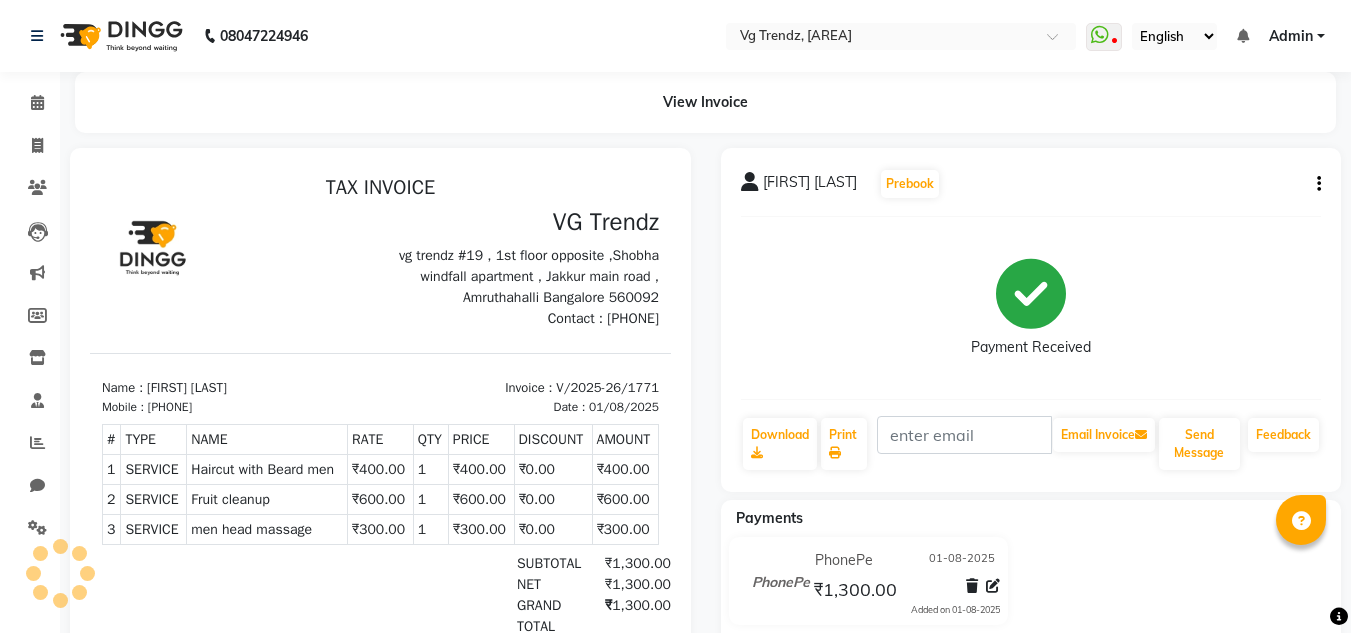 scroll, scrollTop: 0, scrollLeft: 0, axis: both 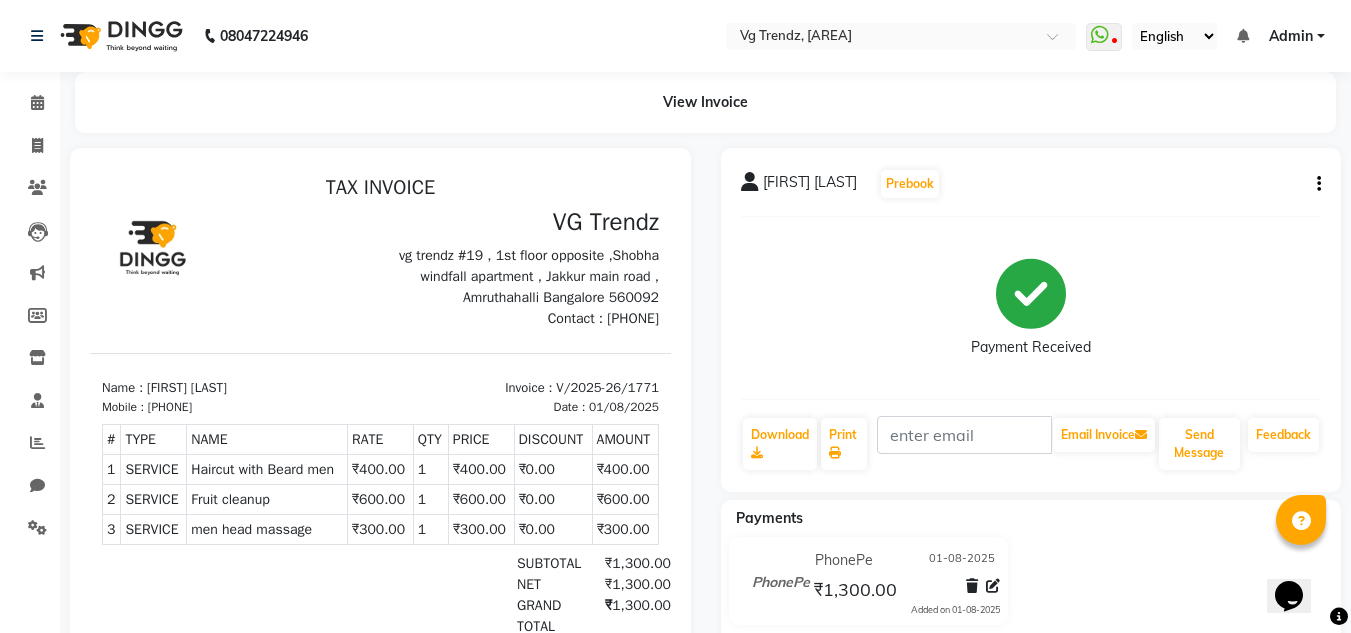 click 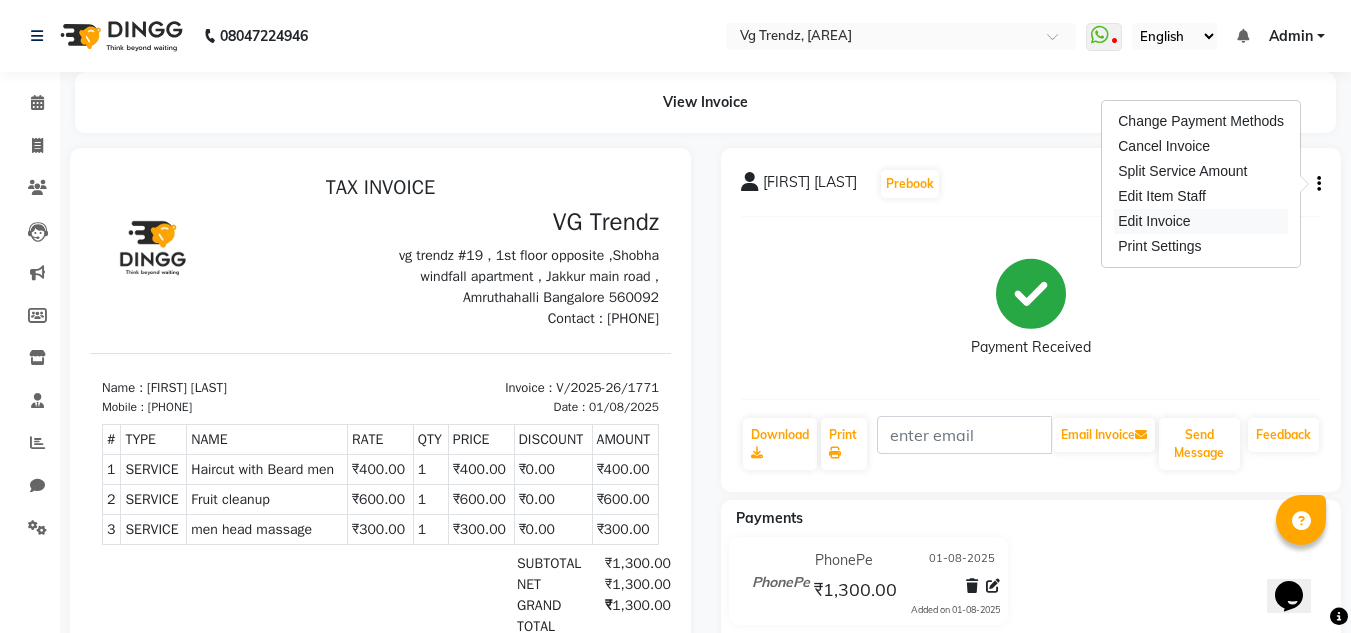 click on "Edit Invoice" at bounding box center [1201, 221] 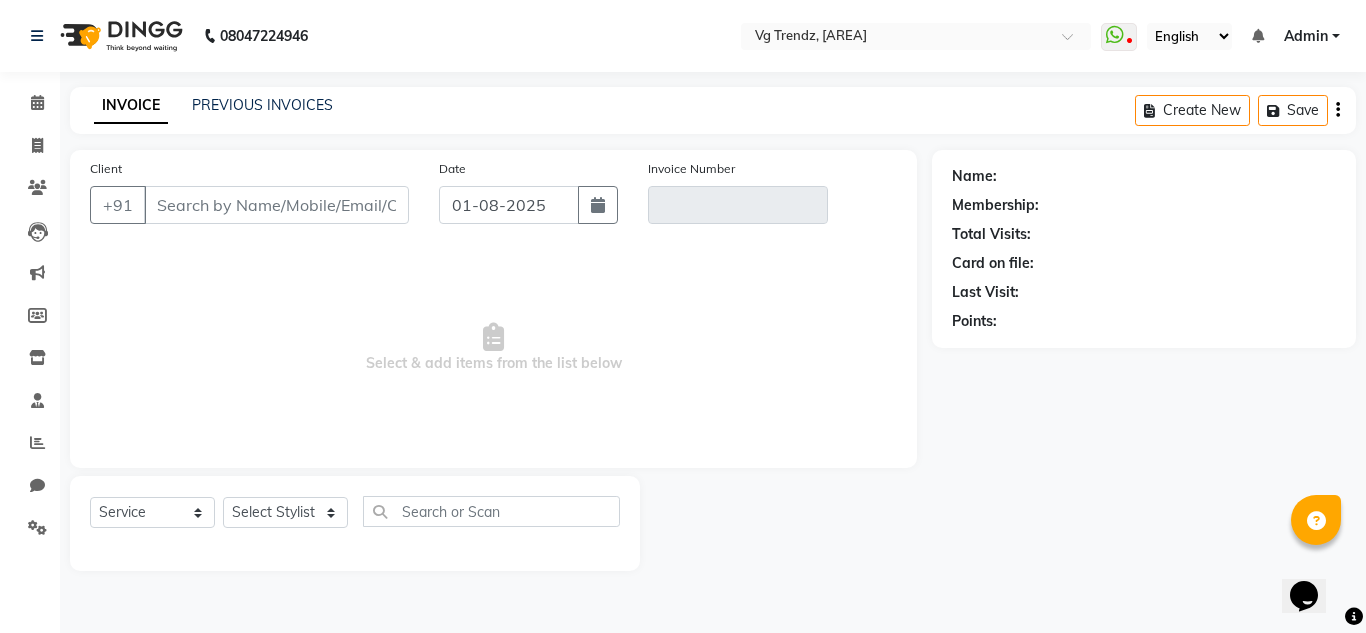 type on "[PHONE]" 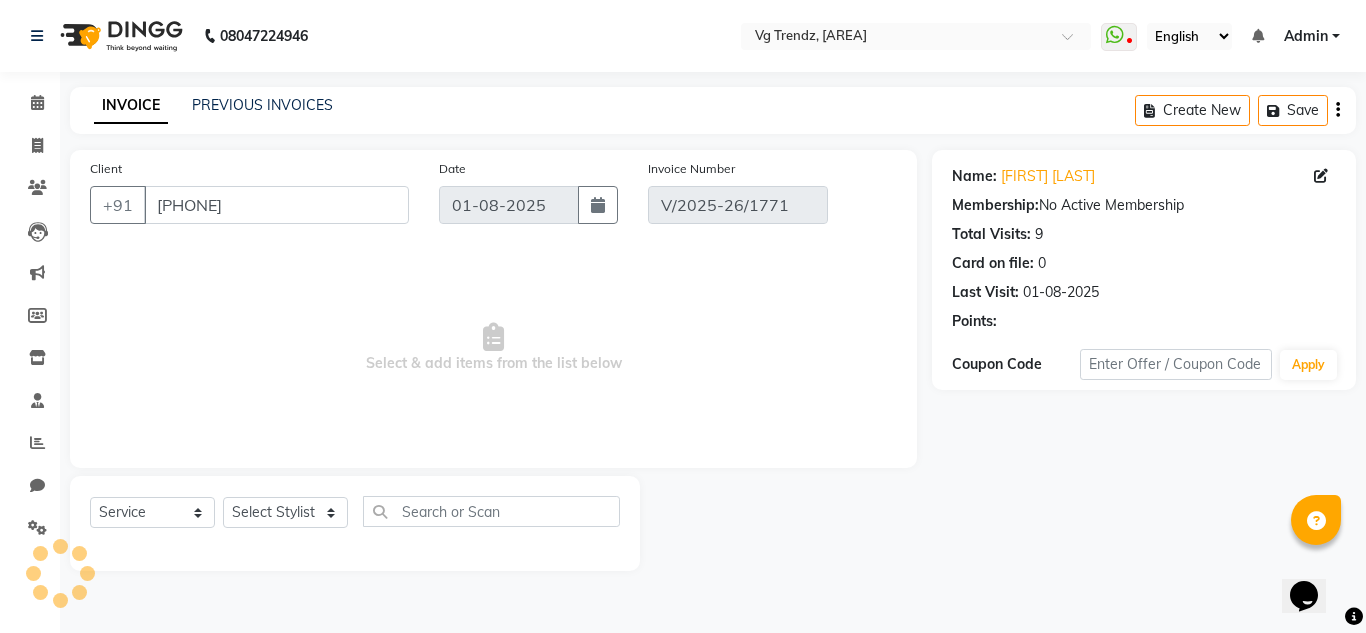 select on "select" 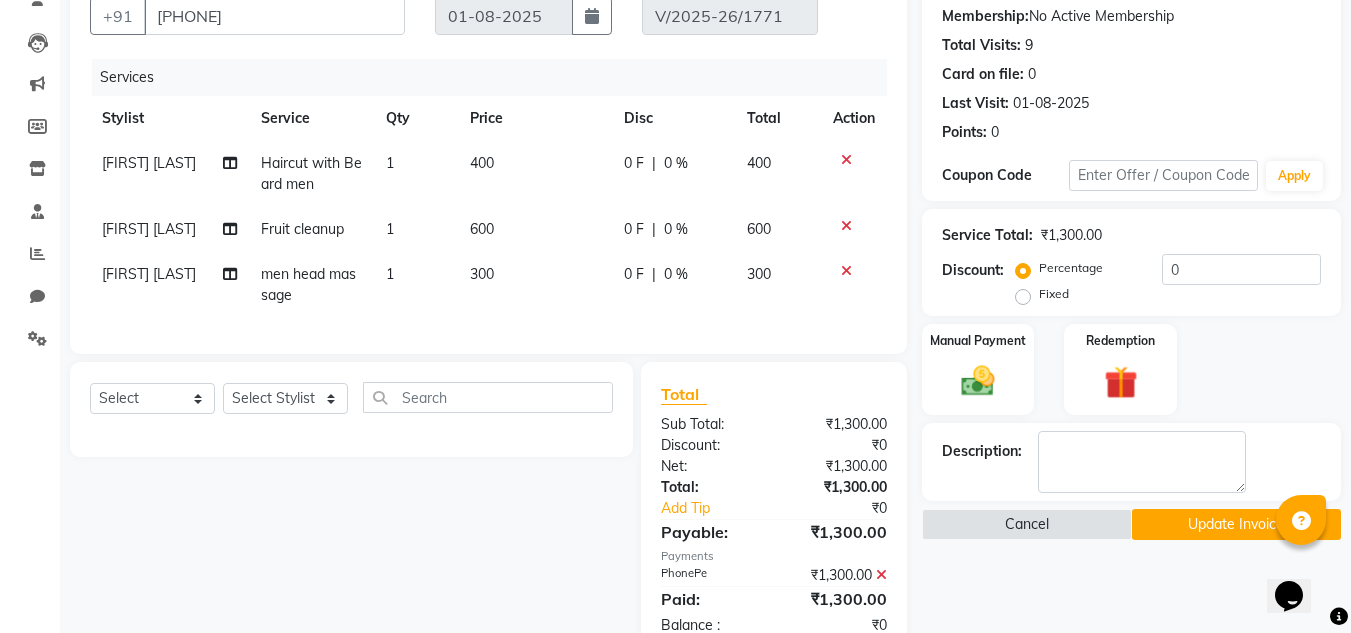scroll, scrollTop: 257, scrollLeft: 0, axis: vertical 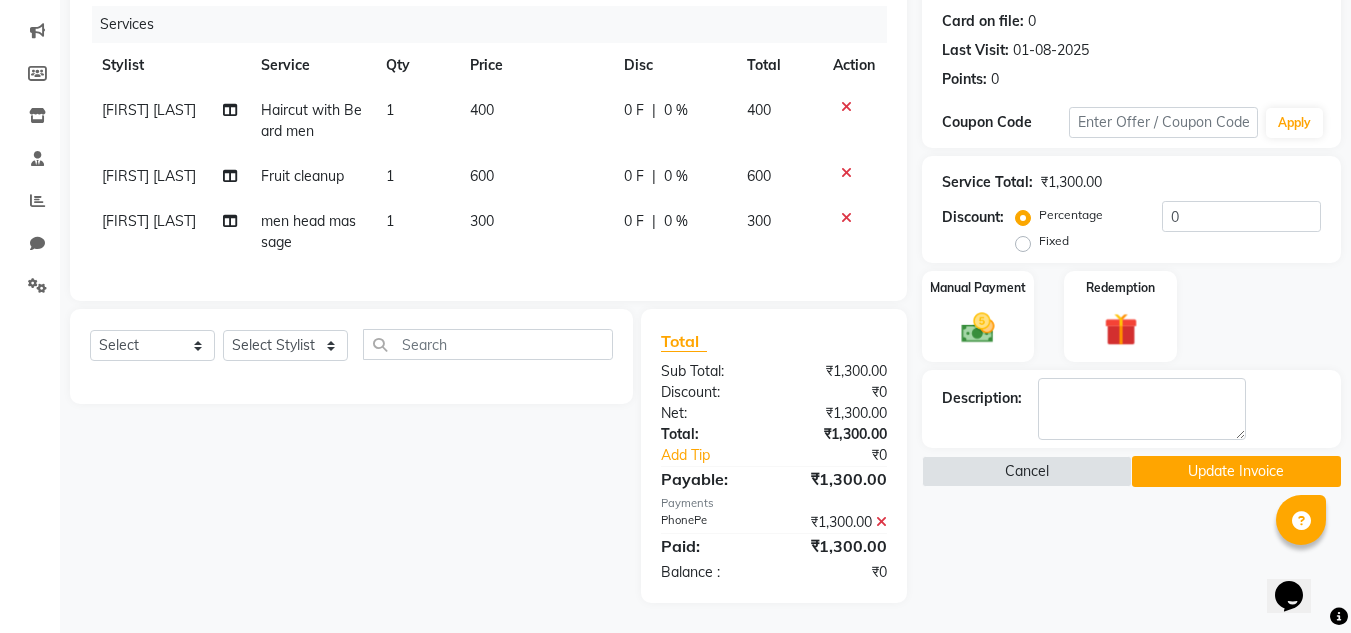 click on "Update Invoice" 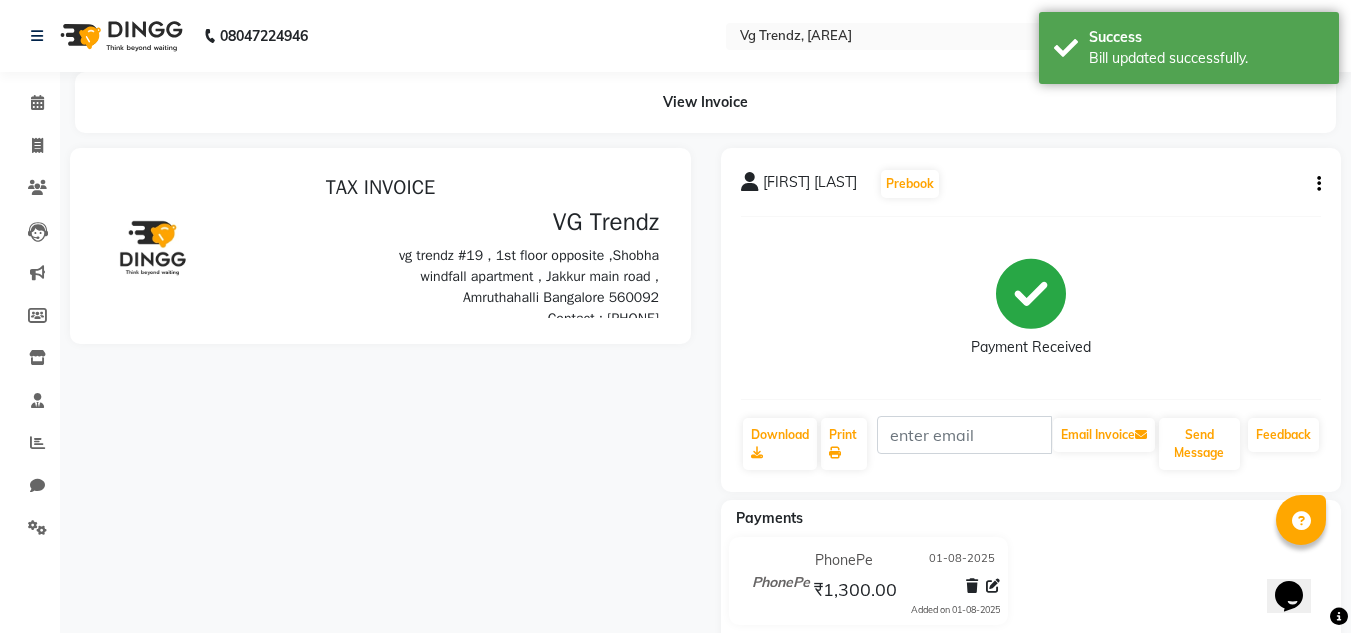 scroll, scrollTop: 0, scrollLeft: 0, axis: both 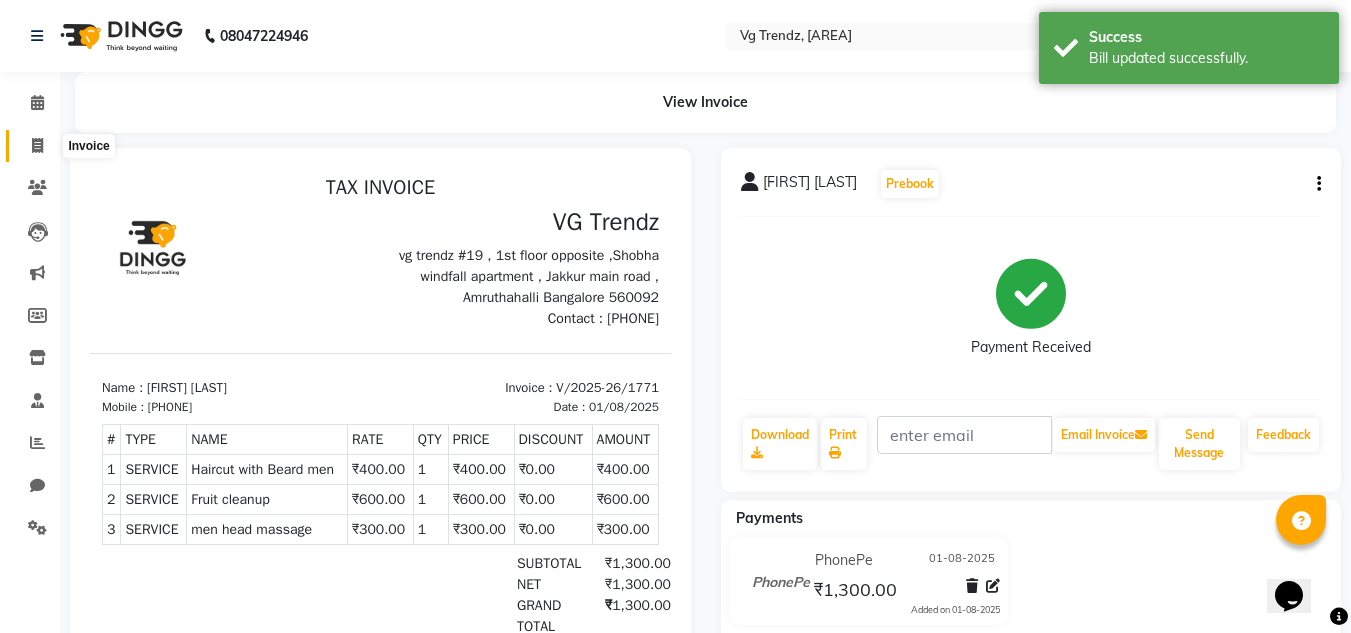 click 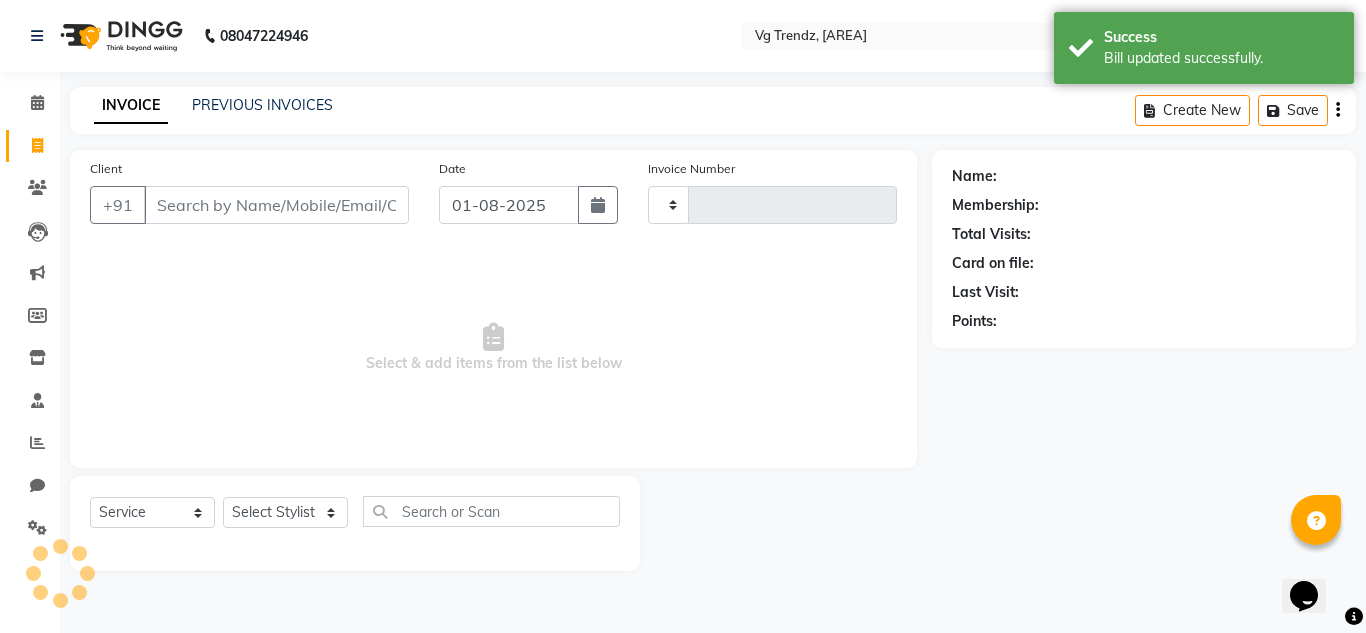 type on "1775" 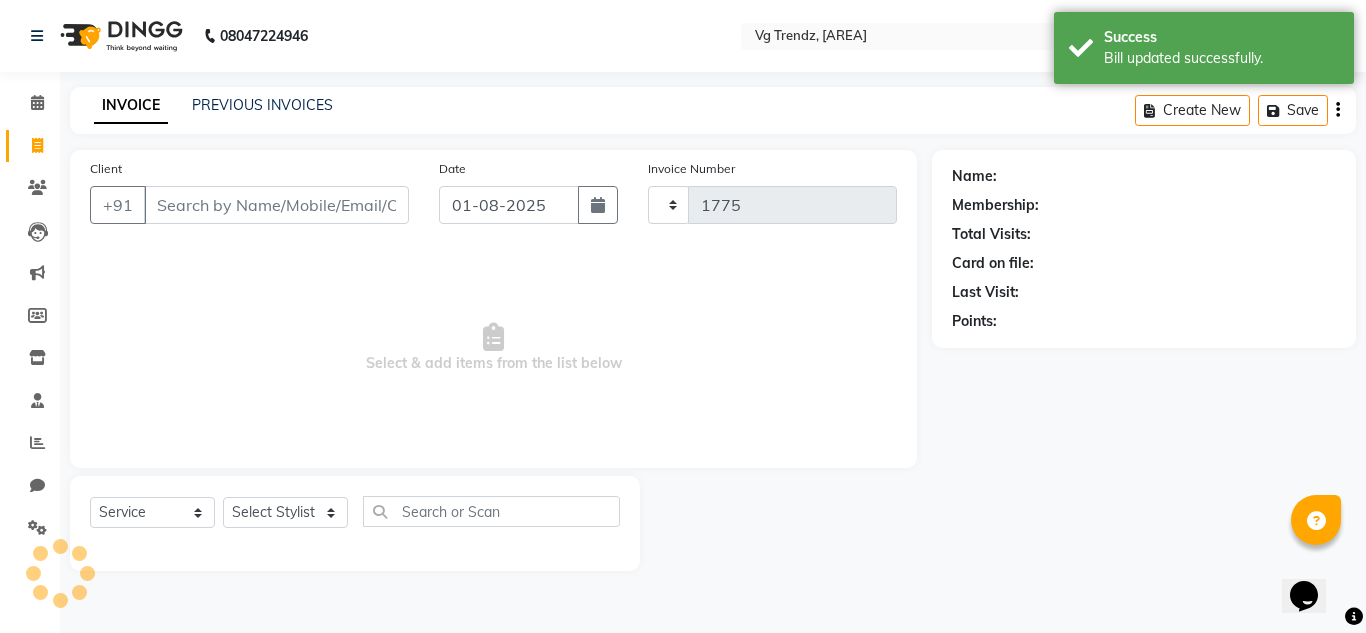 select on "5536" 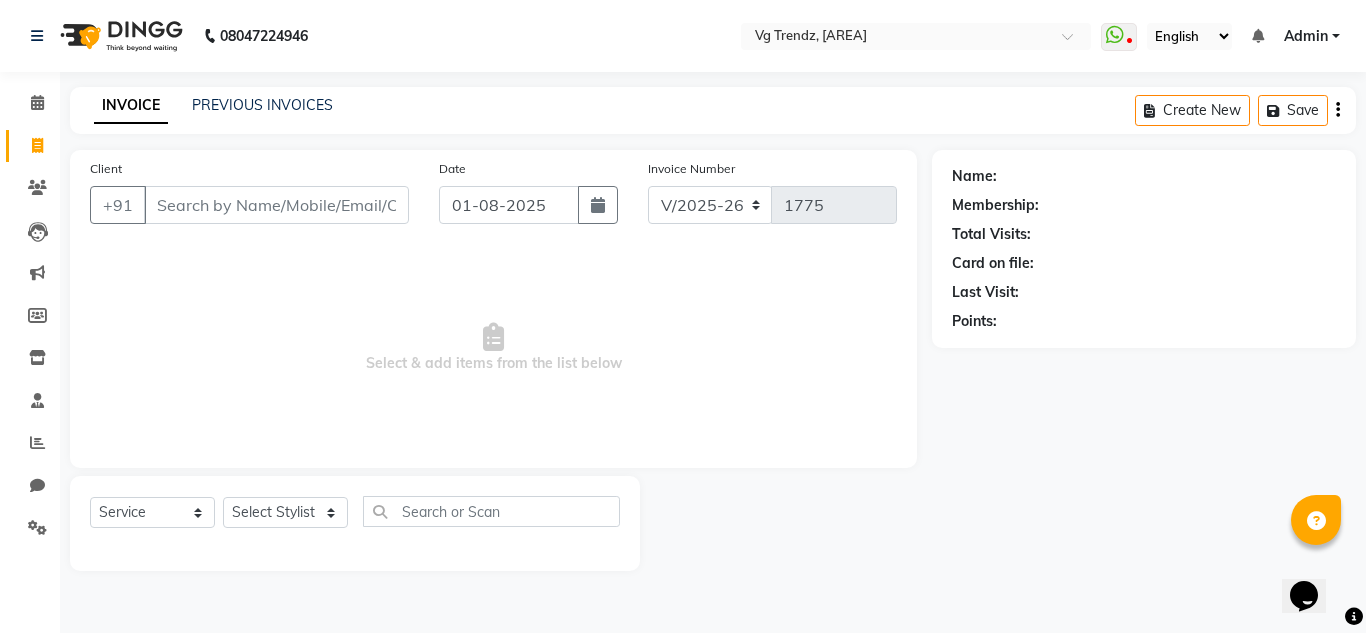 click on "Client" at bounding box center [276, 205] 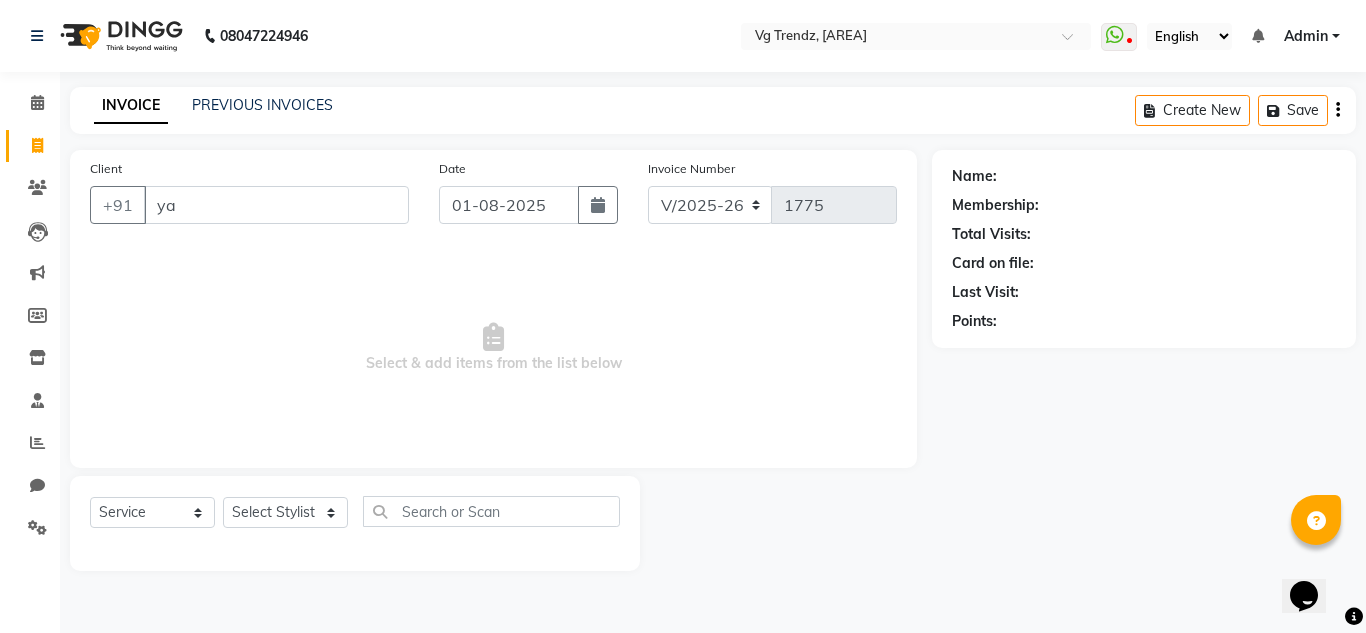 type on "y" 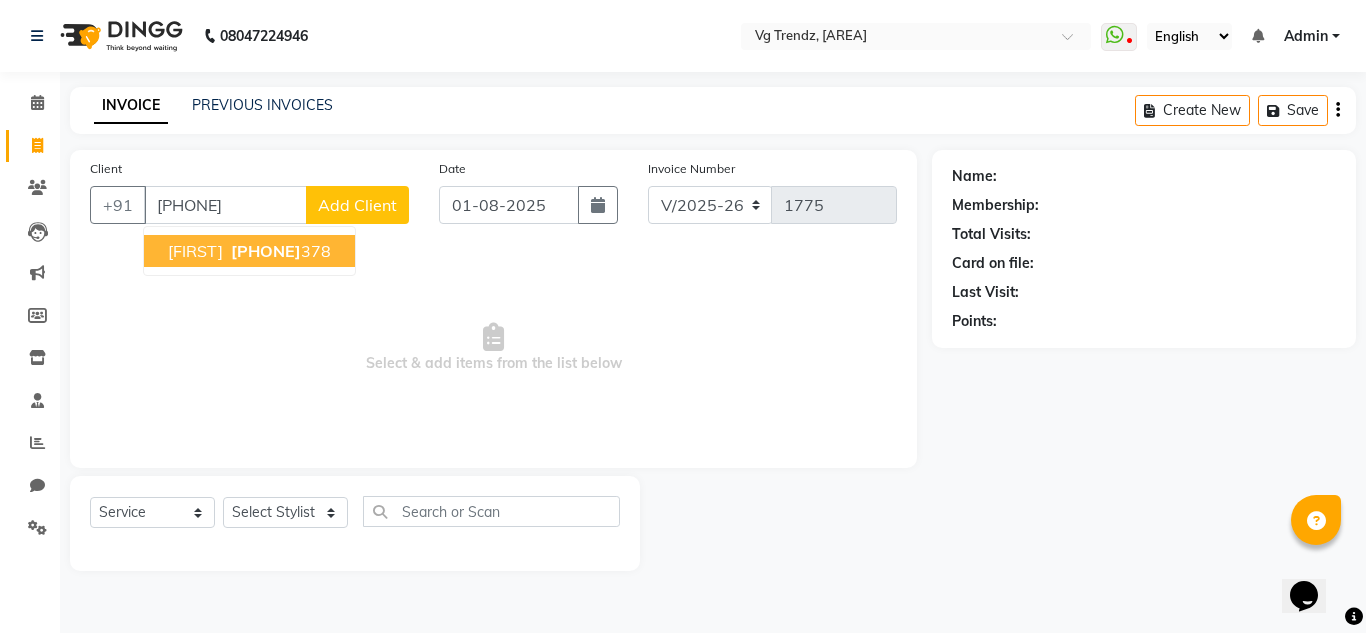 click on "[PHONE]" at bounding box center (279, 251) 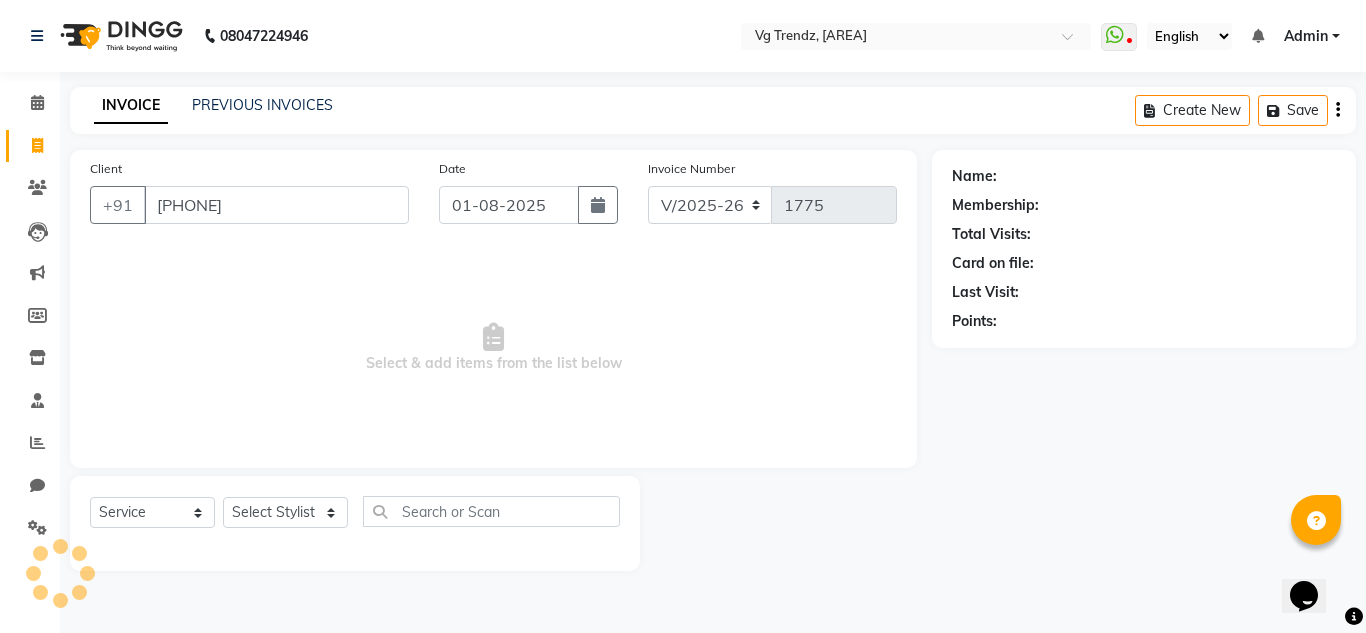type on "[PHONE]" 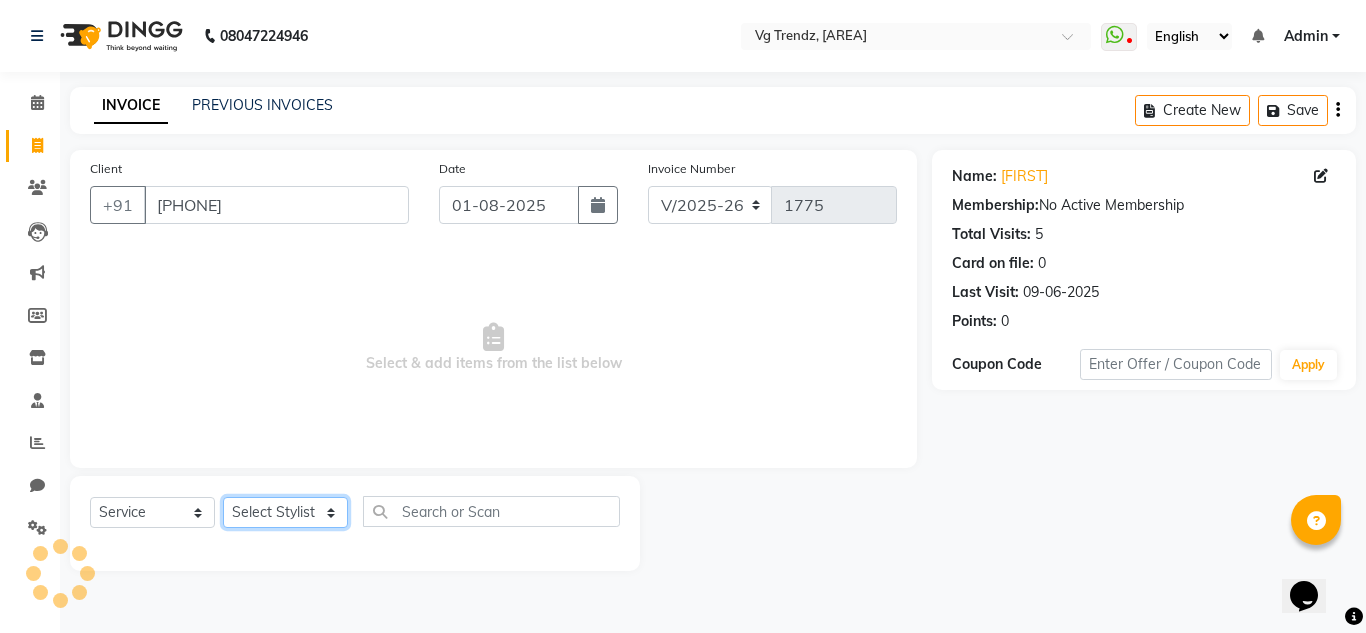 click on "Select Stylist [FIRST] [LAST] [FIRST] [LAST] [FIRST] [LAST] [FIRST] [LAST] salon number [FIRST] [LAST] [FIRST] [LAST] [FIRST] [LAST] [FIRST] [LAST]" 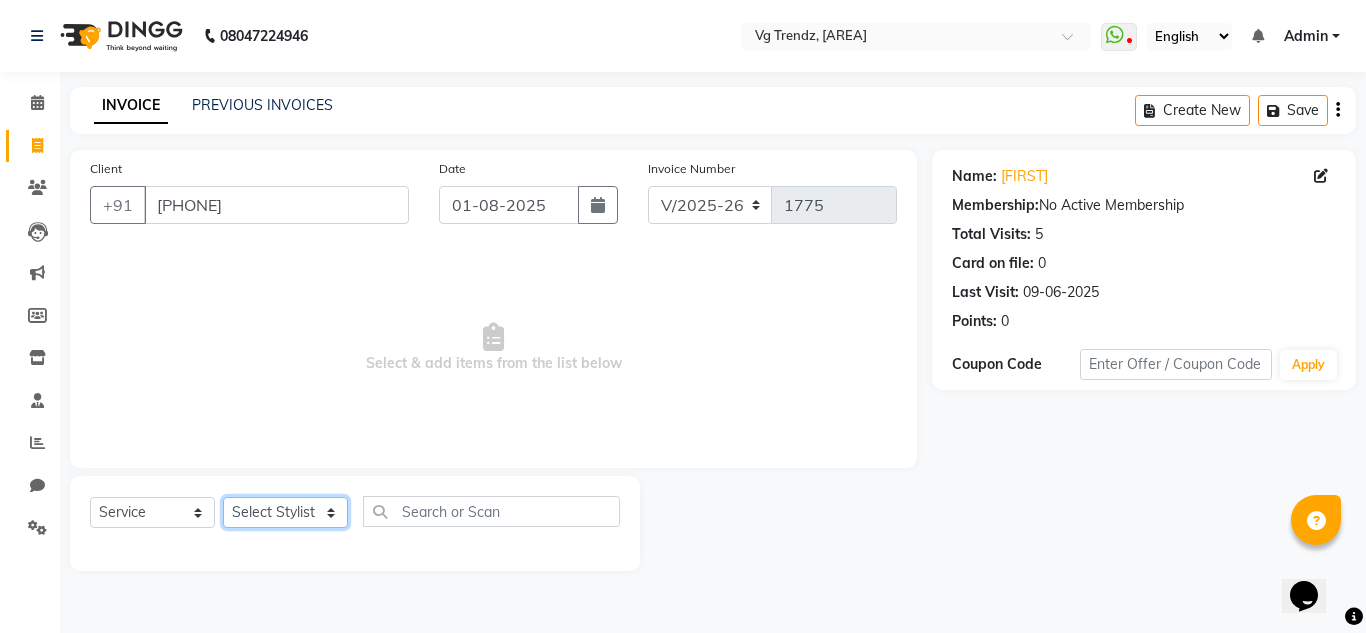 select on "85011" 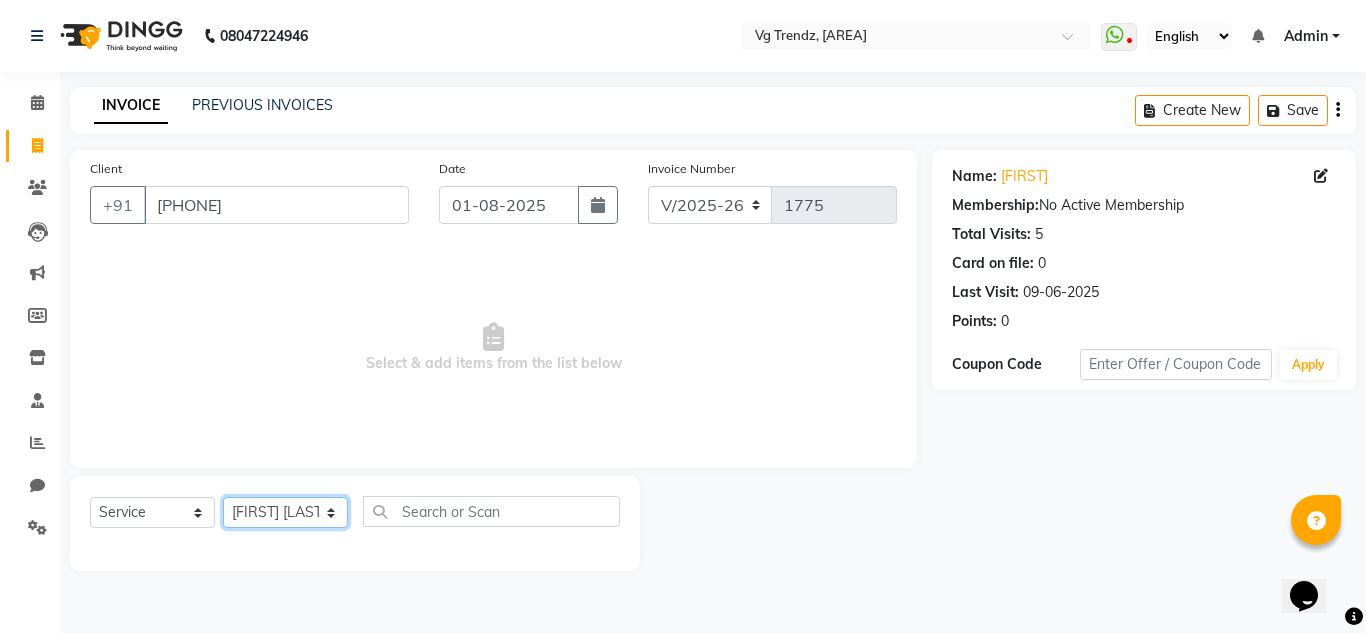 click on "Select Stylist [FIRST] [LAST] [FIRST] [LAST] [FIRST] [LAST] [FIRST] [LAST] salon number [FIRST] [LAST] [FIRST] [LAST] [FIRST] [LAST] [FIRST] [LAST]" 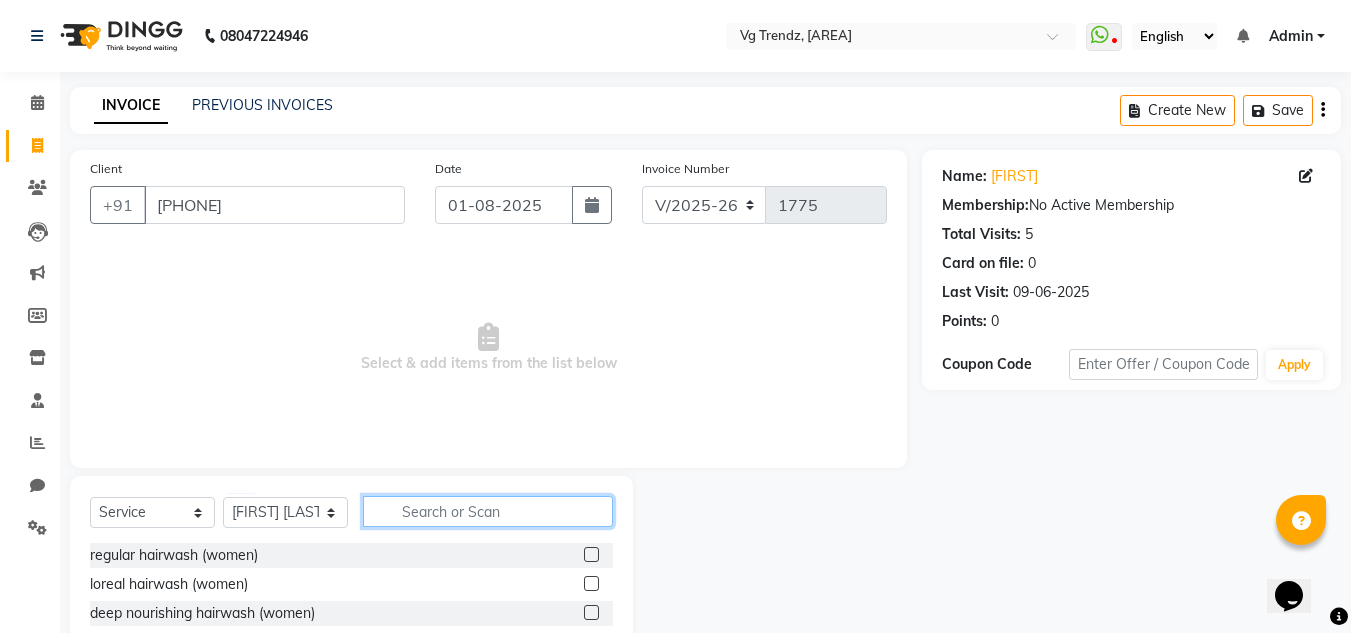 click 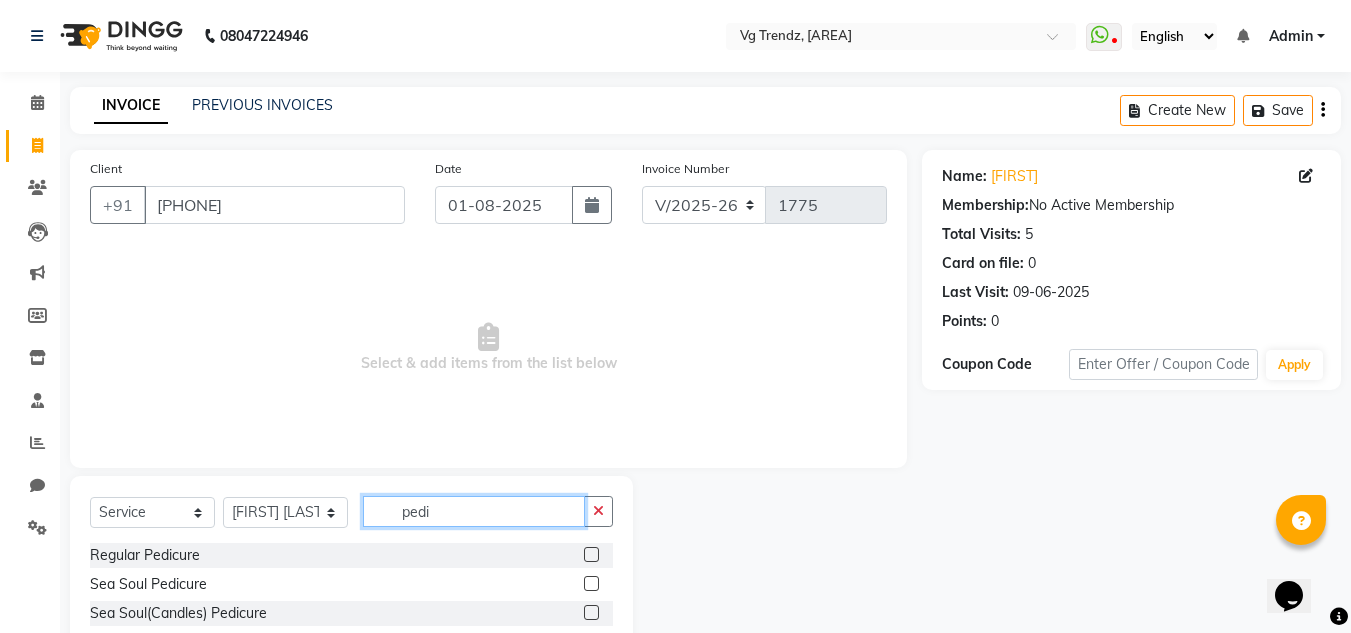 type on "pedi" 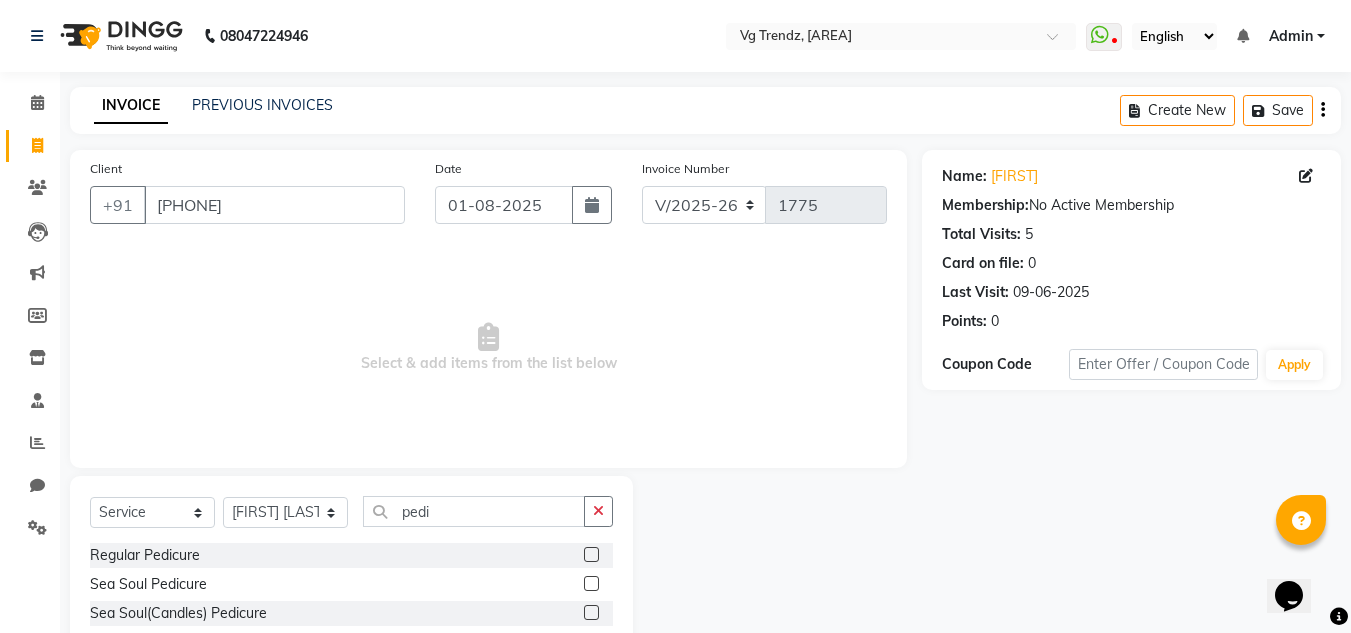click 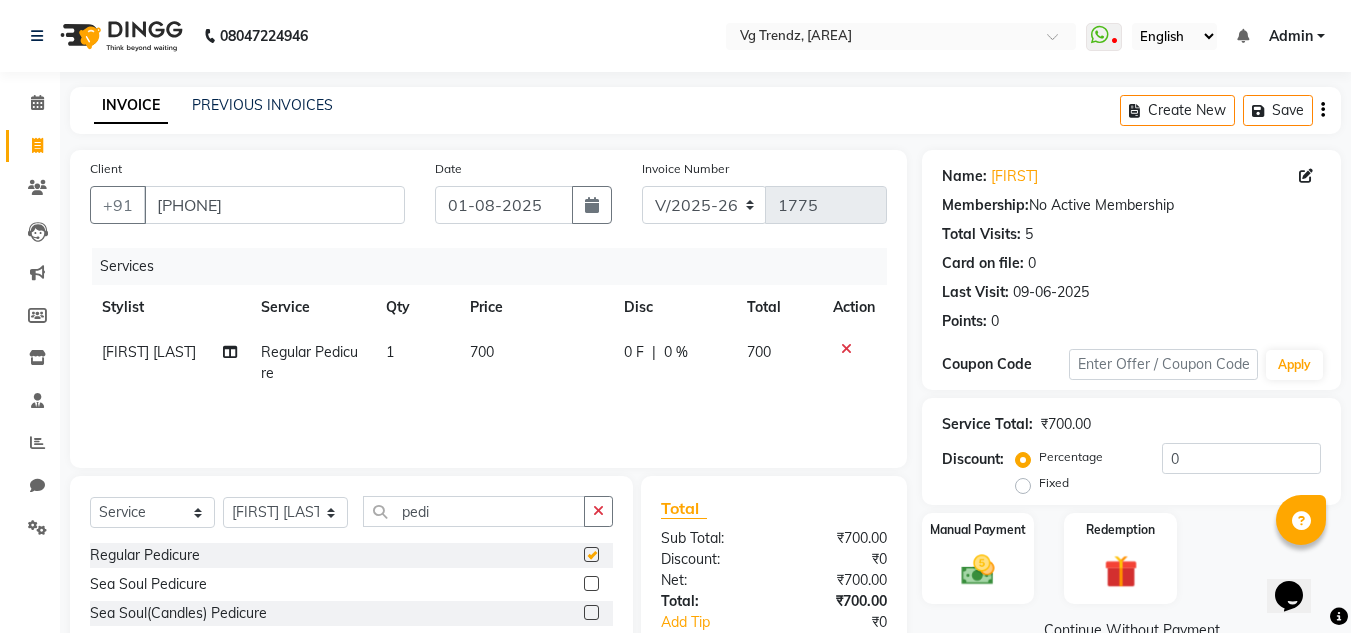 checkbox on "false" 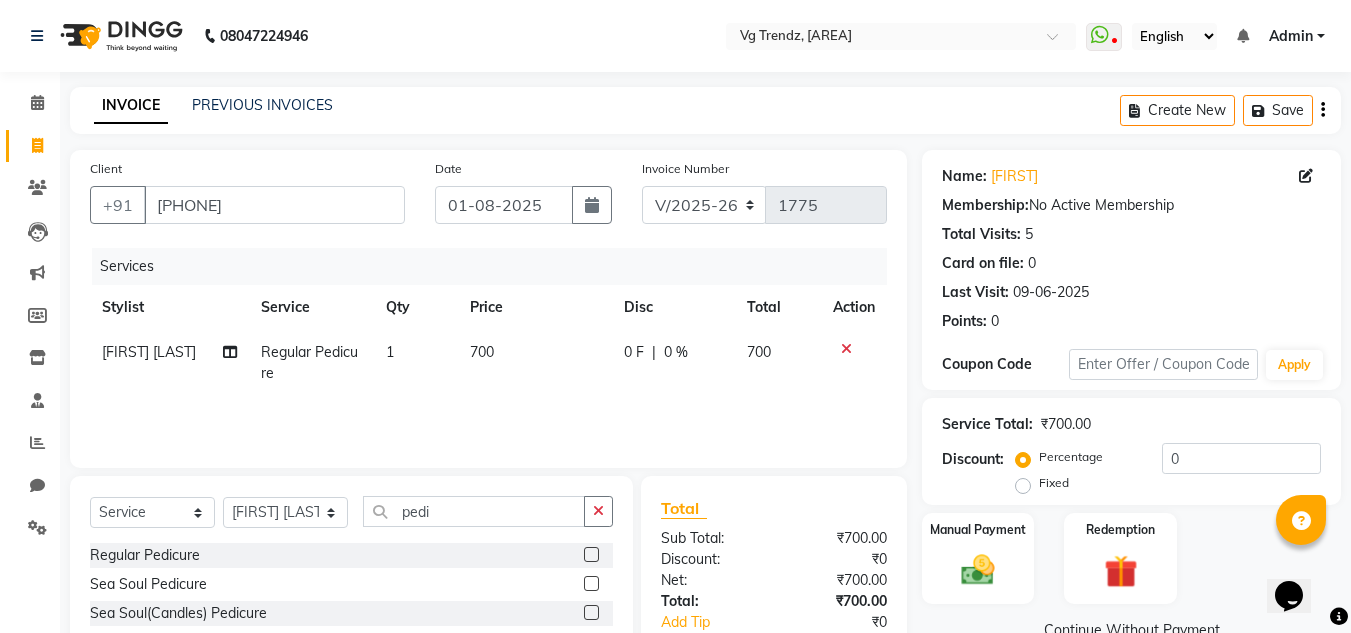 click on "700" 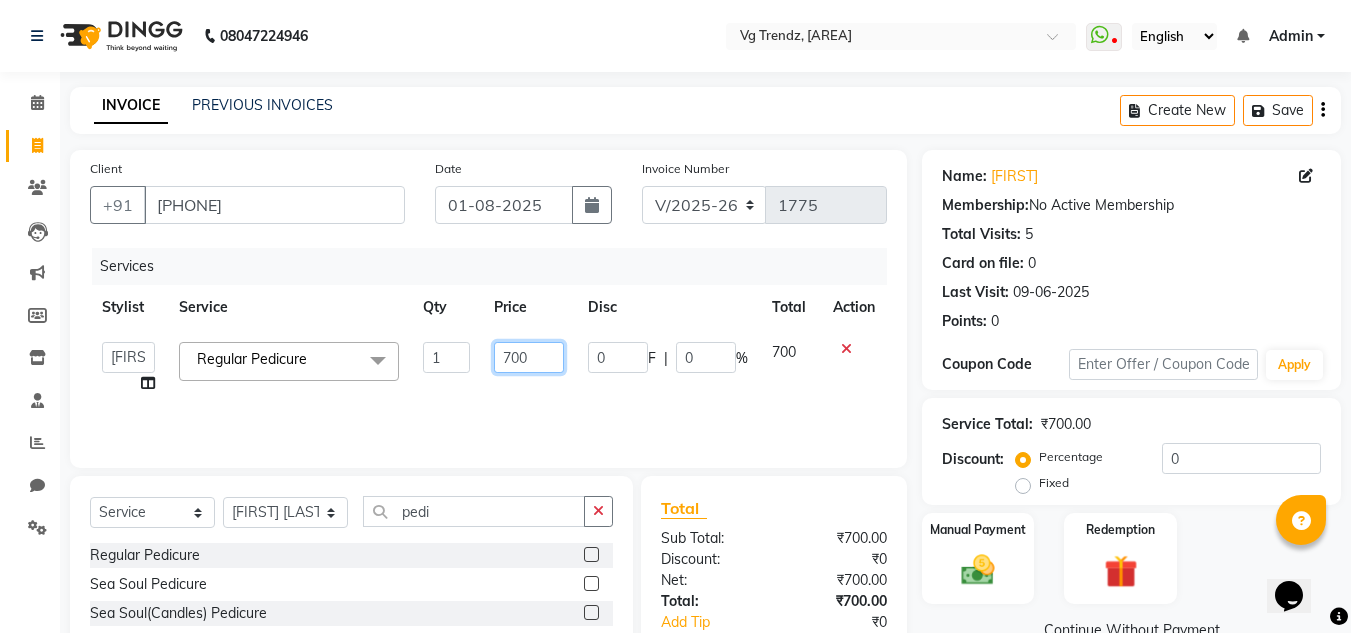 click on "700" 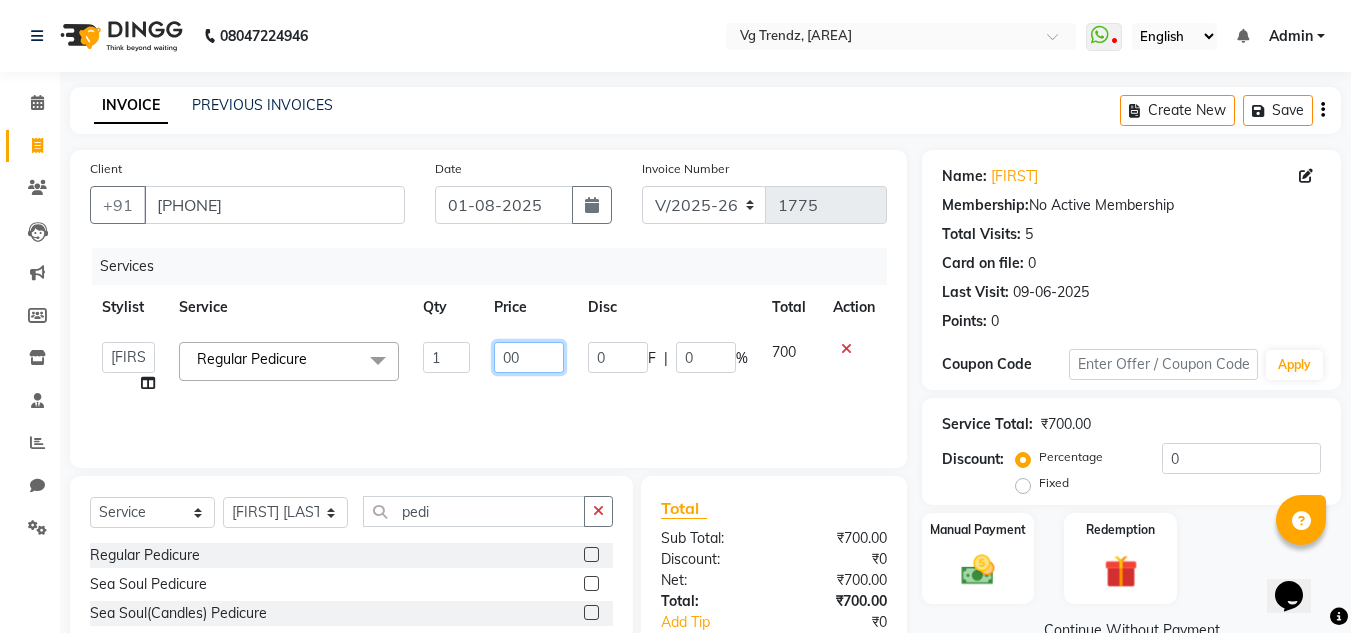 type on "800" 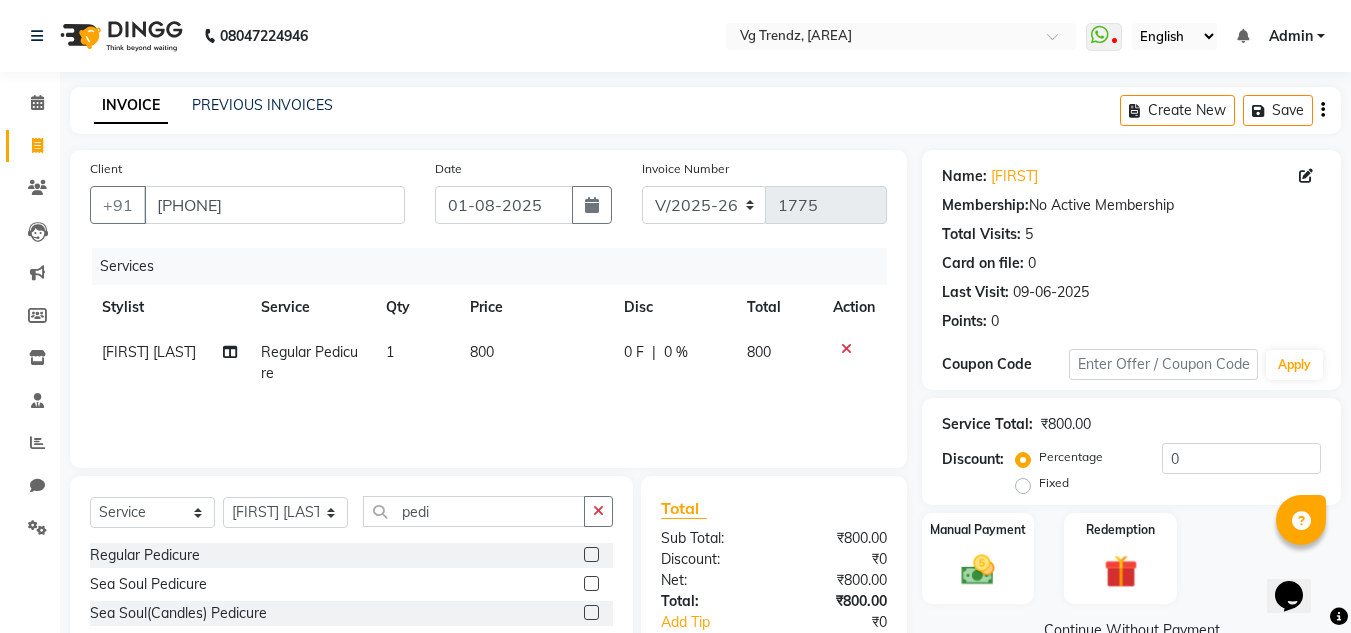click on "Services Stylist Service Qty Price Disc Total Action [FIRST] [LAST] Regular Pedicure 1 800 0 F | 0 % 800" 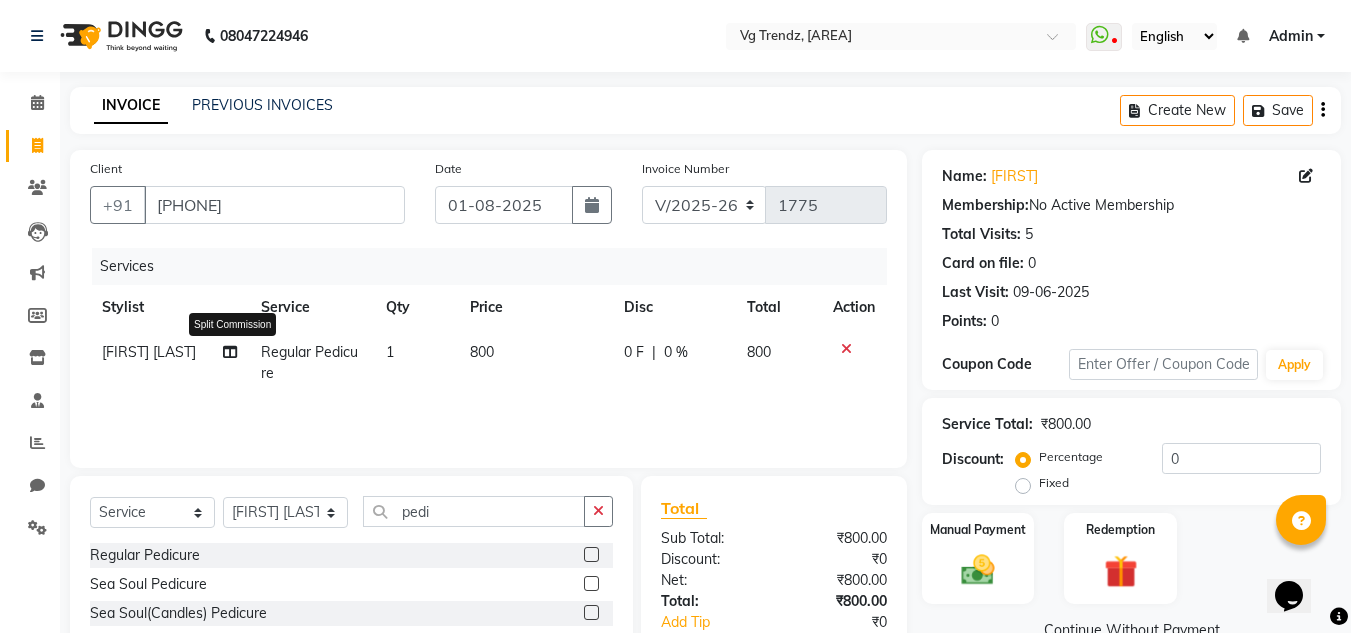 click 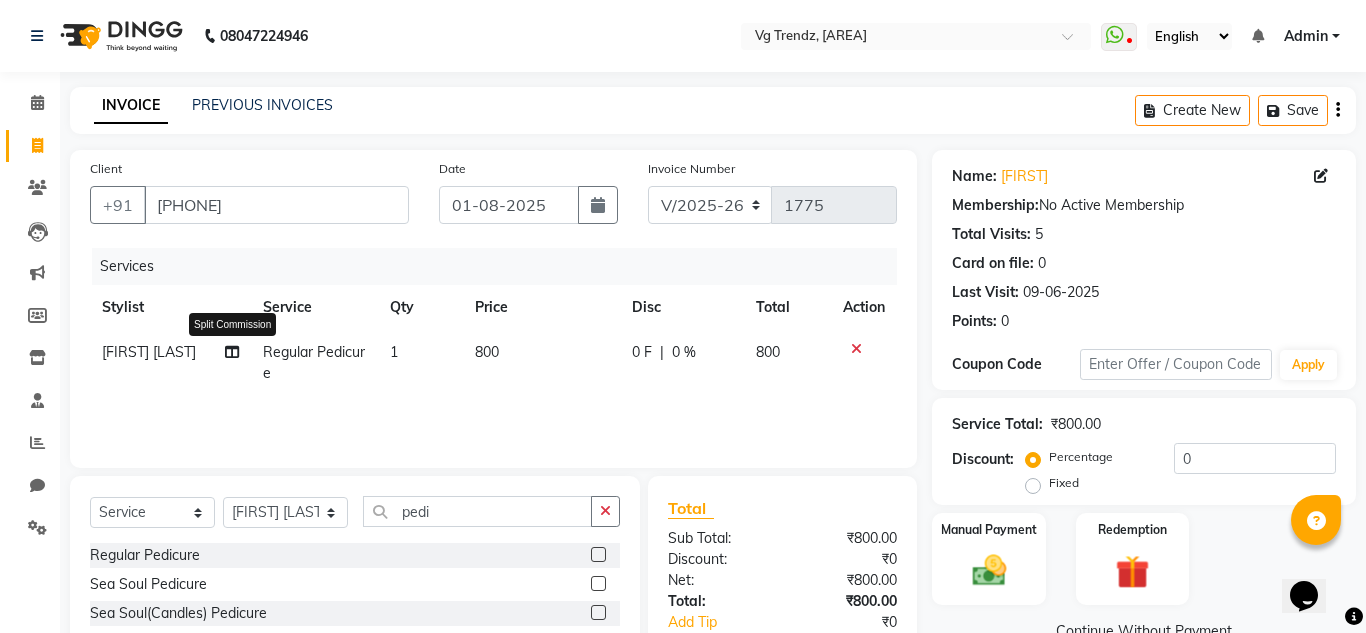 select on "85011" 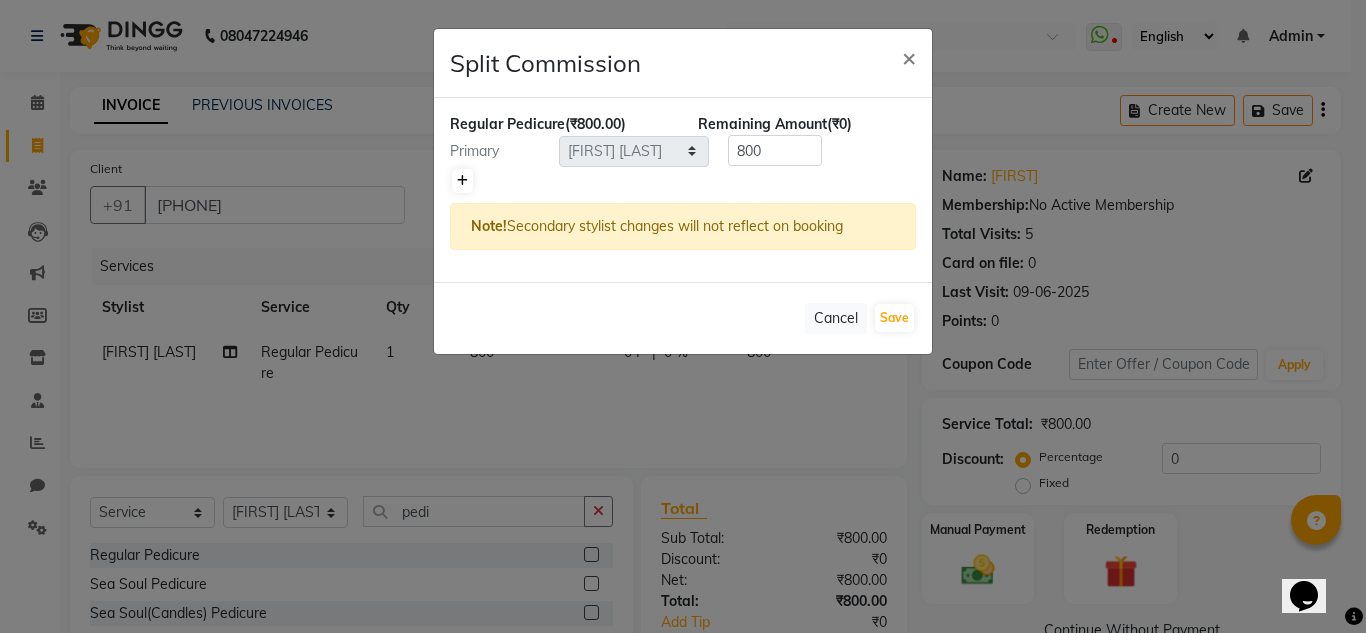 click 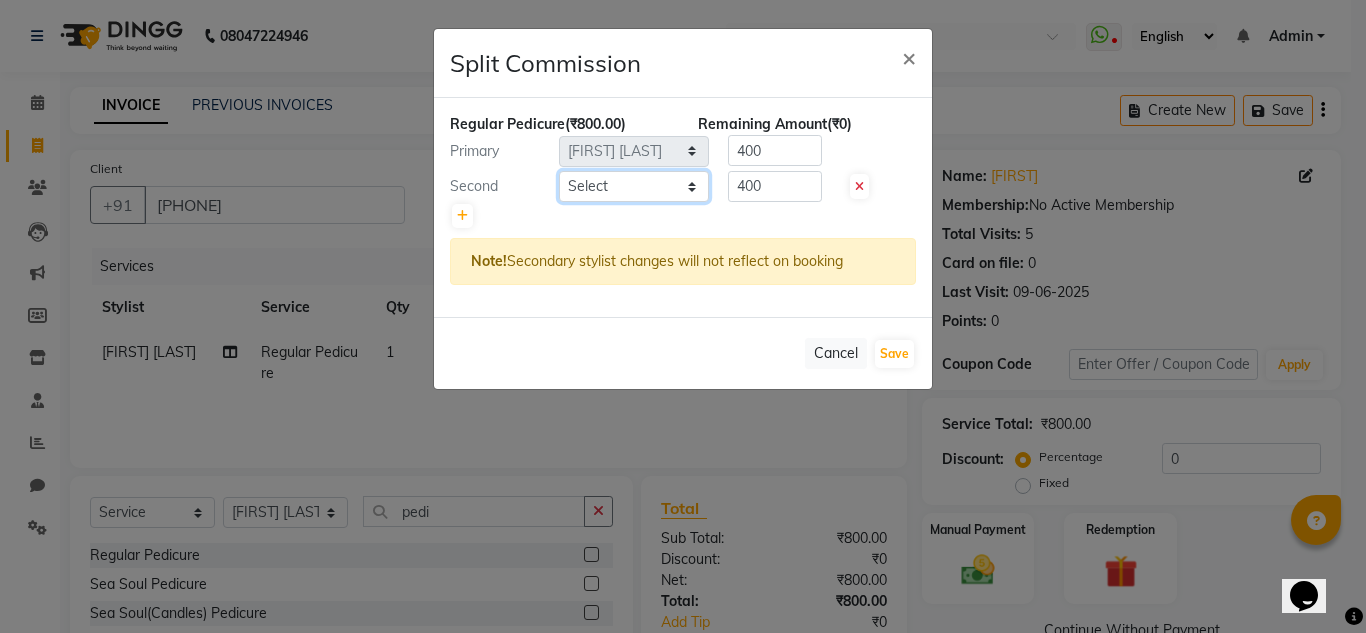 click on "Select [FIRST] [LAST] [FIRST] [LAST] [FIRST] [LAST] [FIRST] [LAST] salon number [FIRST] [LAST] [FIRST] [LAST] [FIRST] [LAST] [FIRST] [LAST]" 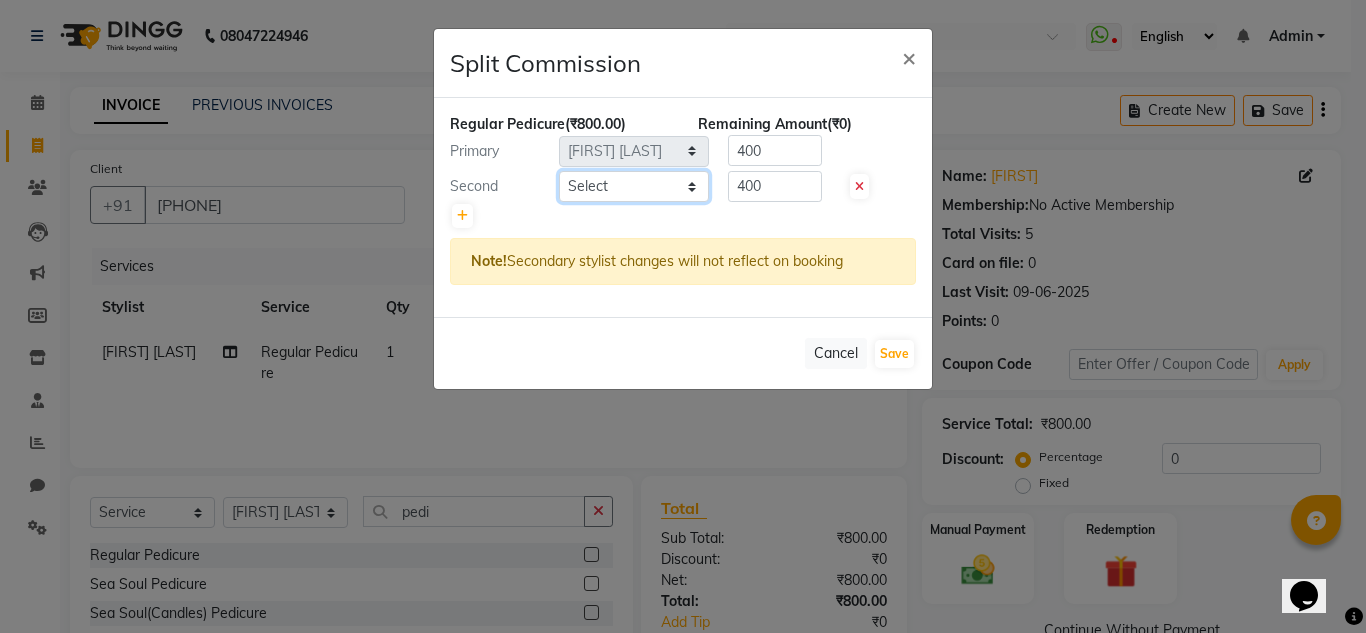 select on "85012" 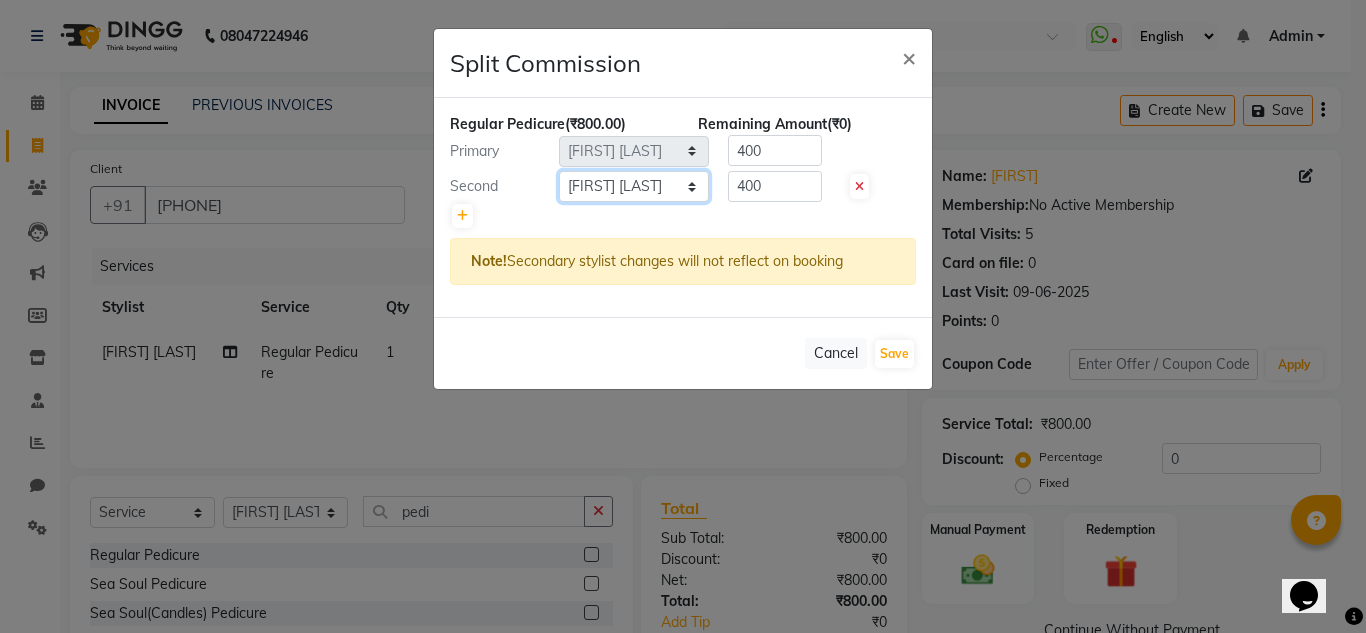 click on "Select [FIRST] [LAST] [FIRST] [LAST] [FIRST] [LAST] [FIRST] [LAST] salon number [FIRST] [LAST] [FIRST] [LAST] [FIRST] [LAST] [FIRST] [LAST]" 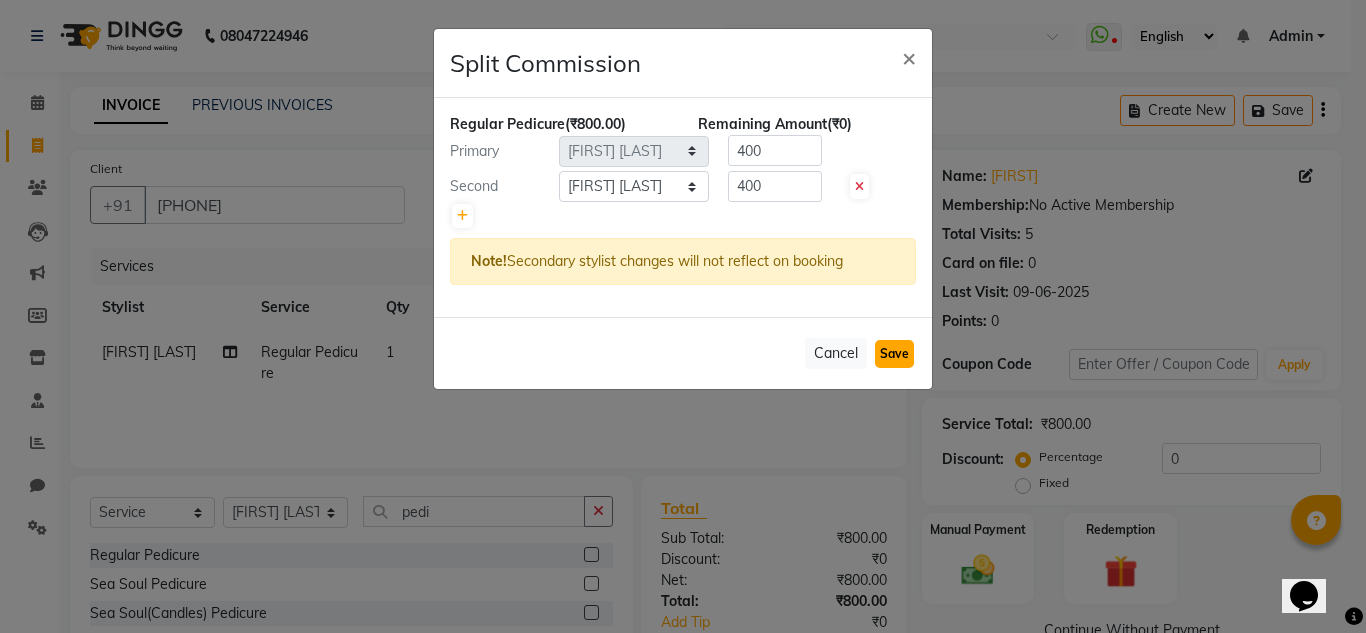 click on "Save" 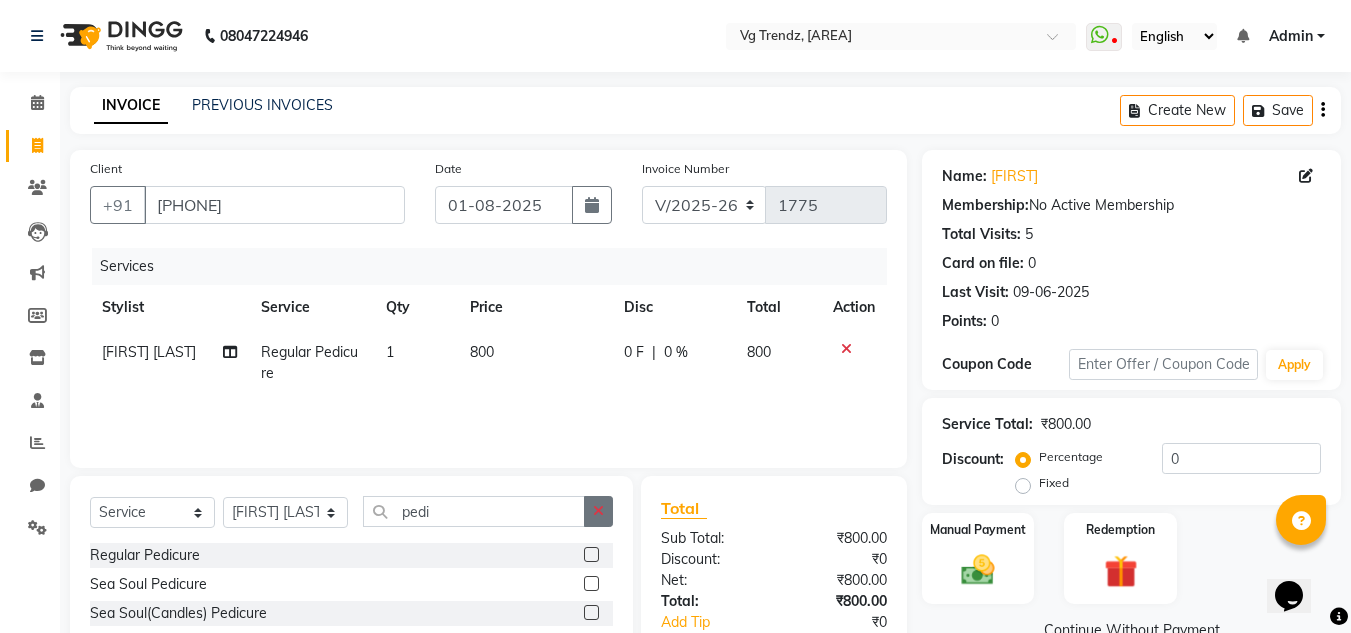 click 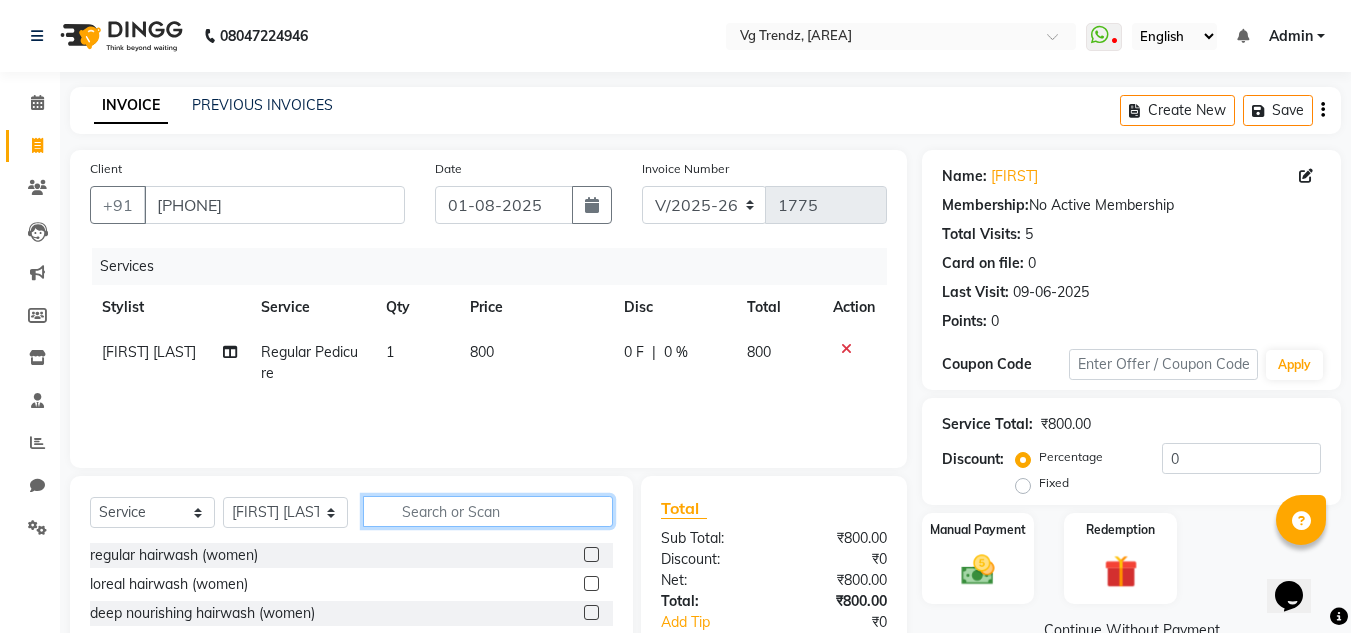 click 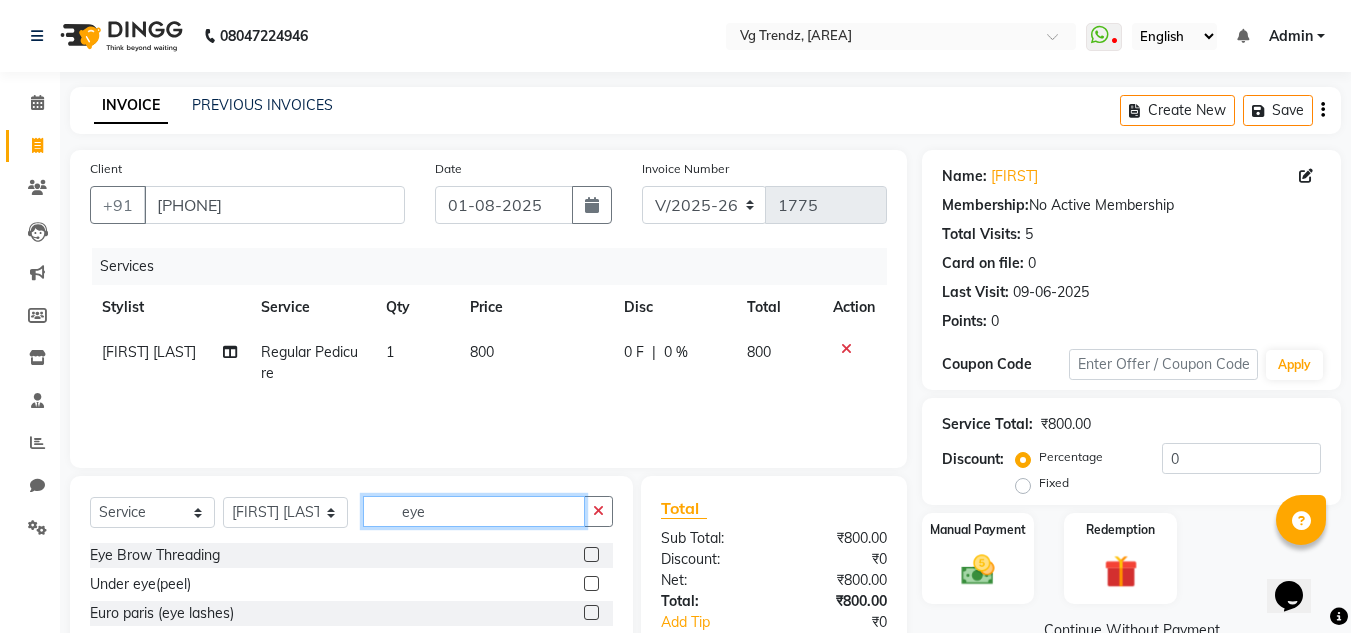 type on "eye" 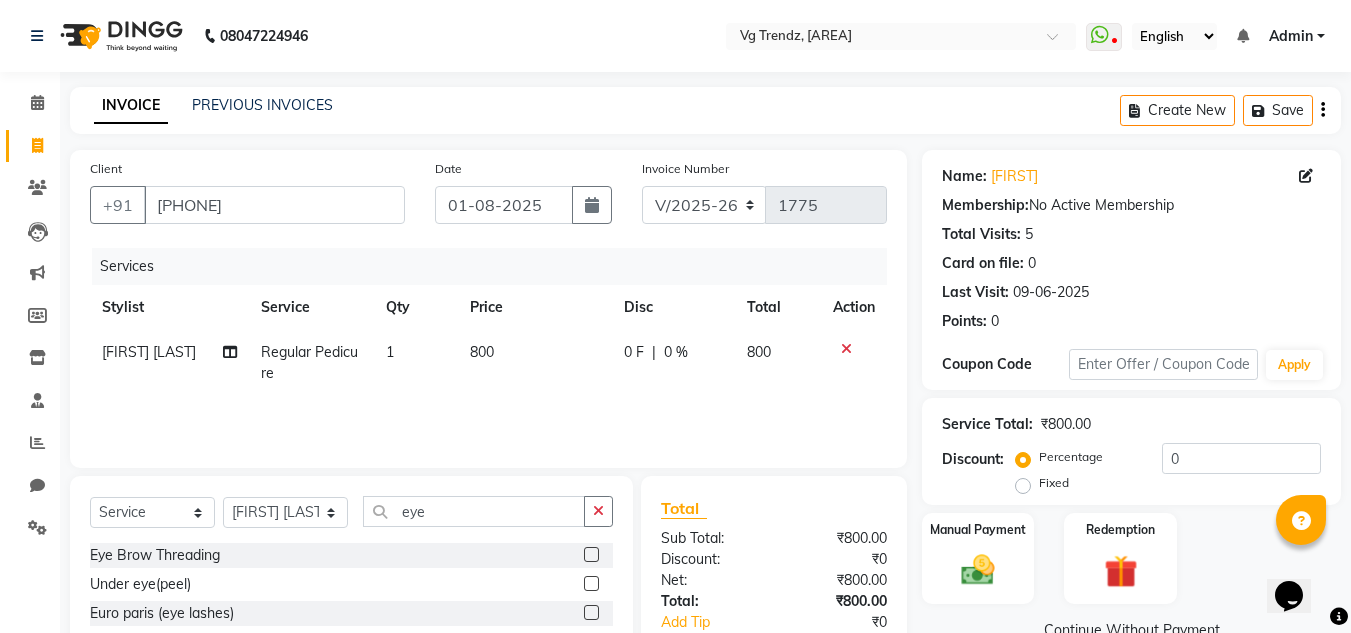 click 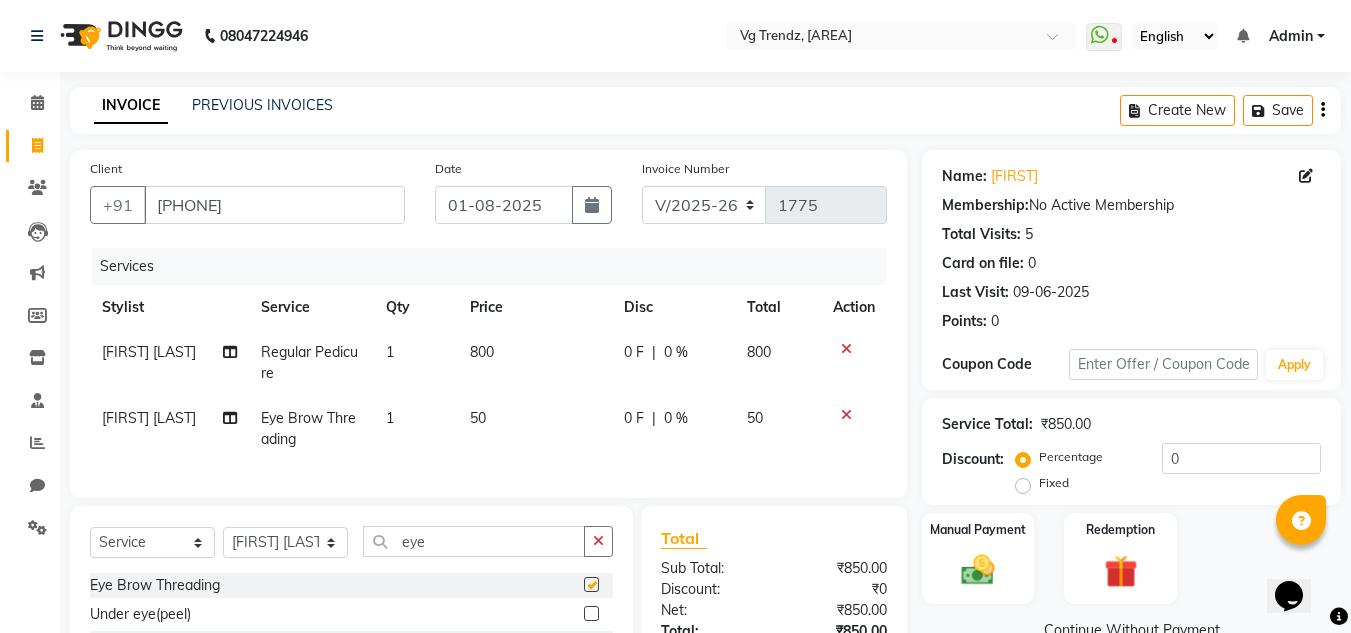 checkbox on "false" 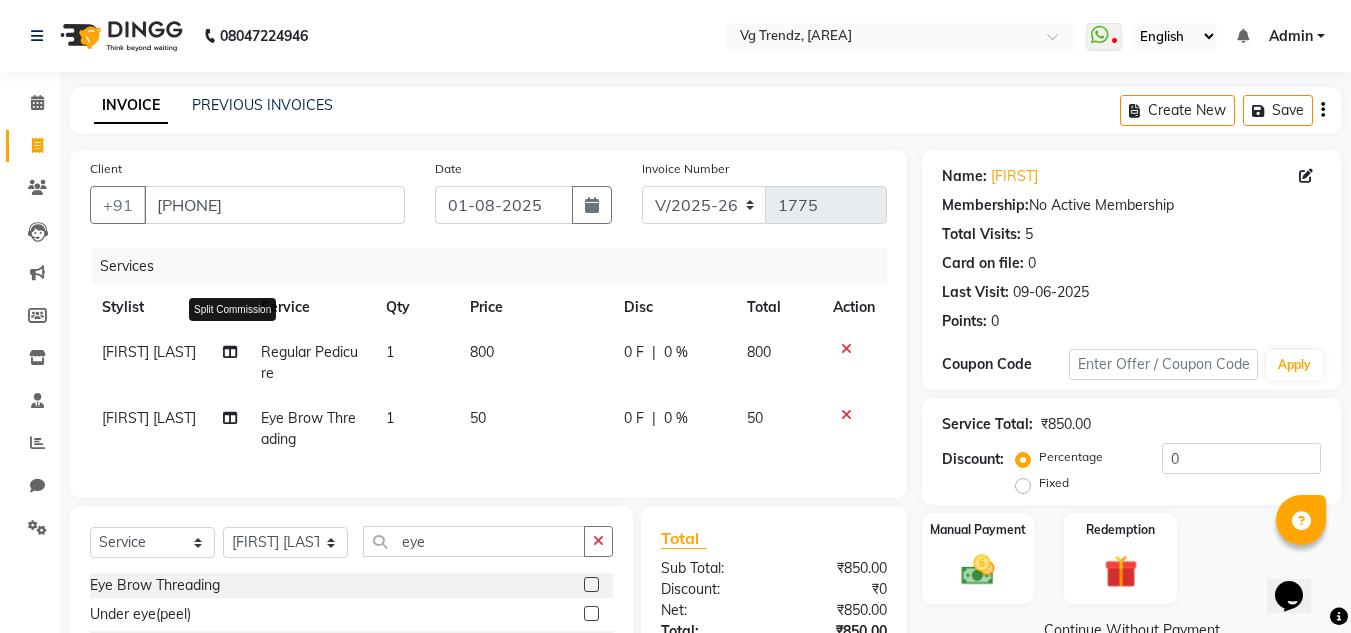 click 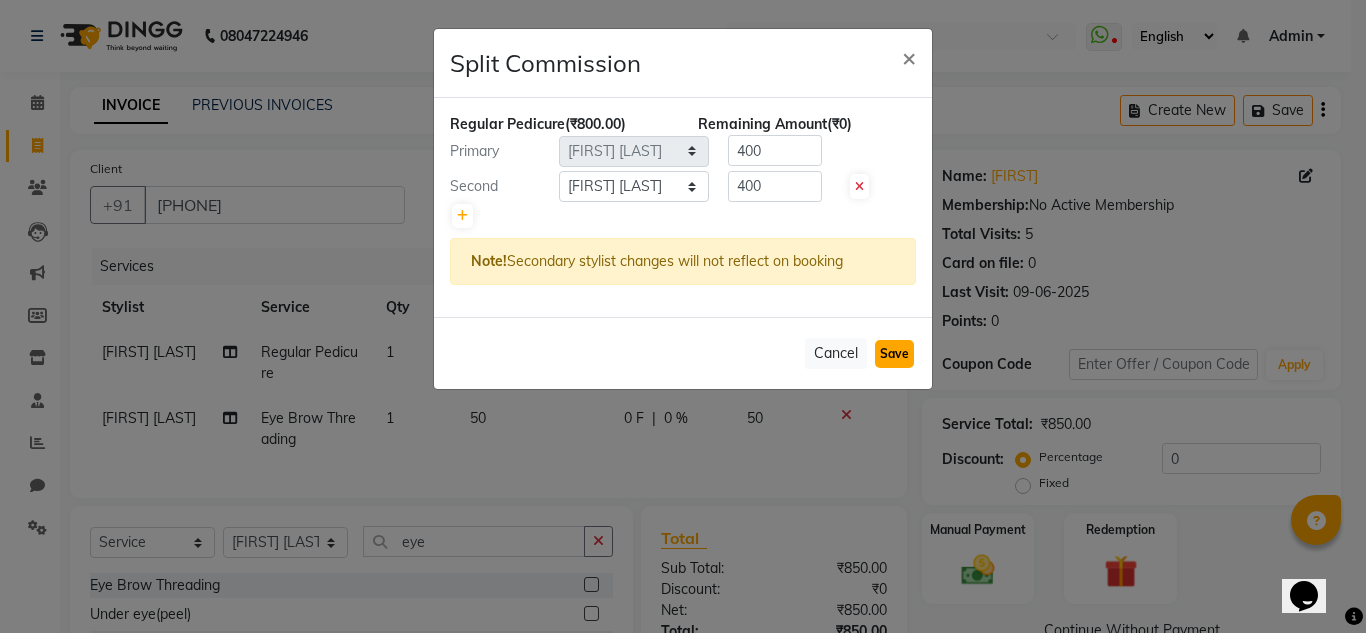 click on "Save" 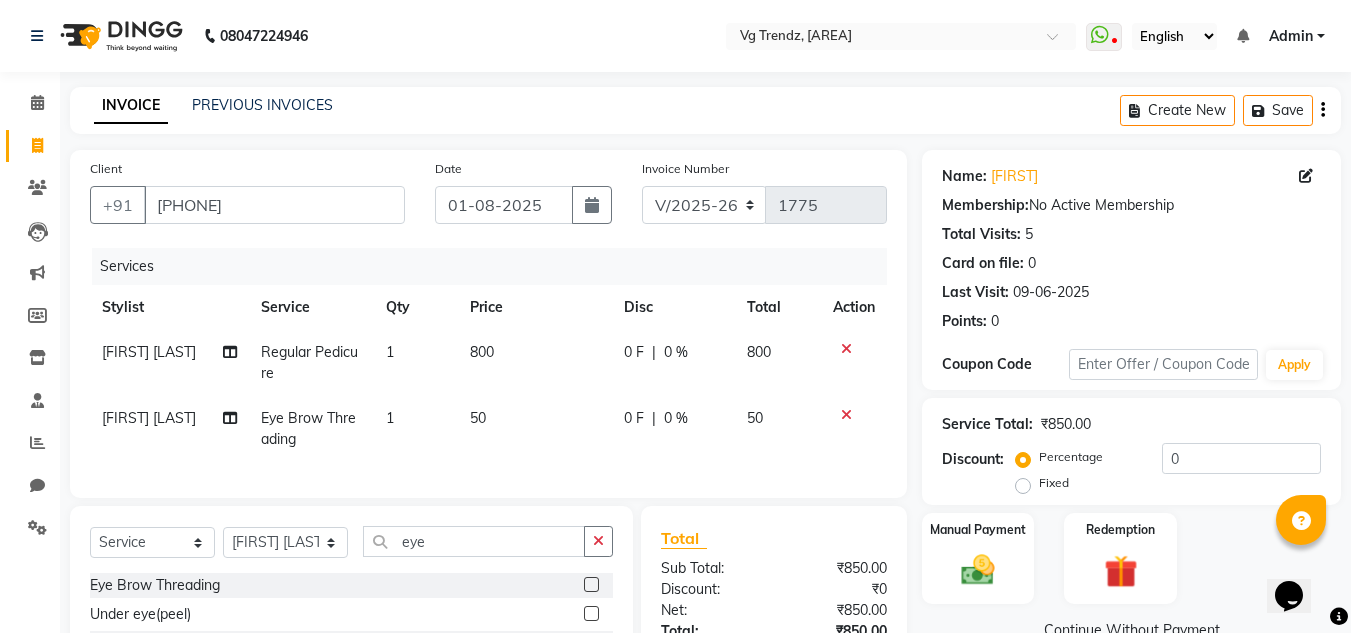 click on "50" 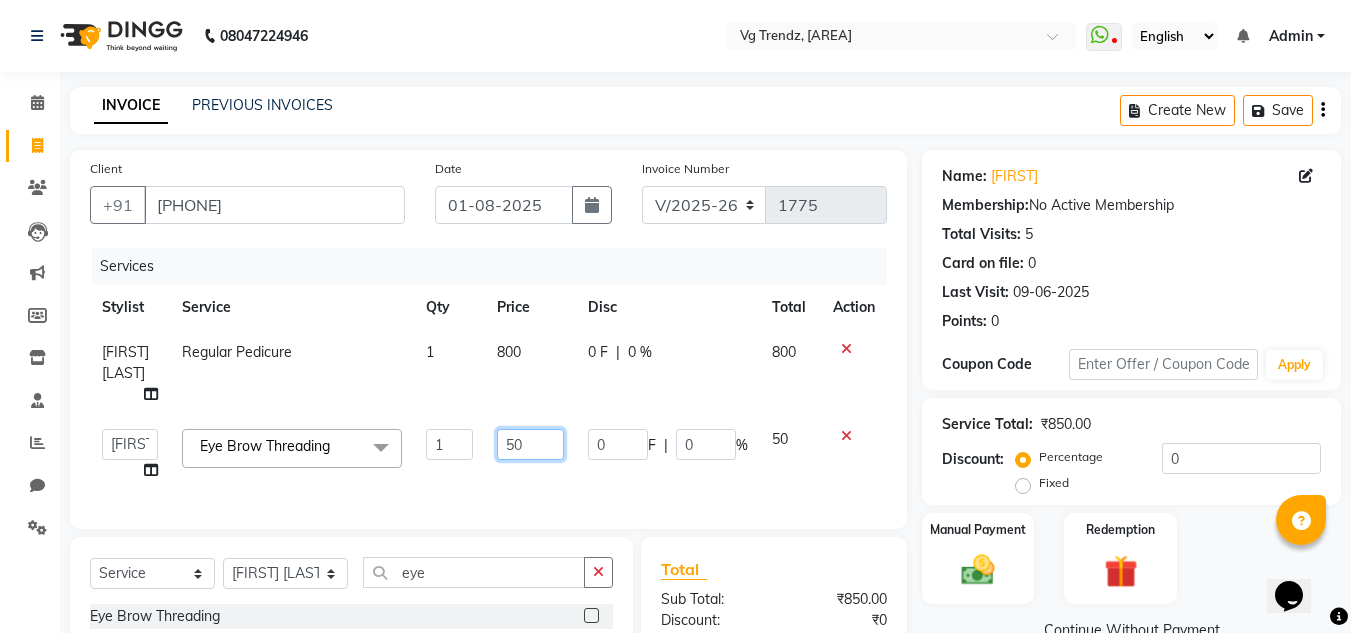 click on "50" 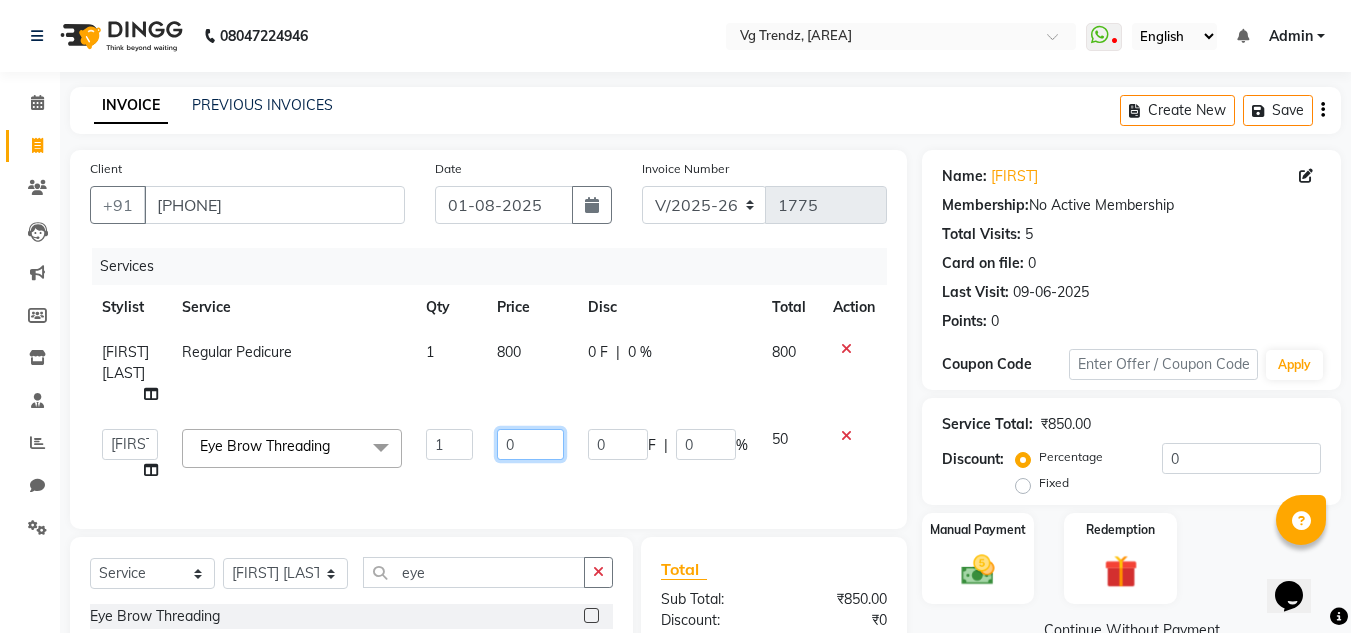 type on "60" 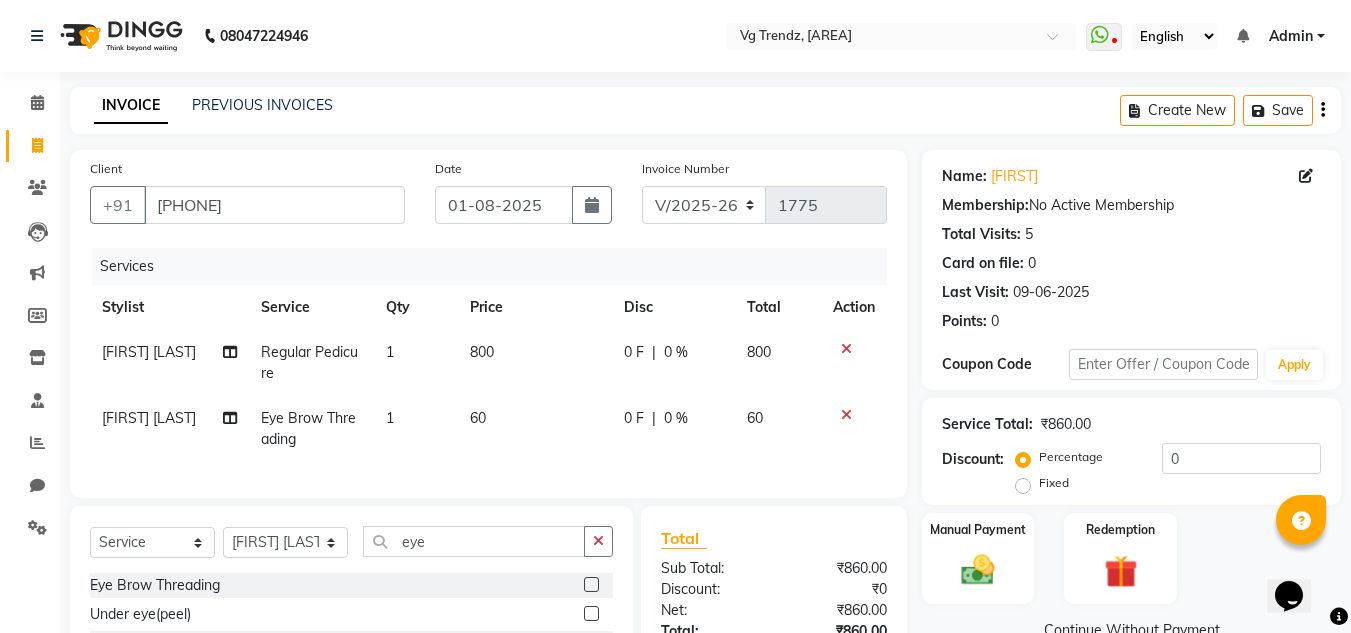 click on "[FIRST] [LAST] Eye Brow Threading 1 60 0 F | 0 % 60" 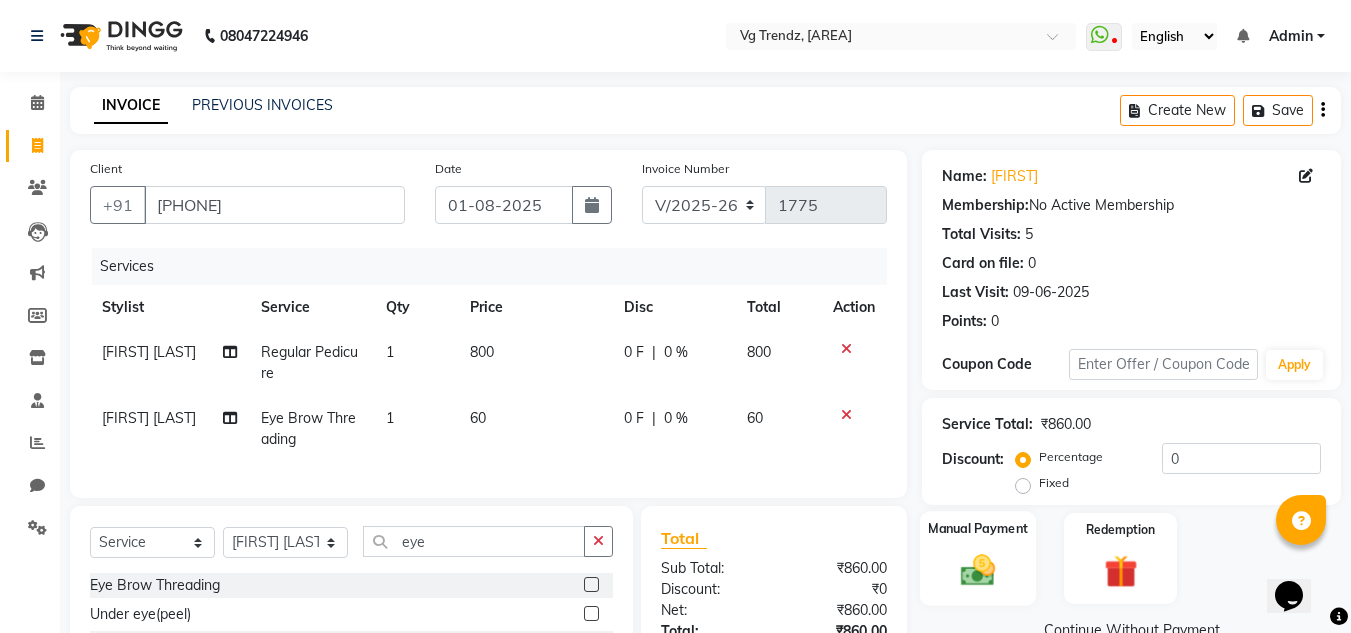 click on "Manual Payment" 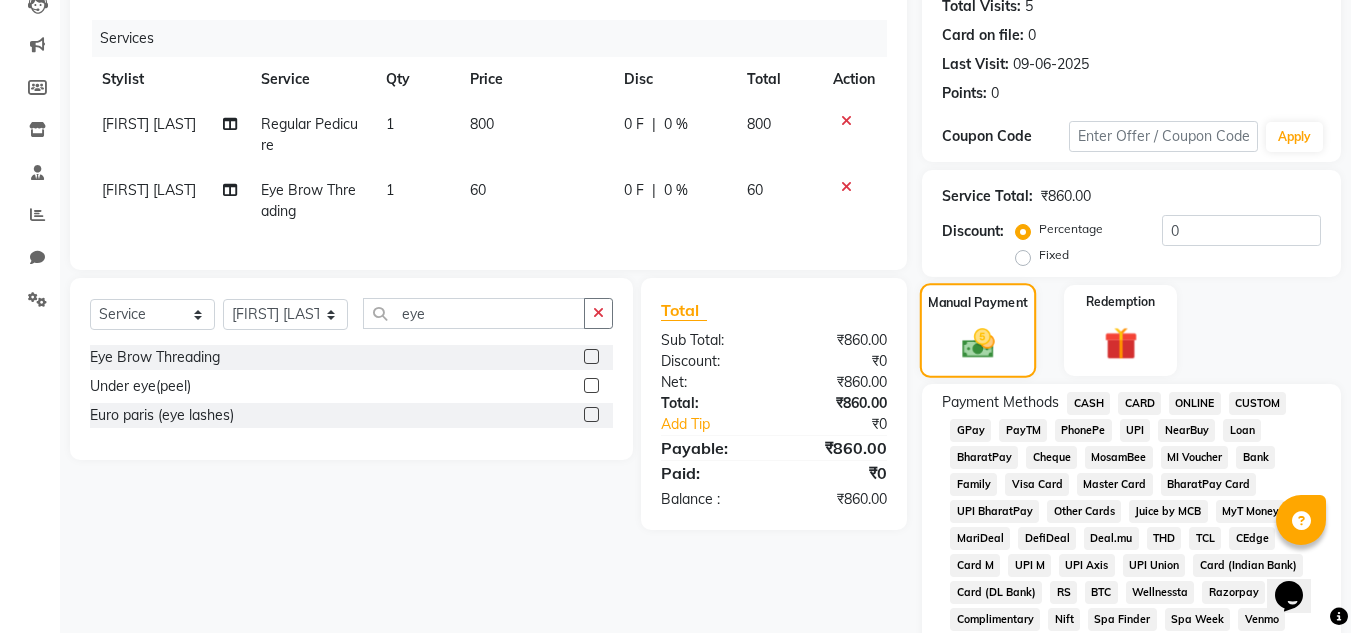 scroll, scrollTop: 233, scrollLeft: 0, axis: vertical 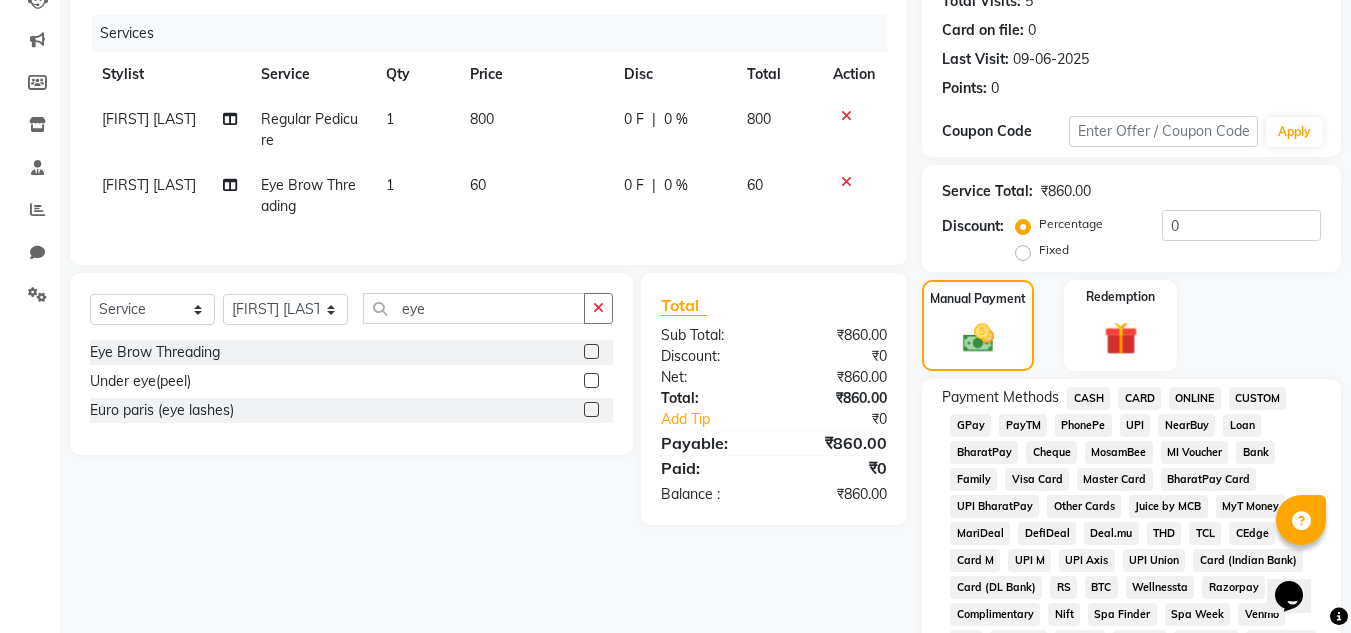 click on "PhonePe" 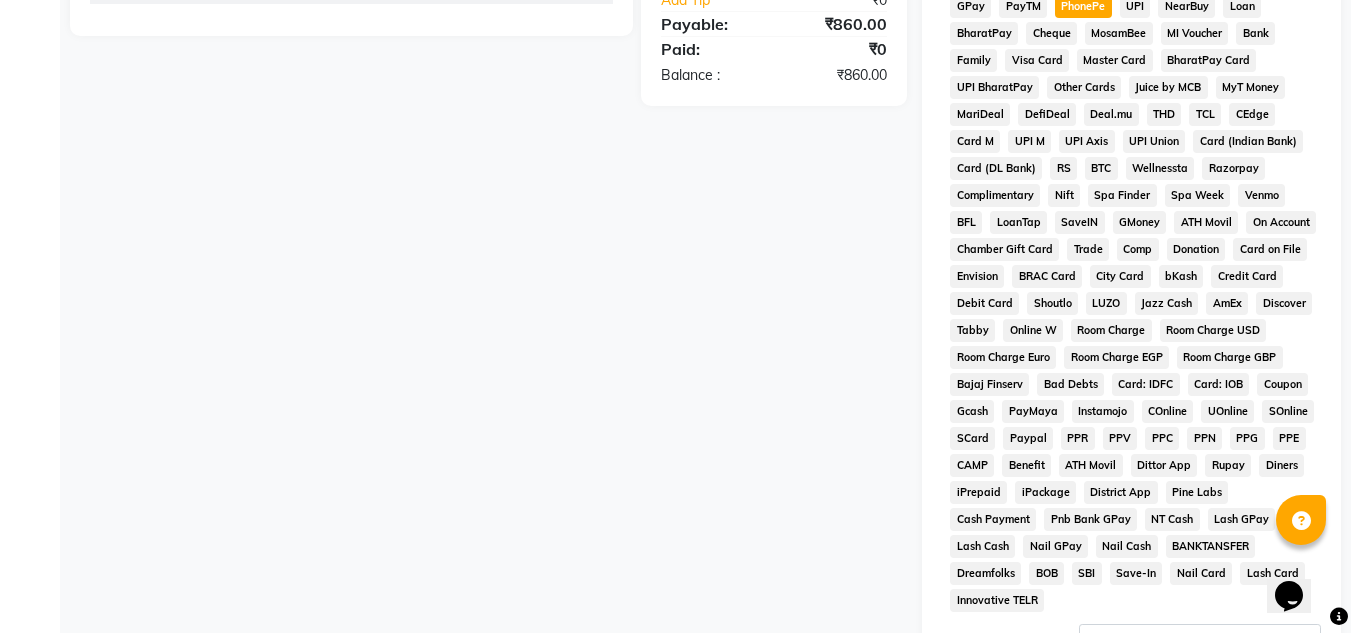 scroll, scrollTop: 869, scrollLeft: 0, axis: vertical 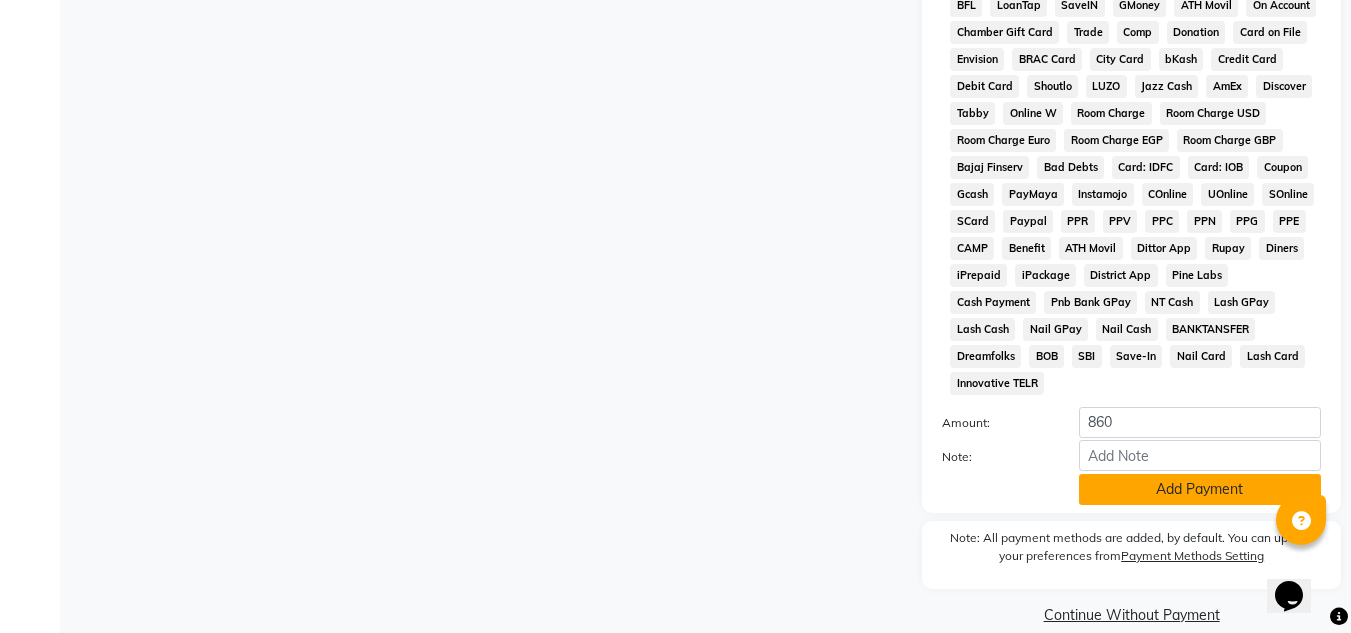click on "Add Payment" 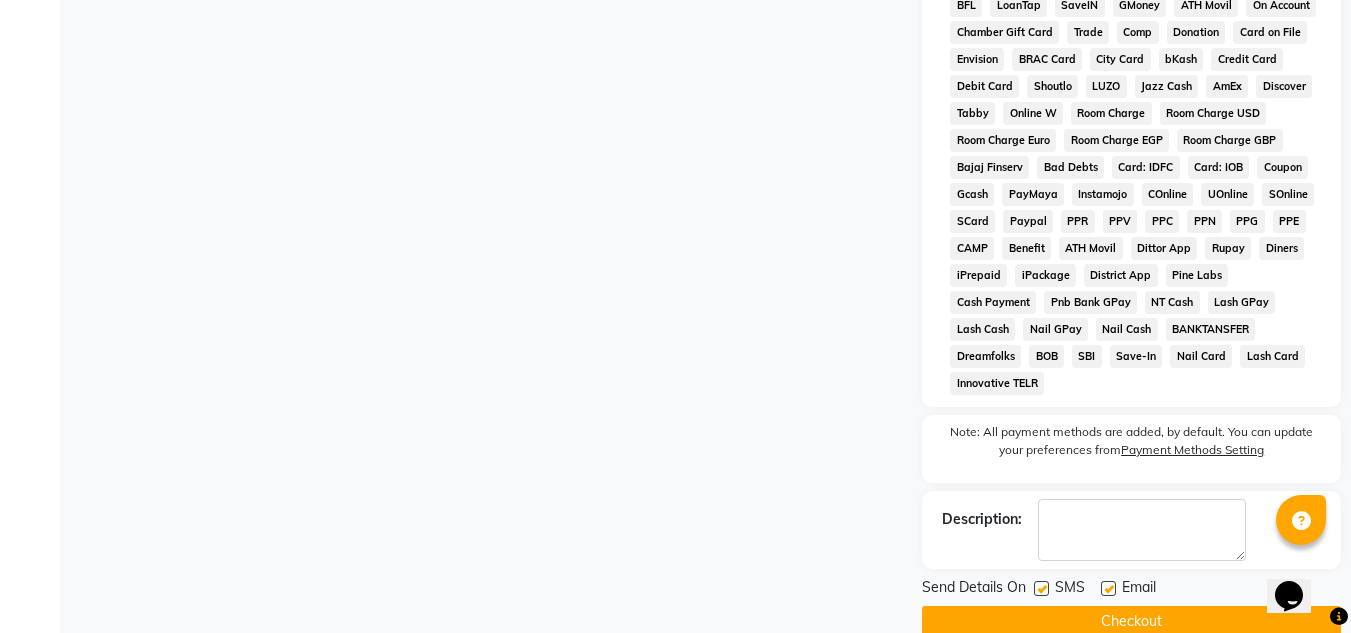 click 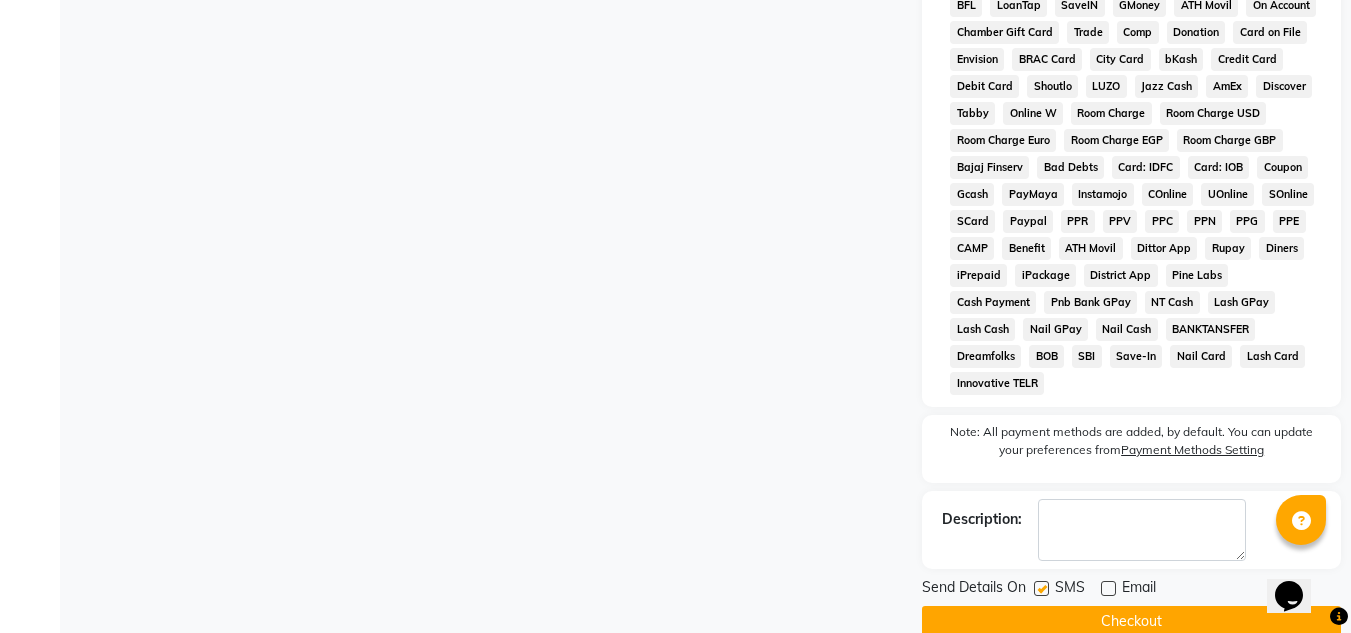 click 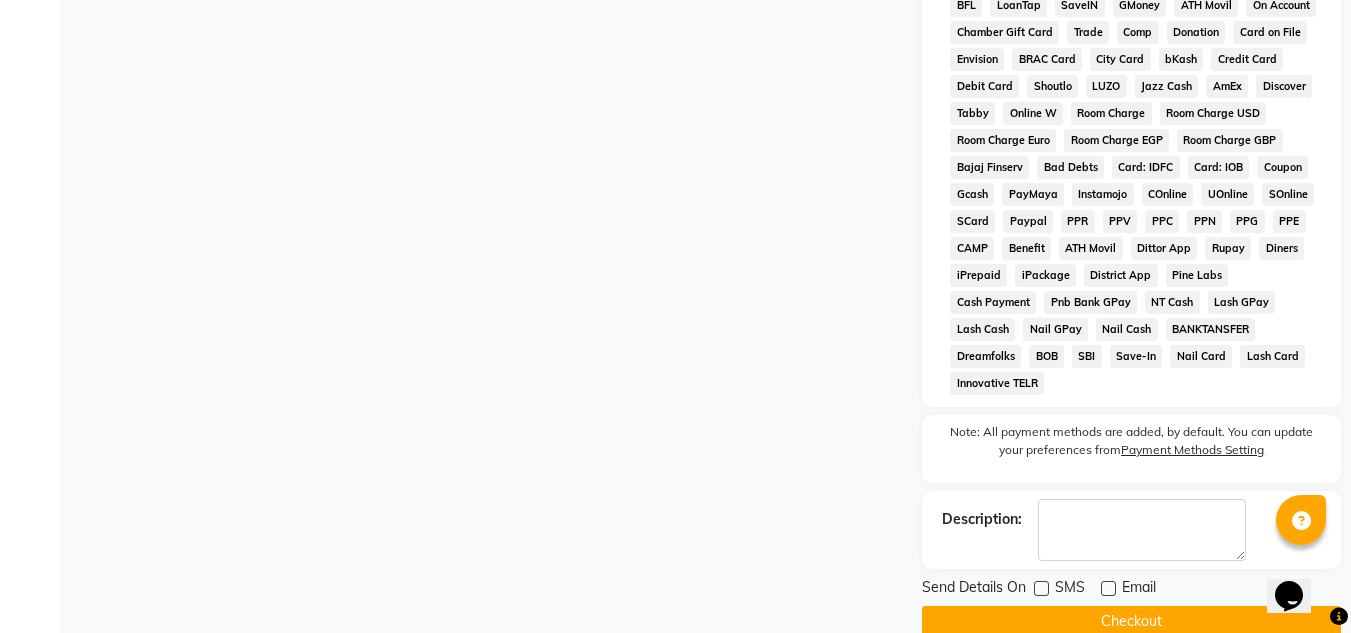 click on "Checkout" 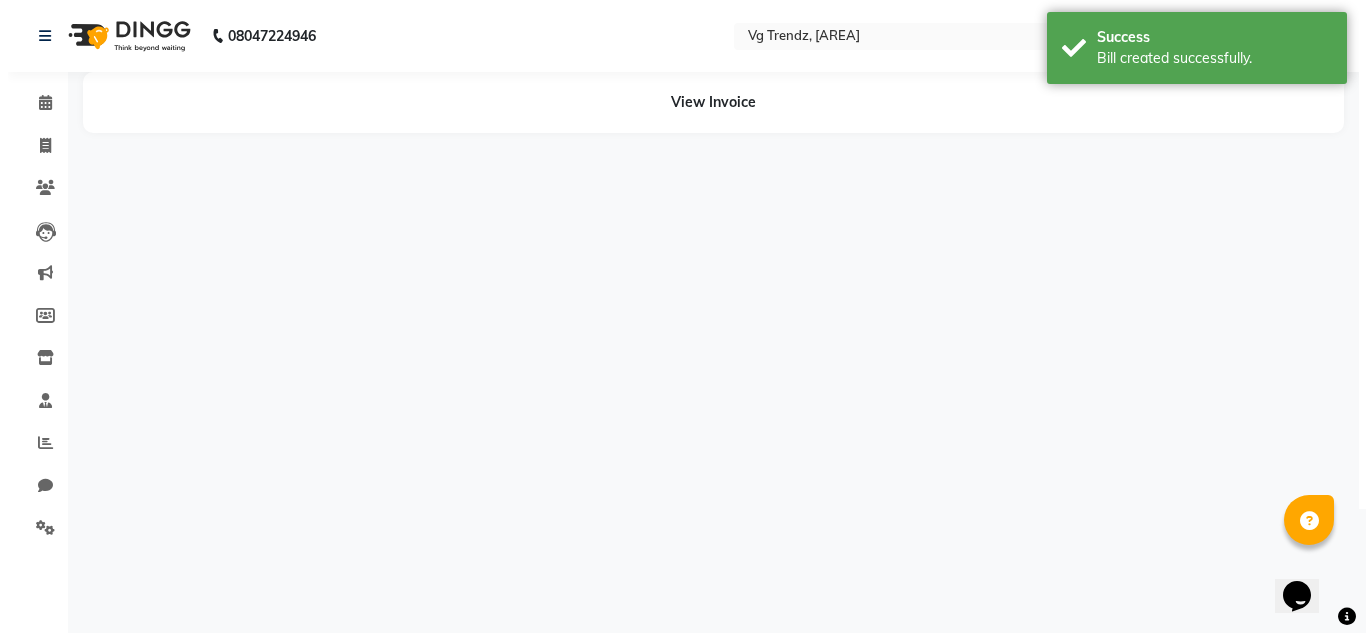 scroll, scrollTop: 0, scrollLeft: 0, axis: both 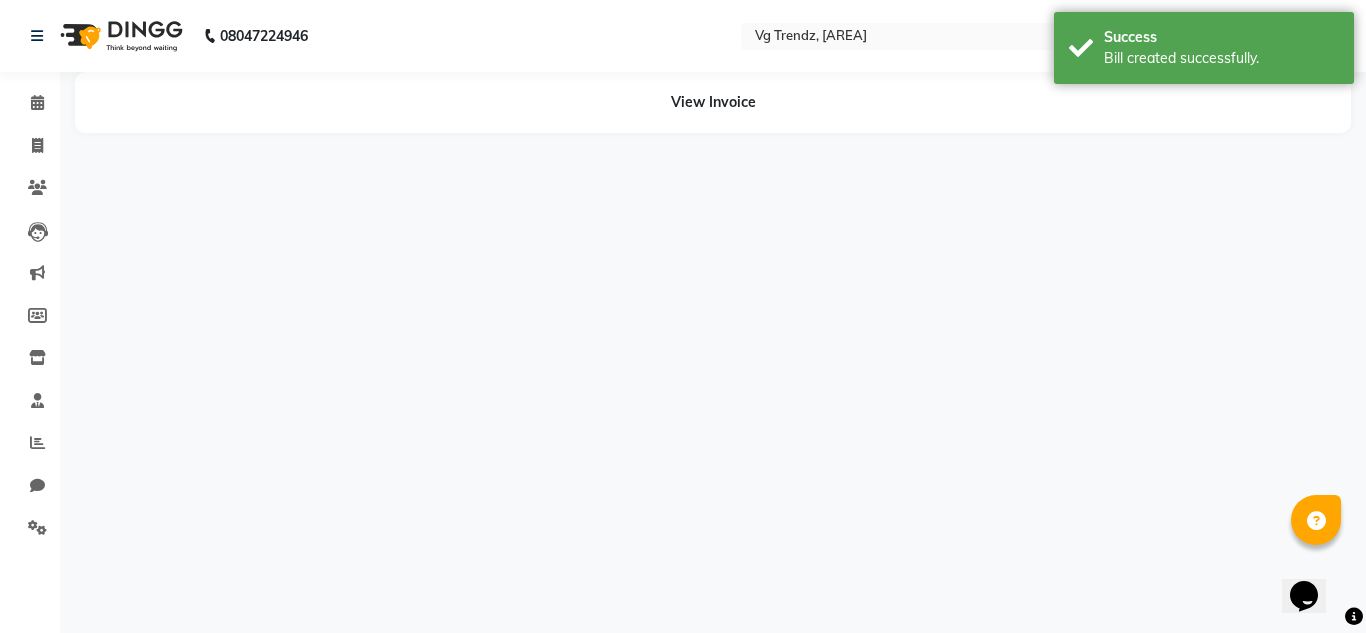 select on "85011" 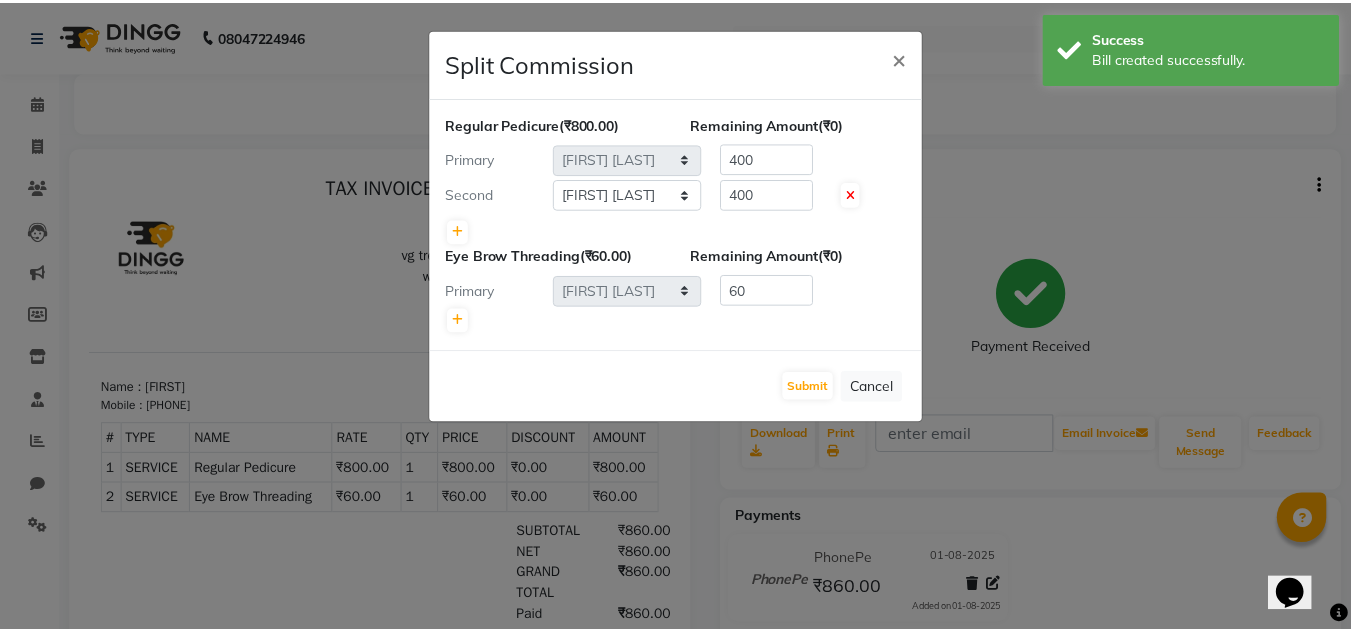 scroll, scrollTop: 0, scrollLeft: 0, axis: both 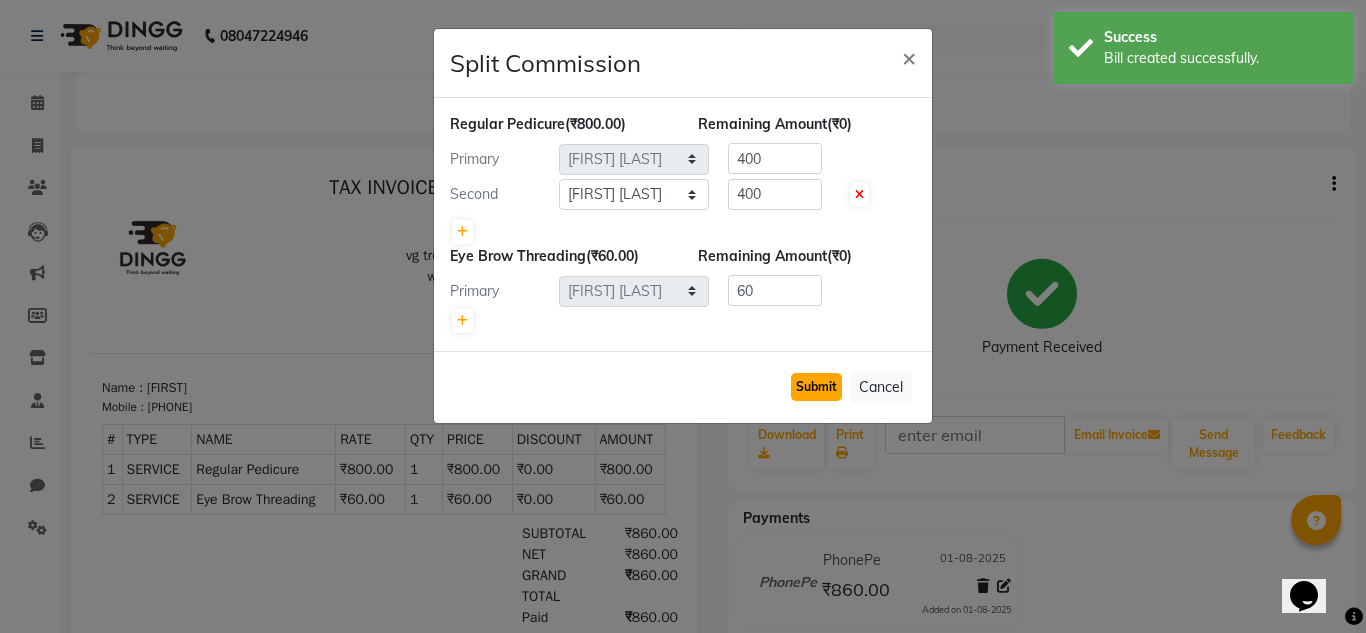 click on "Submit" 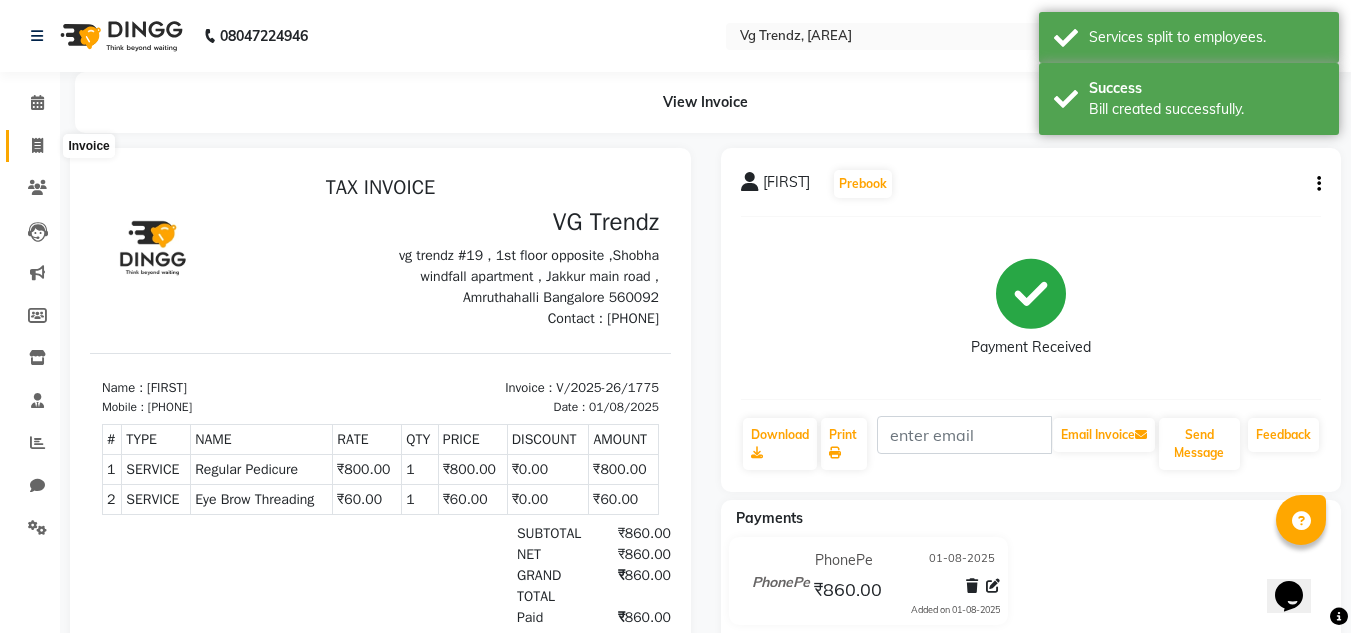 click 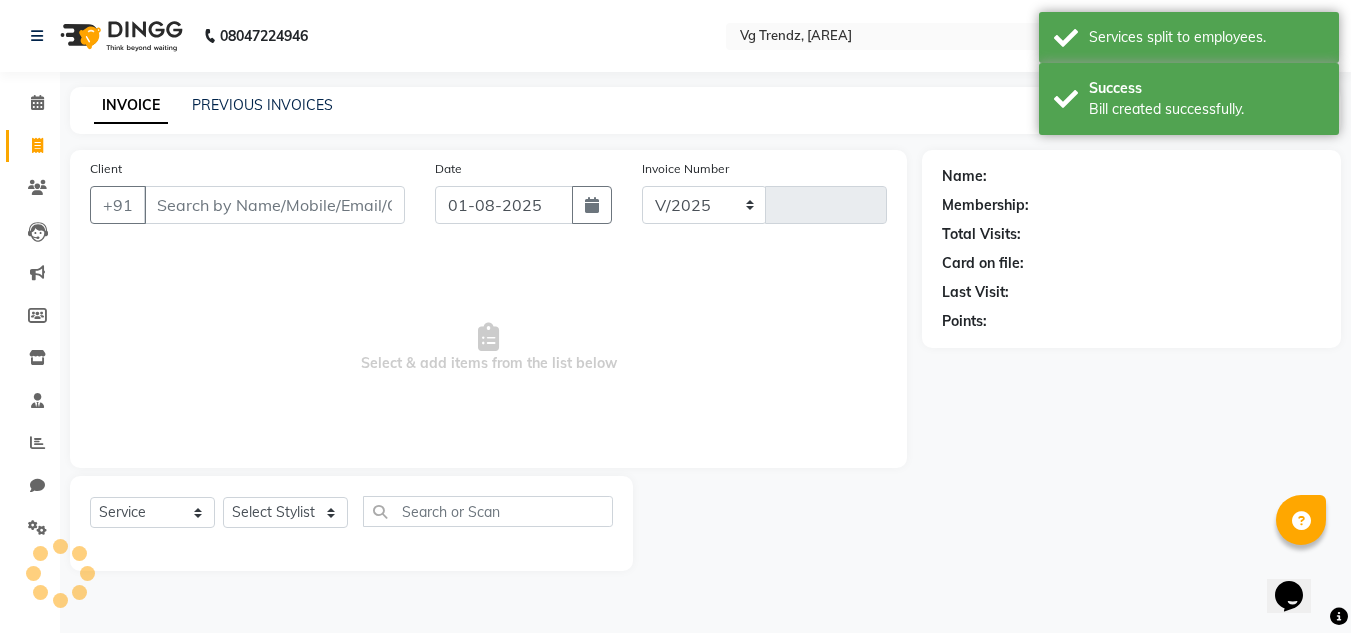 select on "5536" 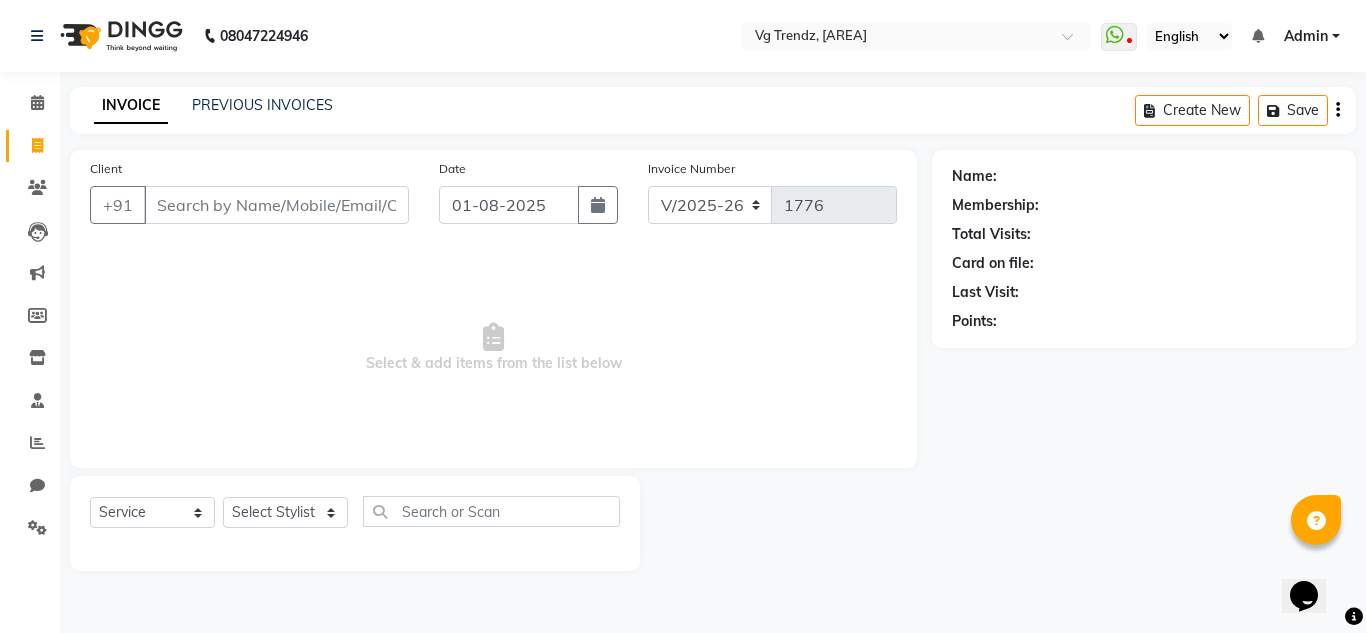 click 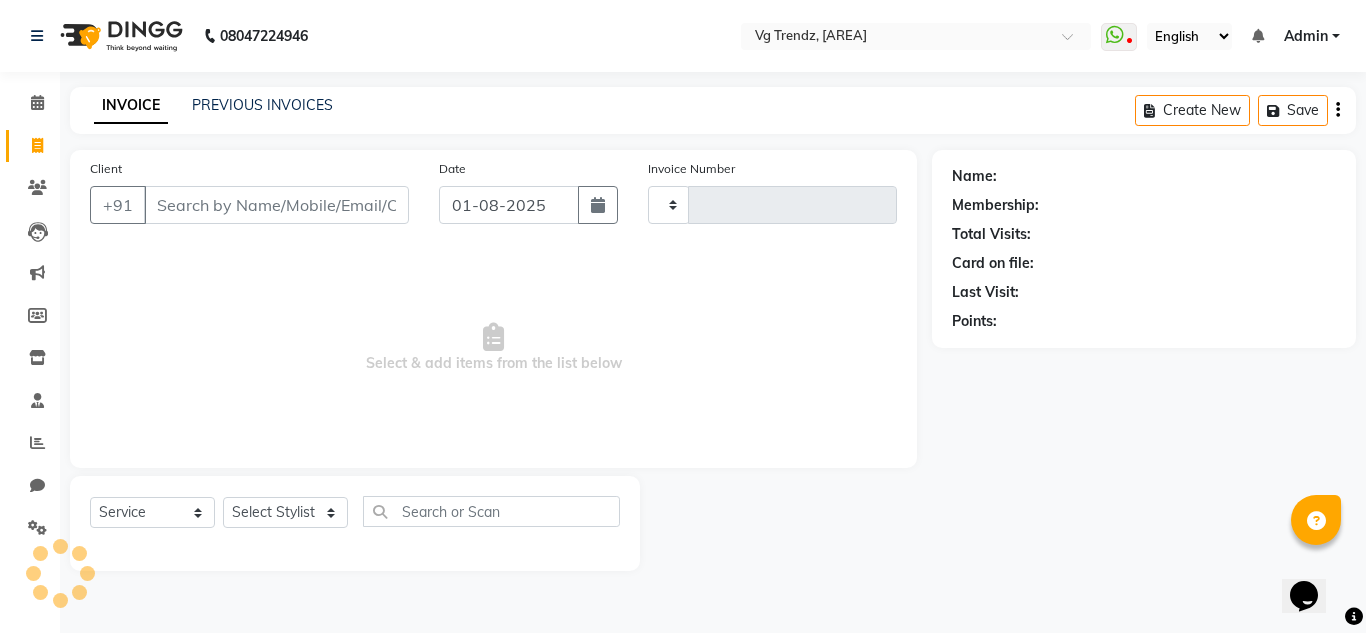 type on "1776" 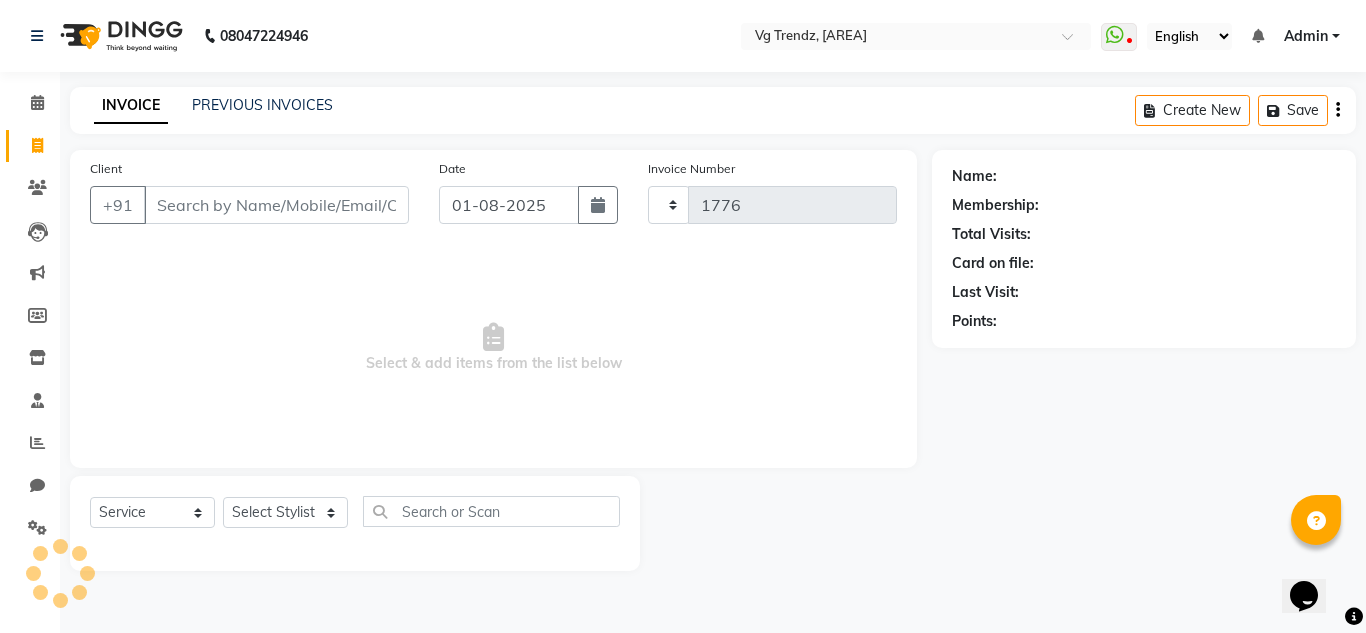 select on "5536" 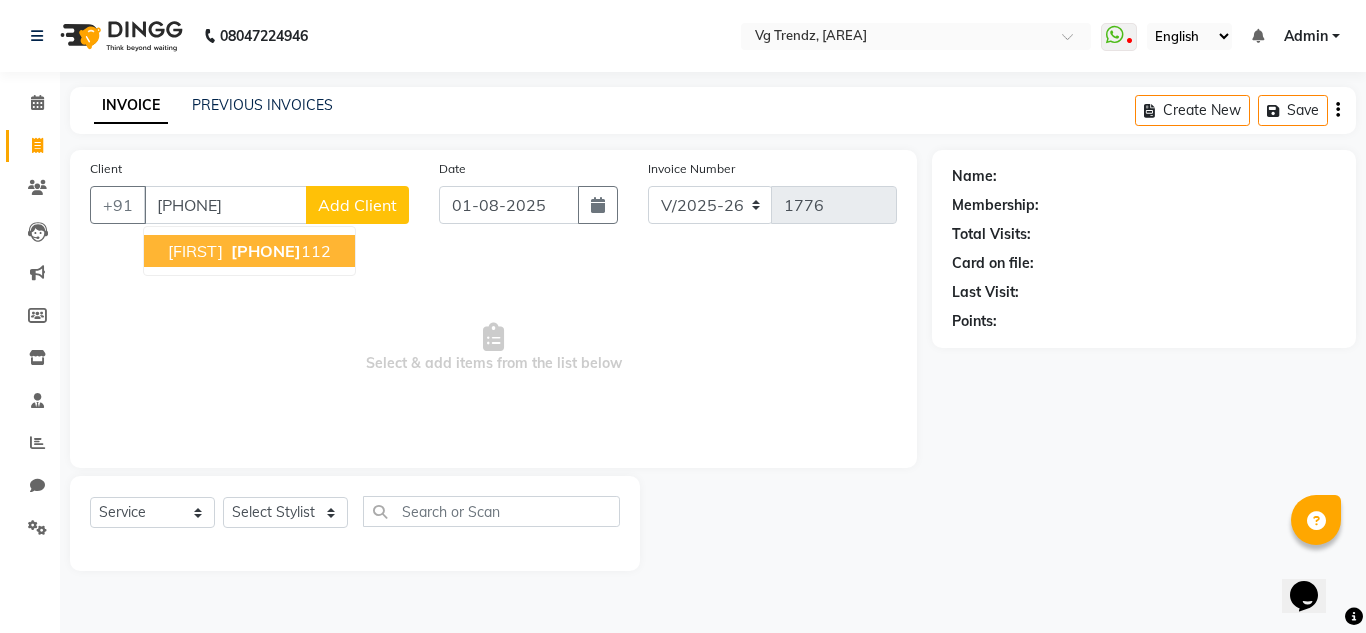 click on "[PHONE]" at bounding box center [266, 251] 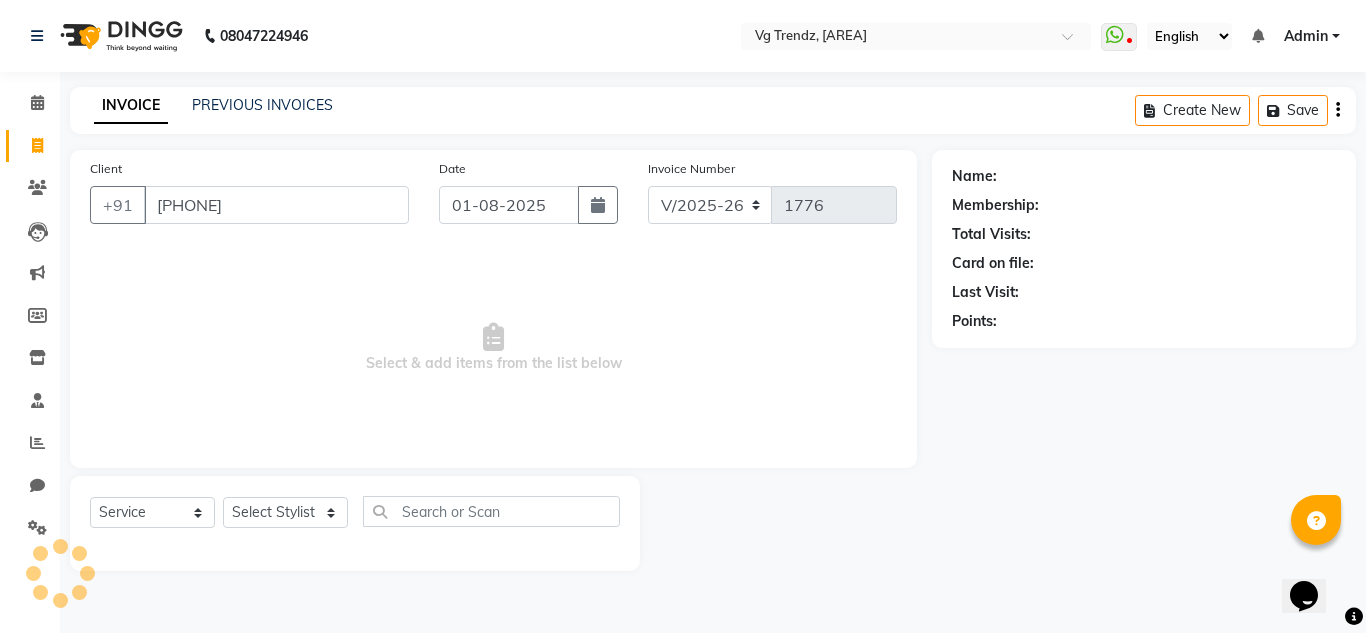 type on "[PHONE]" 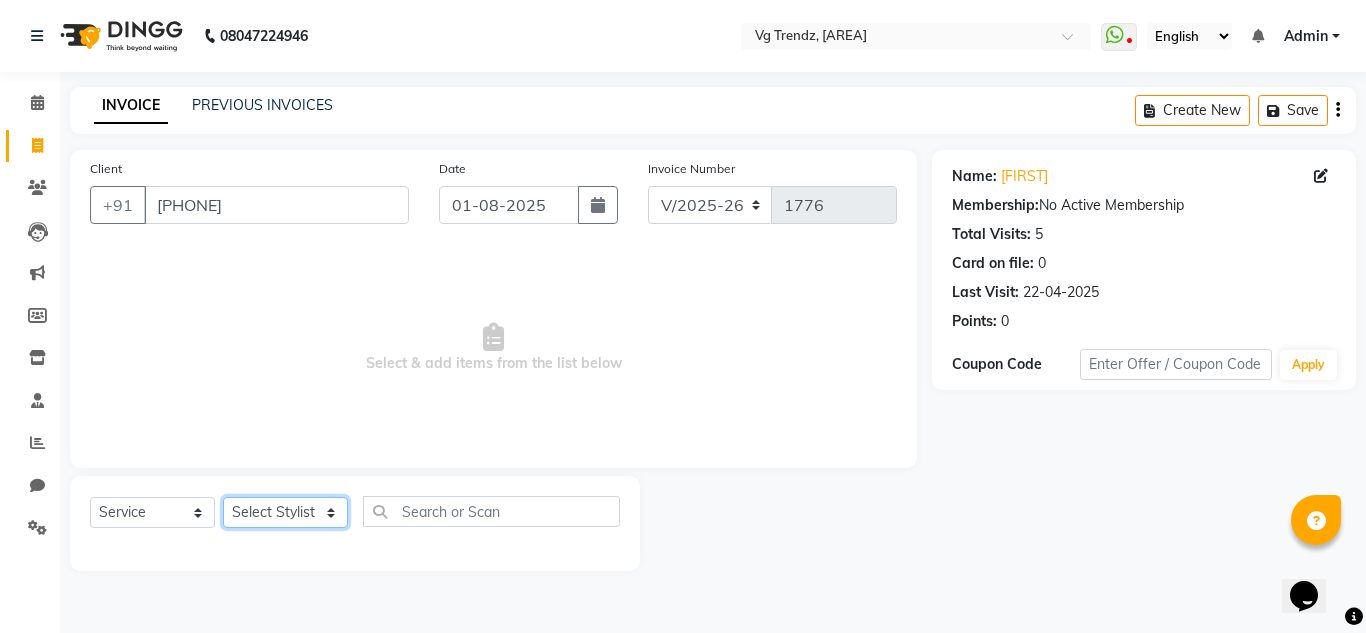 click on "Select Stylist [FIRST] [LAST] [FIRST] [LAST] [FIRST] [LAST] [FIRST] [LAST] salon number [FIRST] [LAST] [FIRST] [LAST] [FIRST] [LAST] [FIRST] [LAST]" 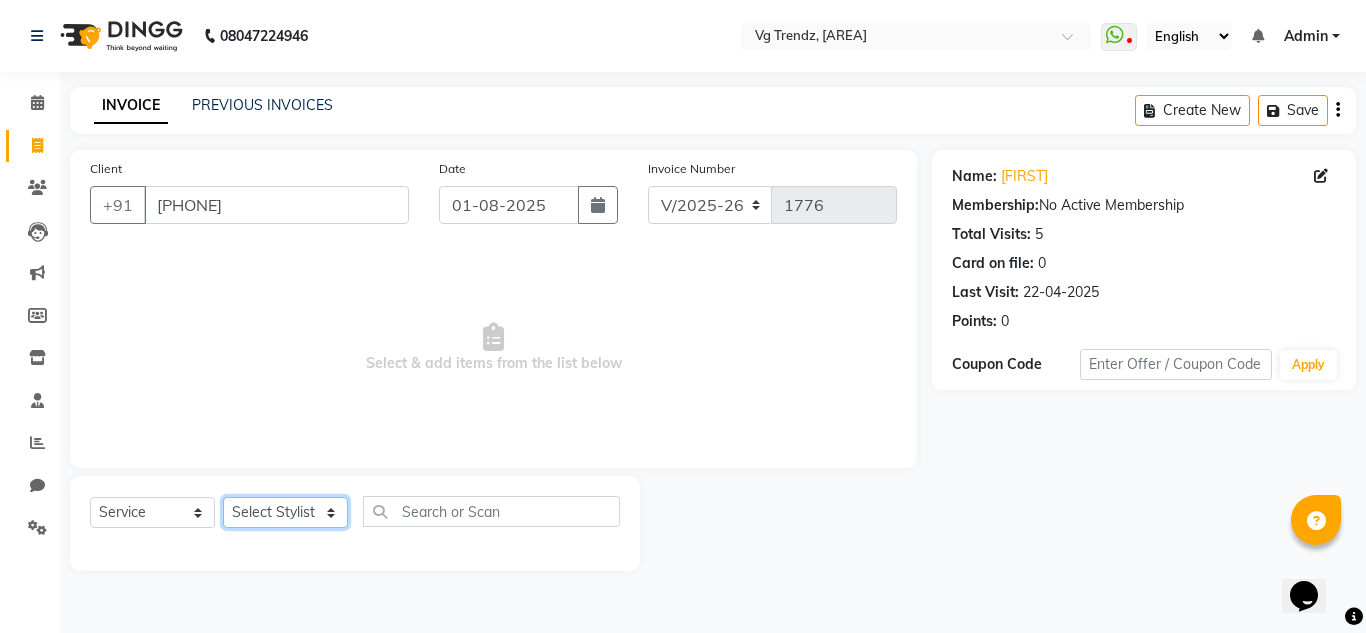 select on "84659" 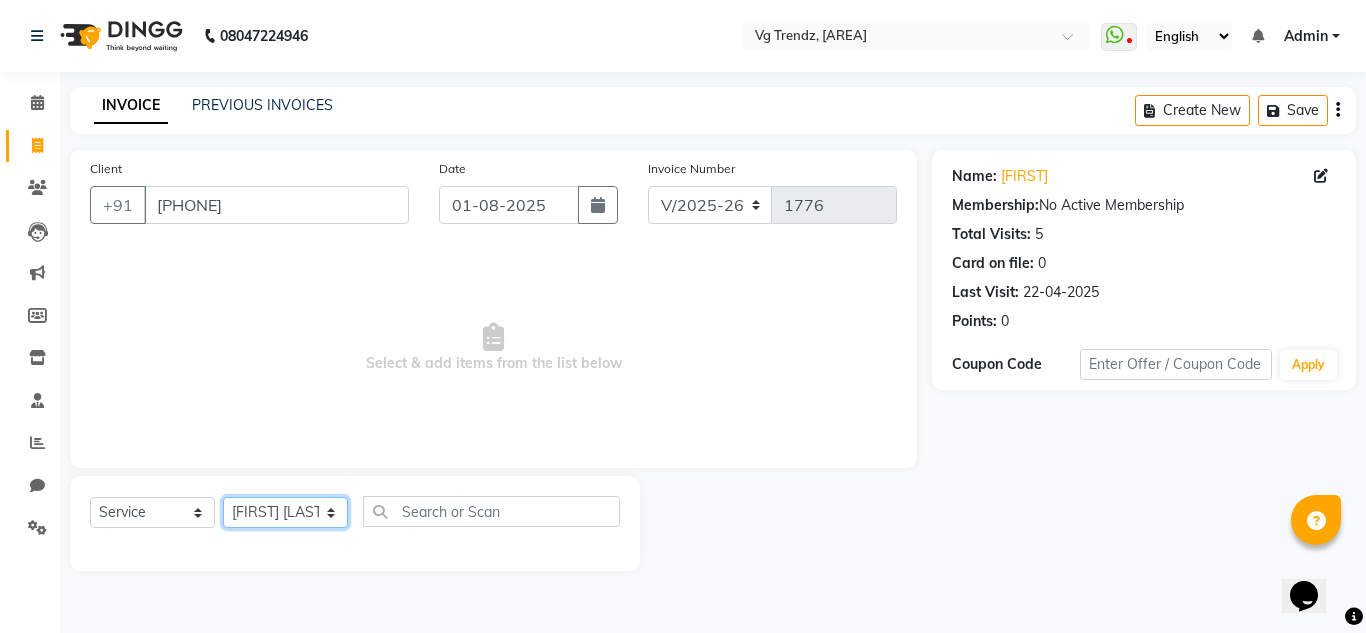 click on "Select Stylist [FIRST] [LAST] [FIRST] [LAST] [FIRST] [LAST] [FIRST] [LAST] salon number [FIRST] [LAST] [FIRST] [LAST] [FIRST] [LAST] [FIRST] [LAST]" 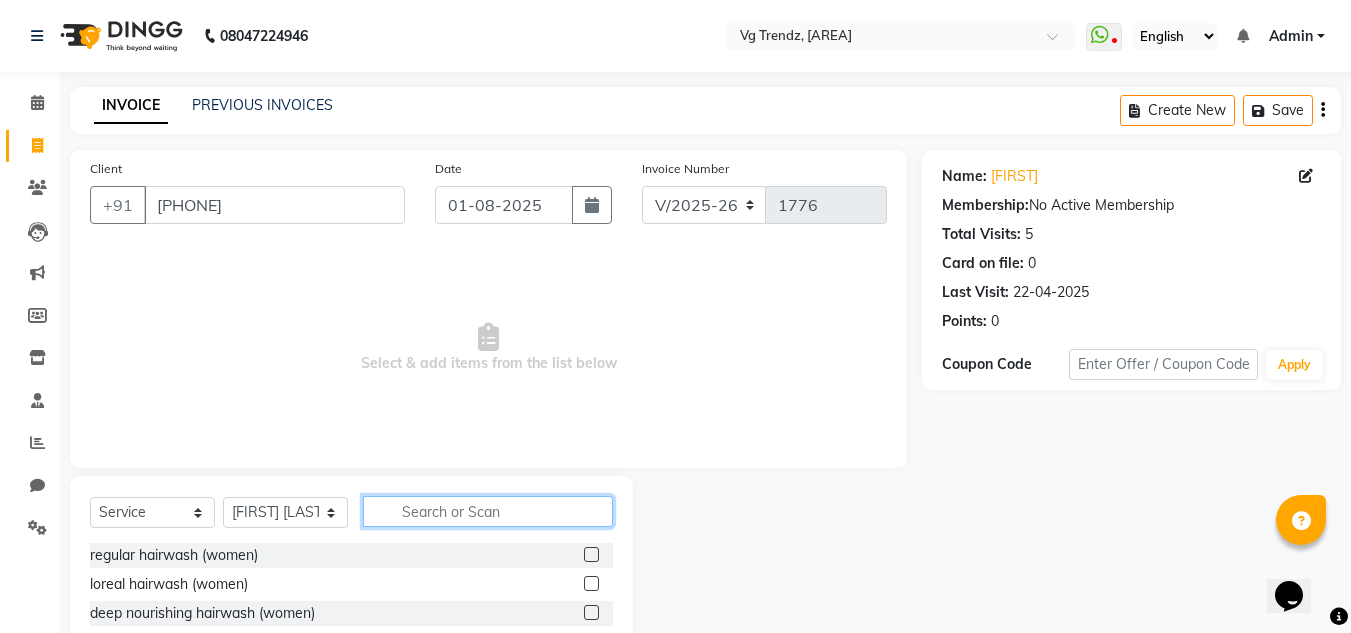 click 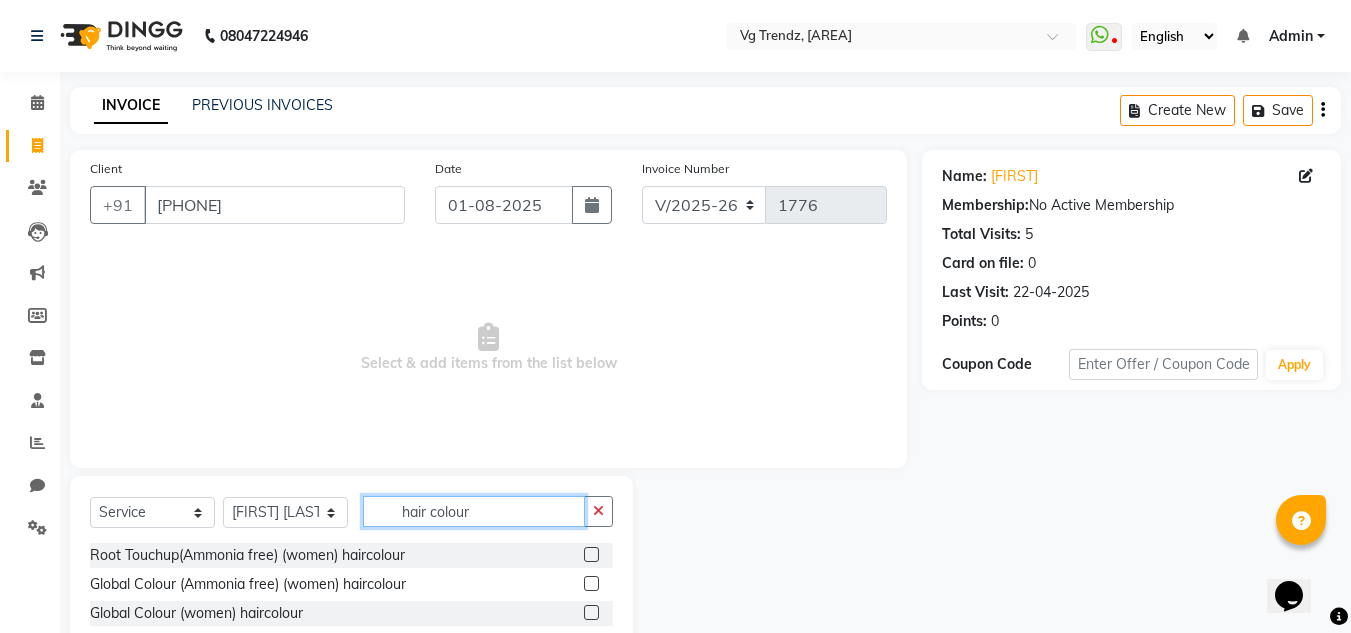 type on "hair colour" 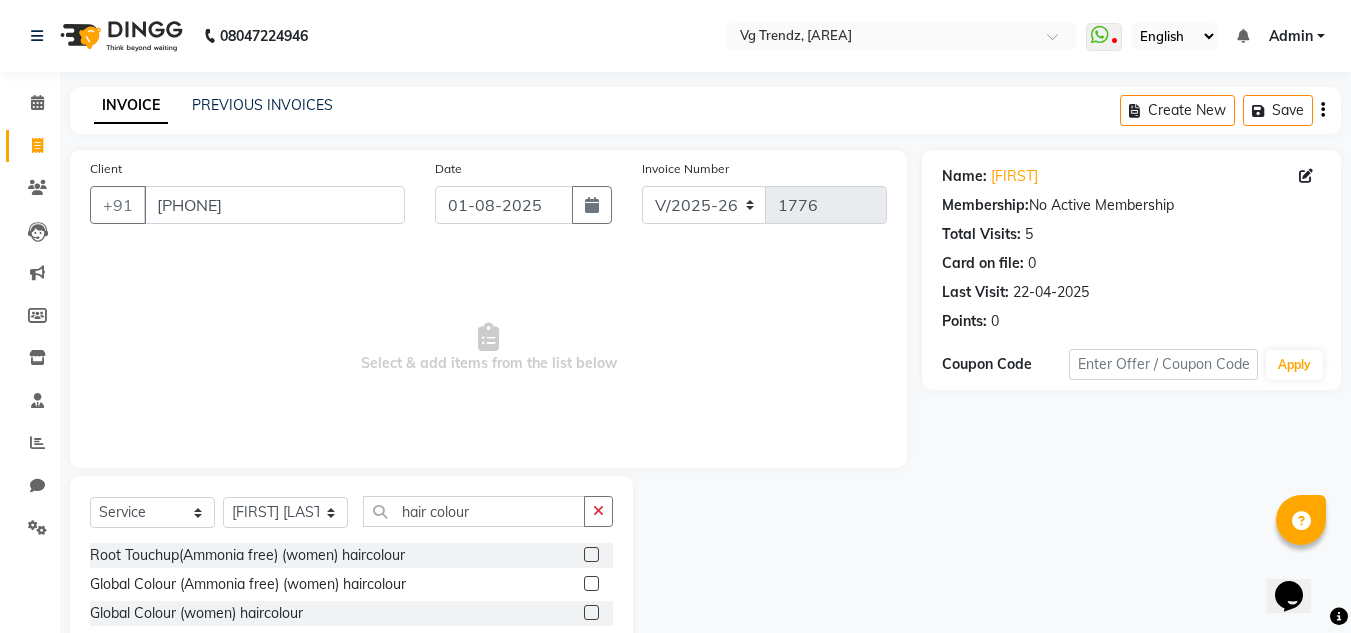 click 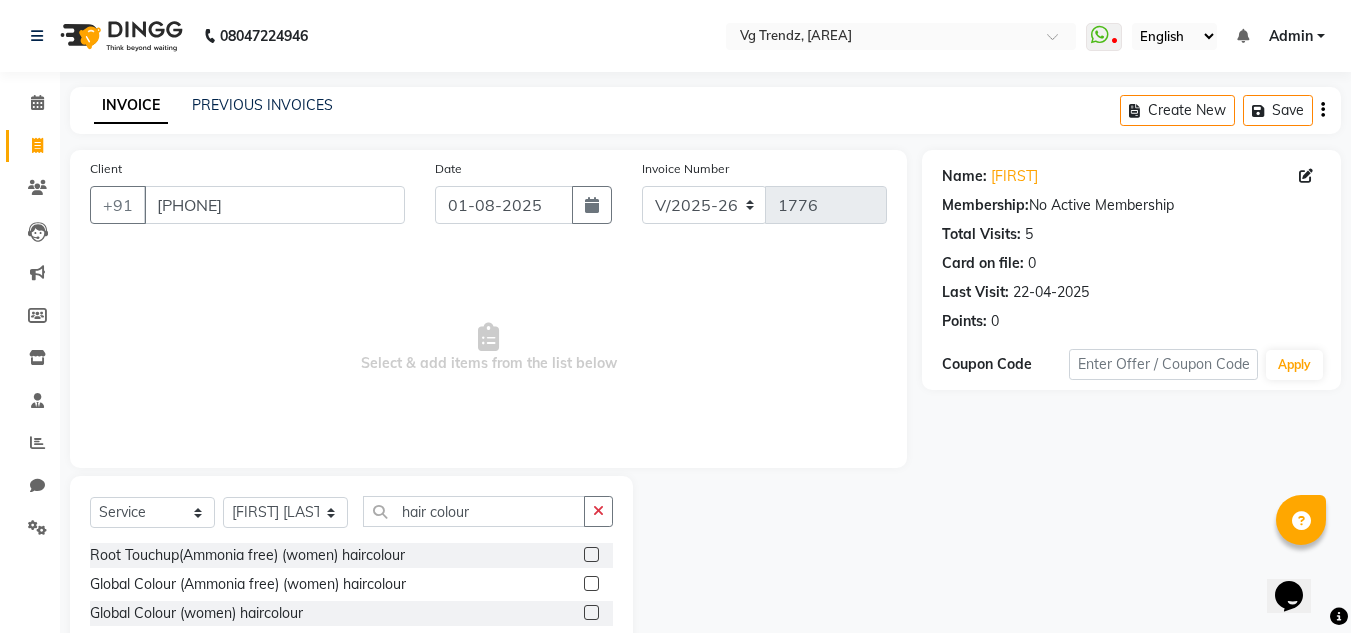 click 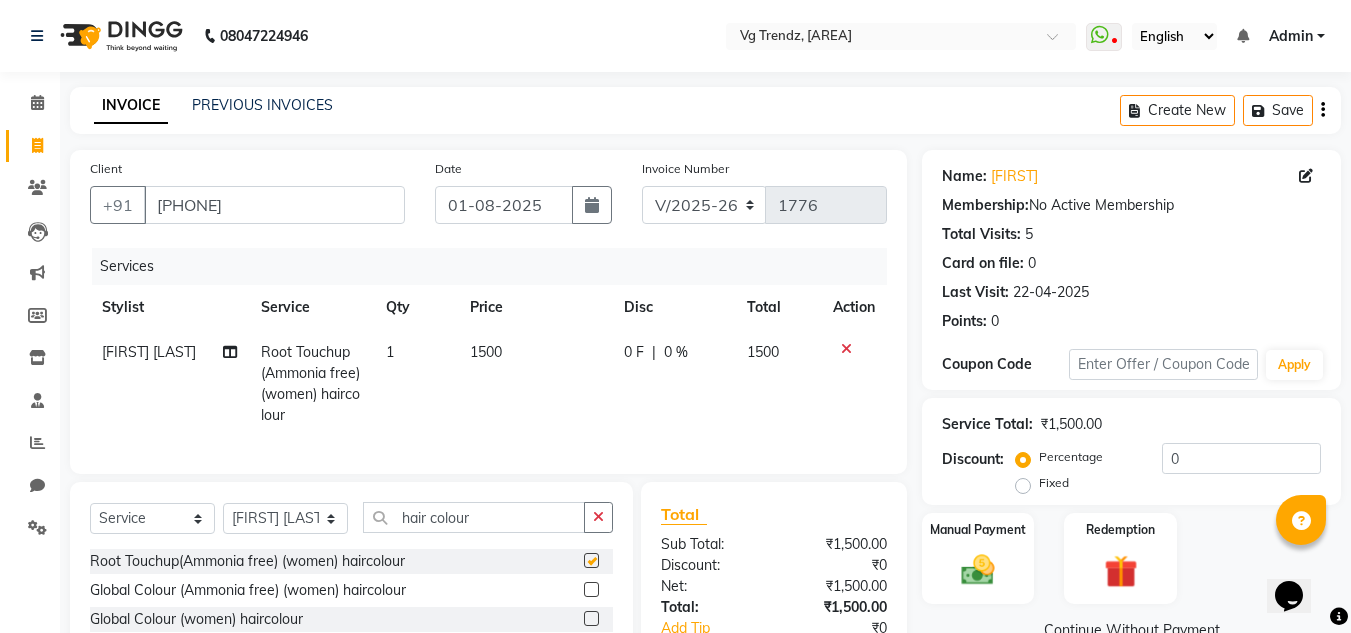 checkbox on "false" 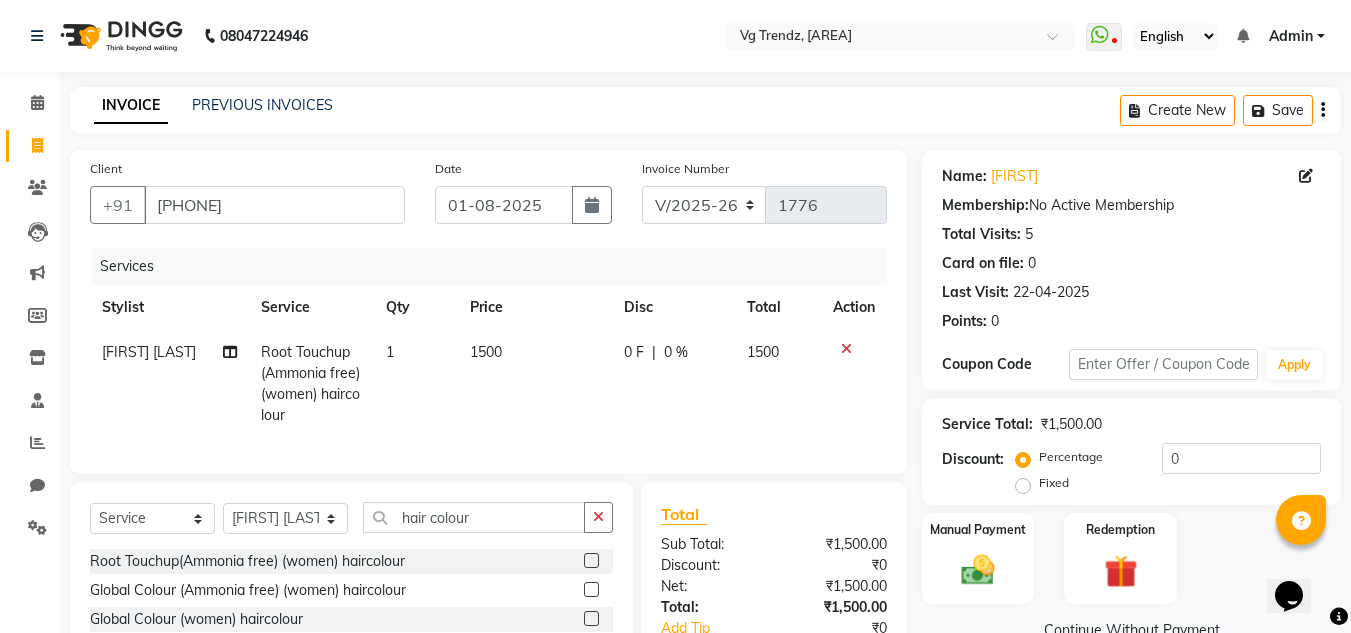 click 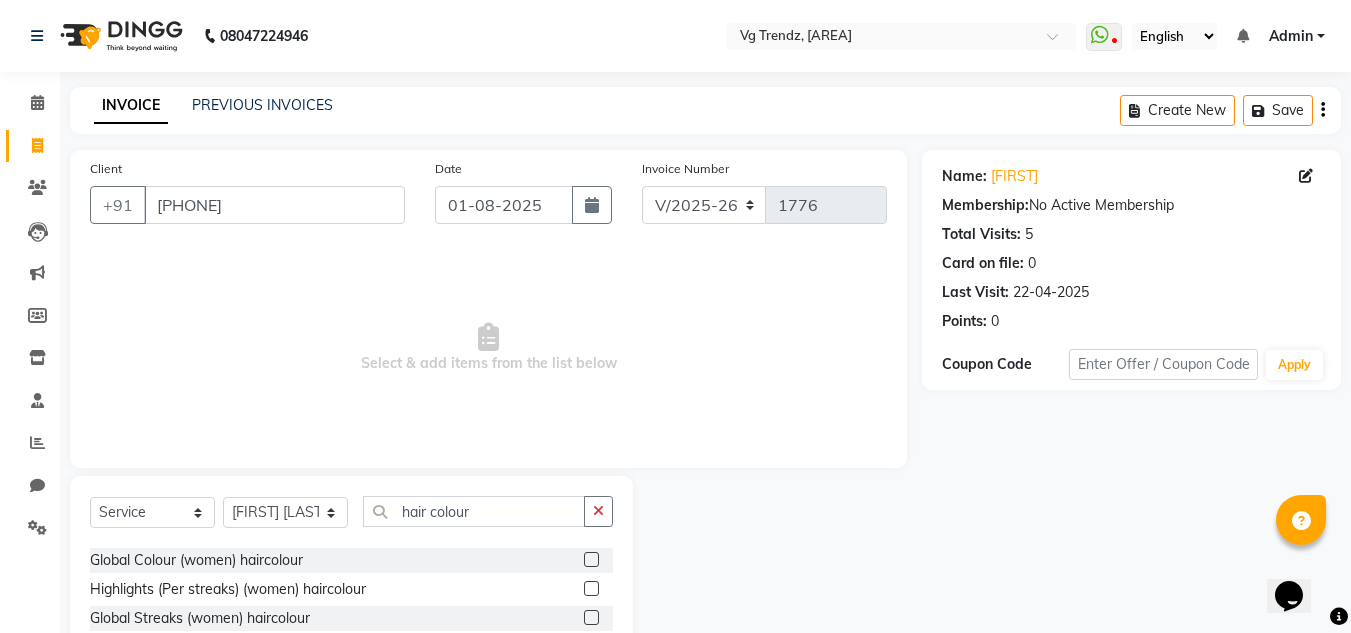 scroll, scrollTop: 61, scrollLeft: 0, axis: vertical 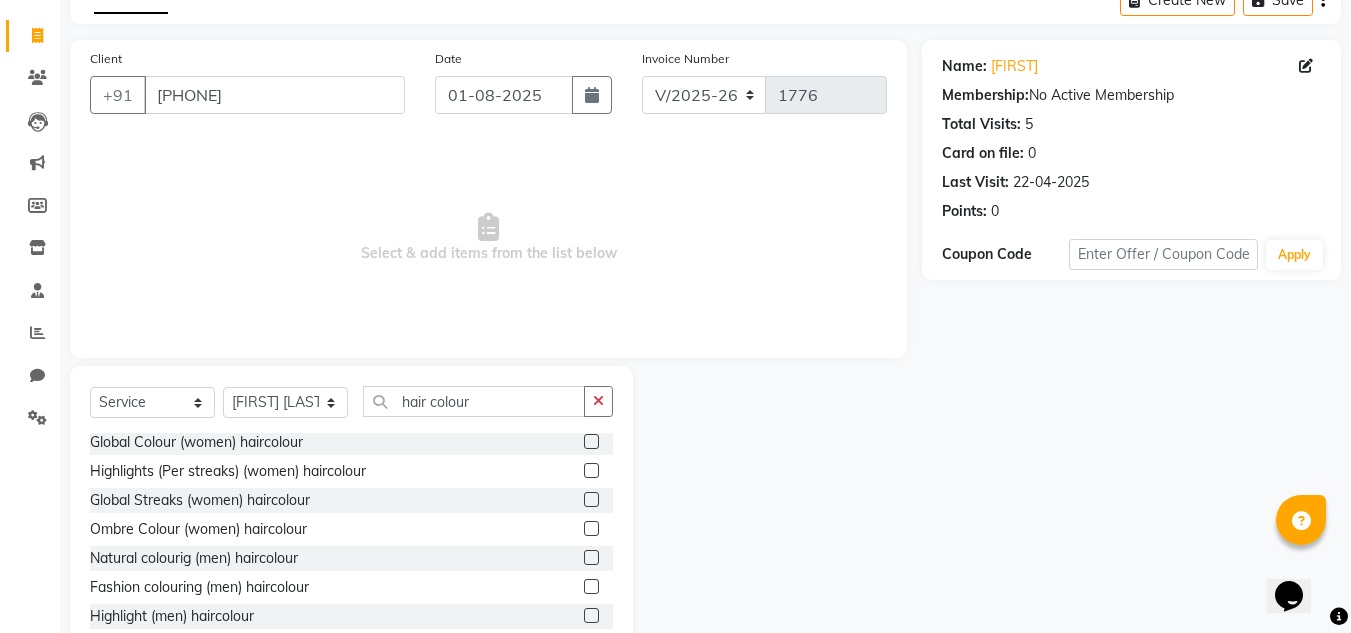 click 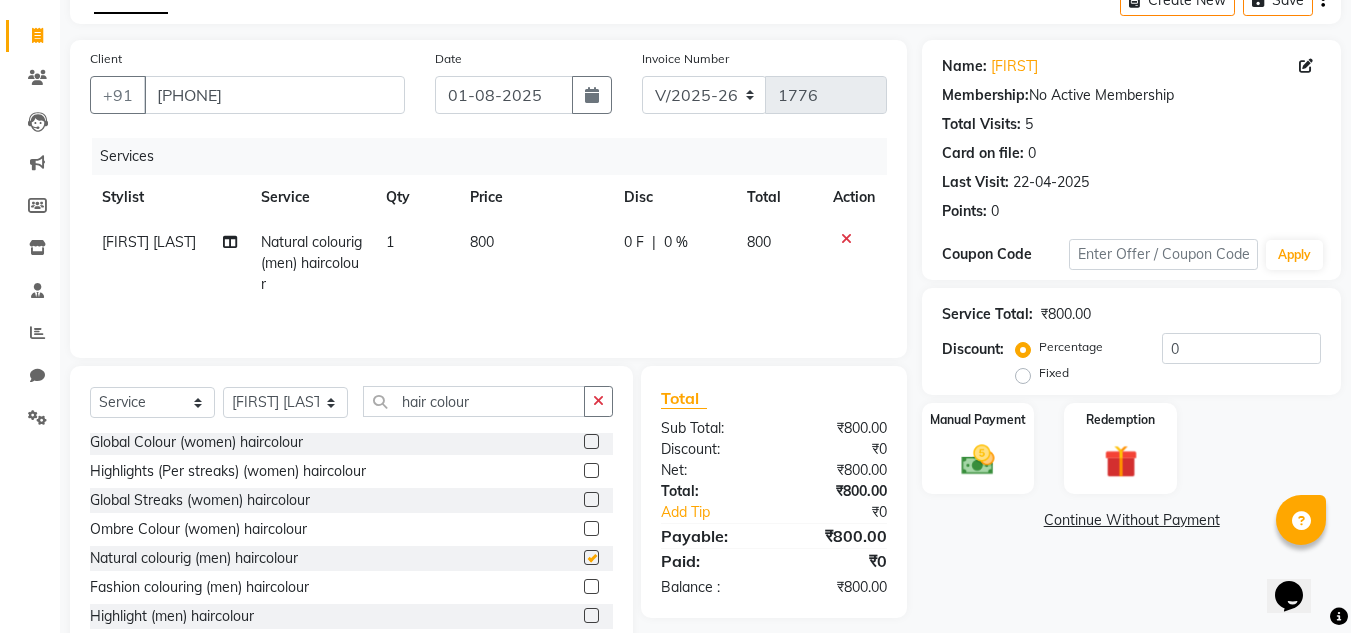 checkbox on "false" 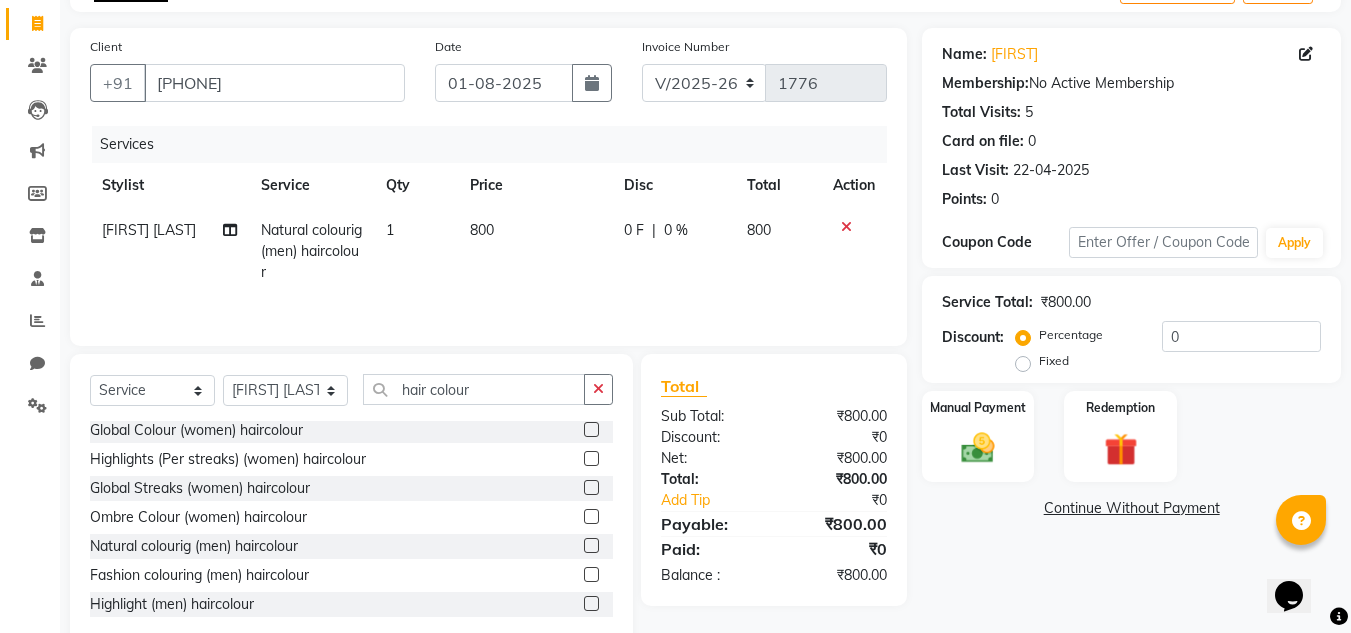 scroll, scrollTop: 123, scrollLeft: 0, axis: vertical 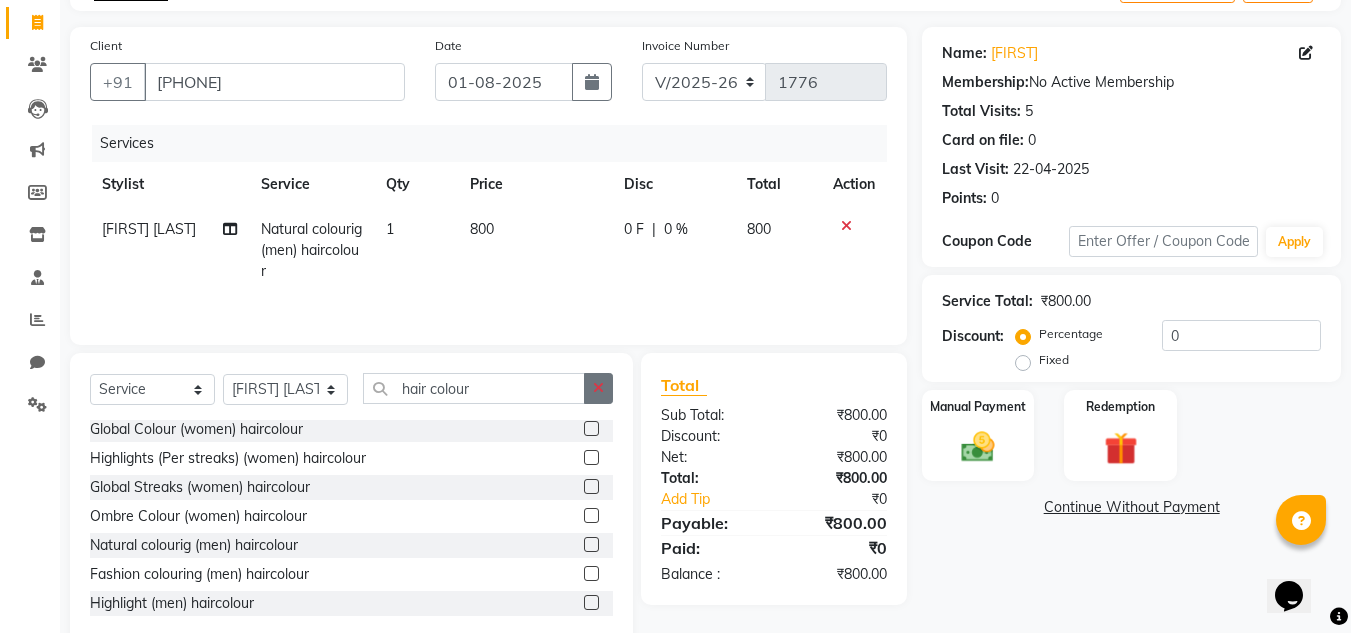click 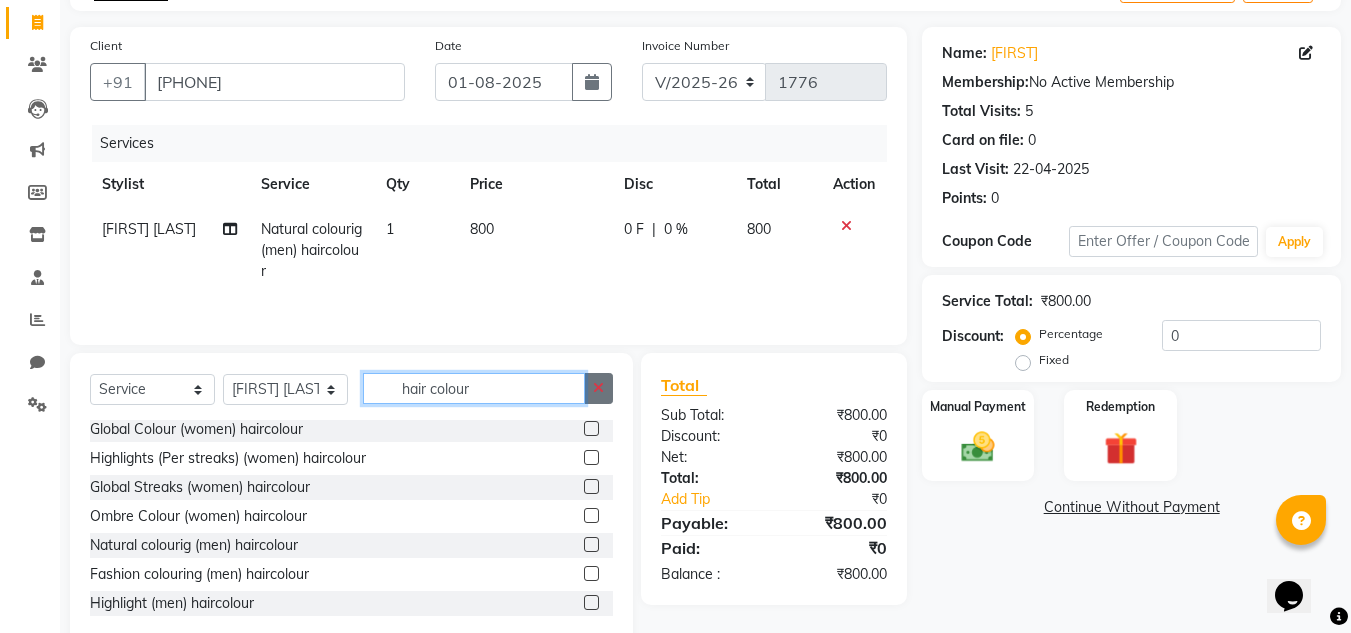 type 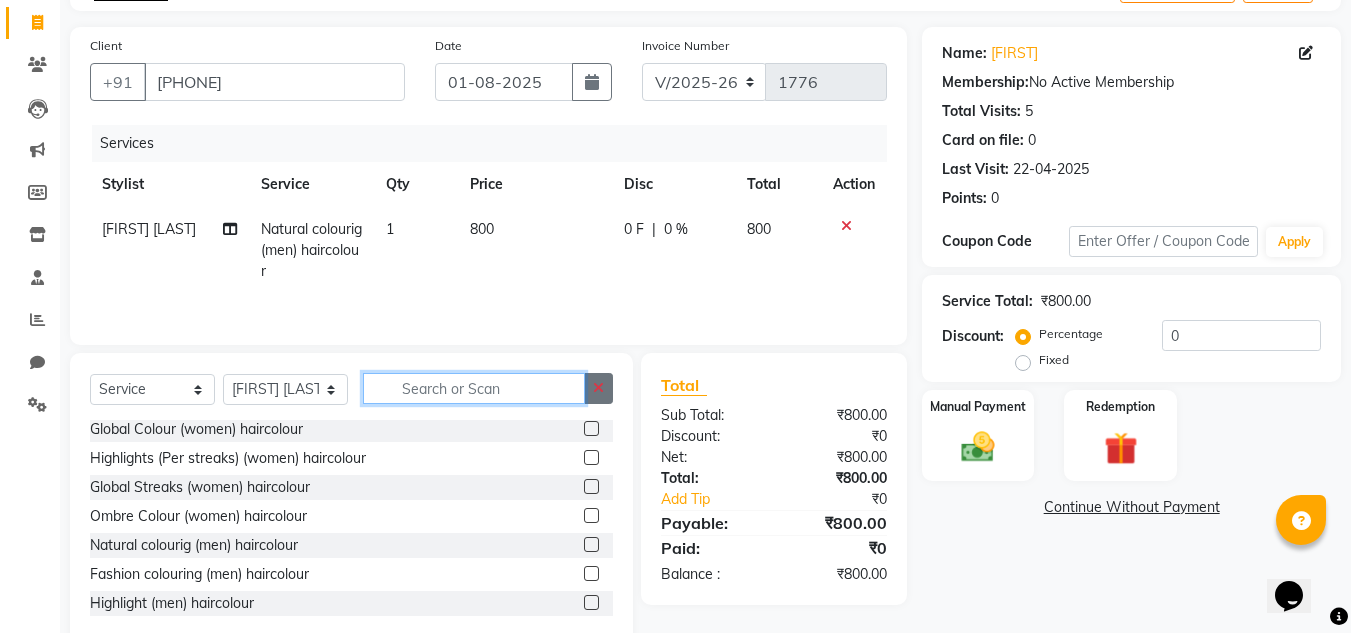 scroll, scrollTop: 728, scrollLeft: 0, axis: vertical 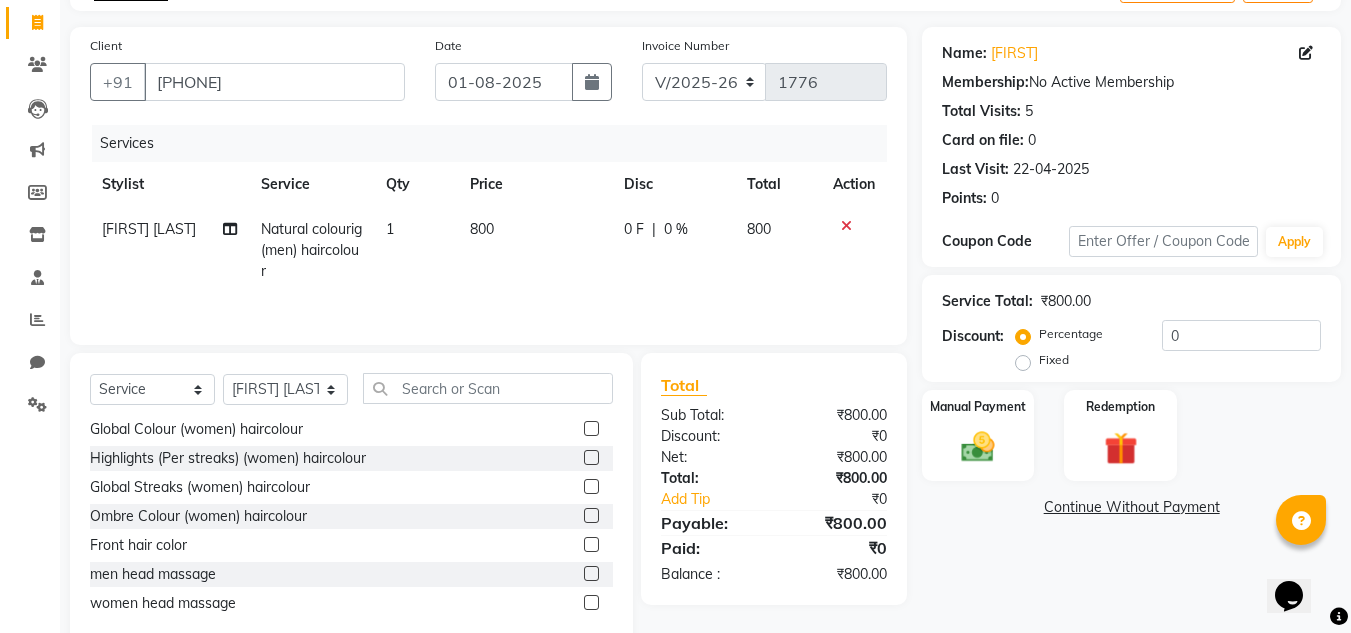 click on "800" 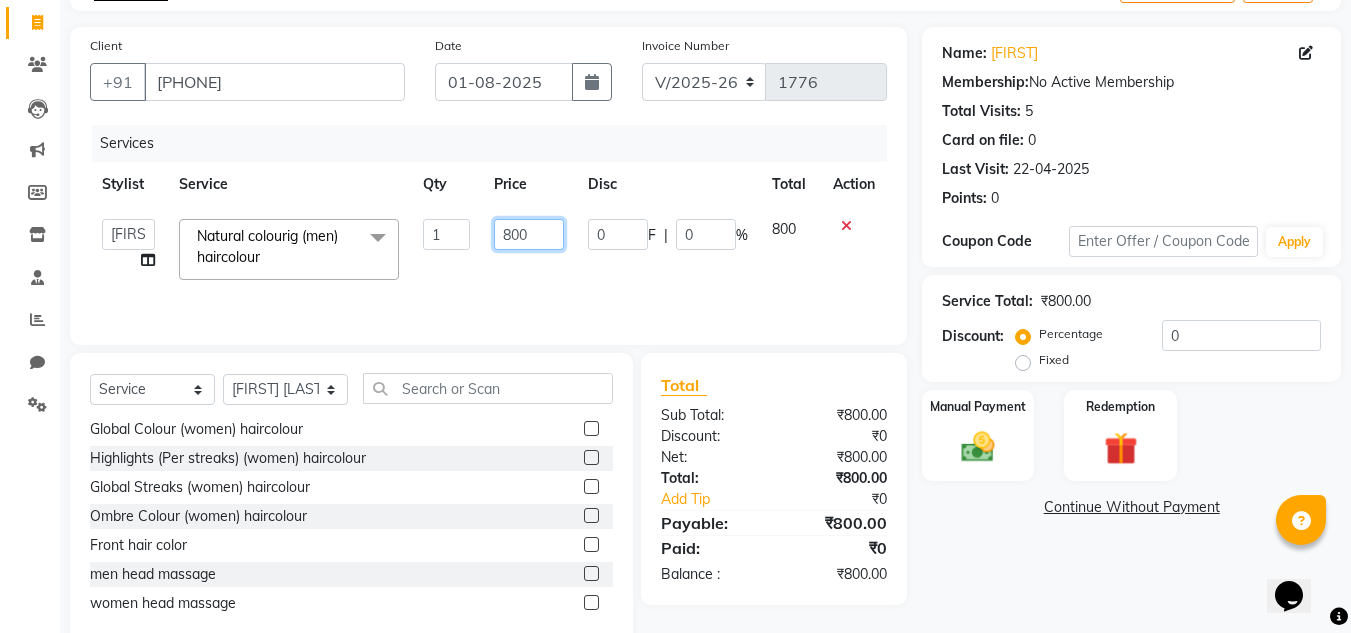 click on "800" 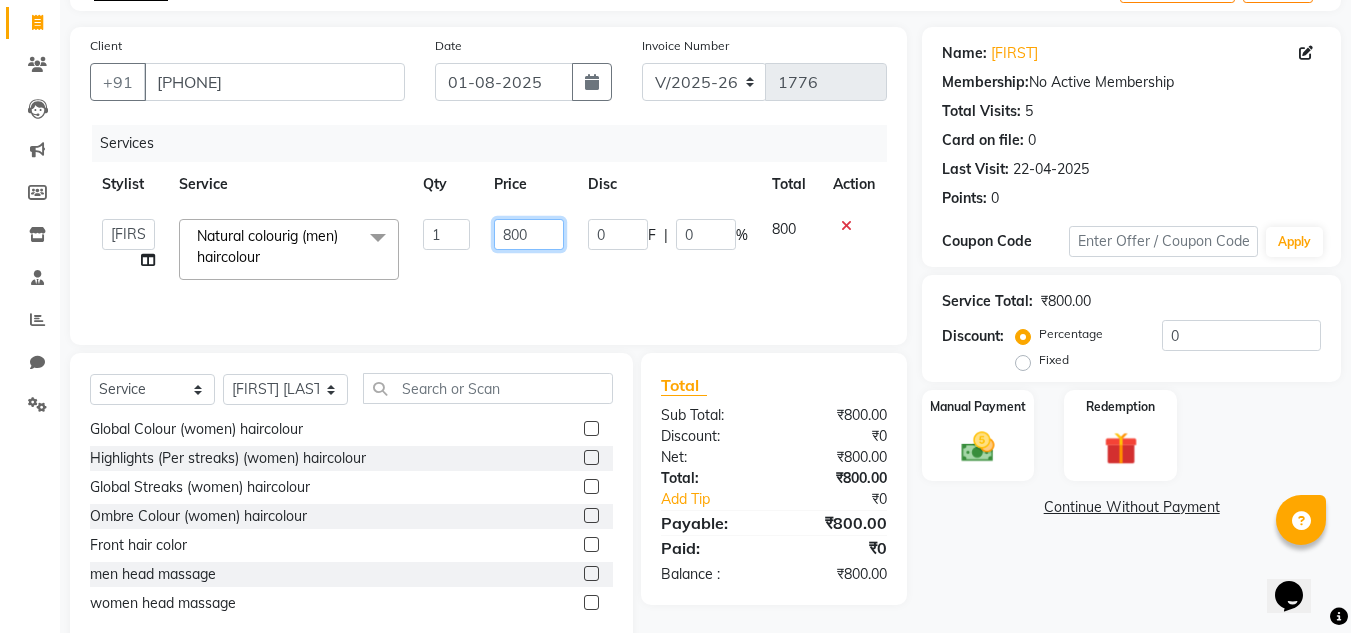click on "800" 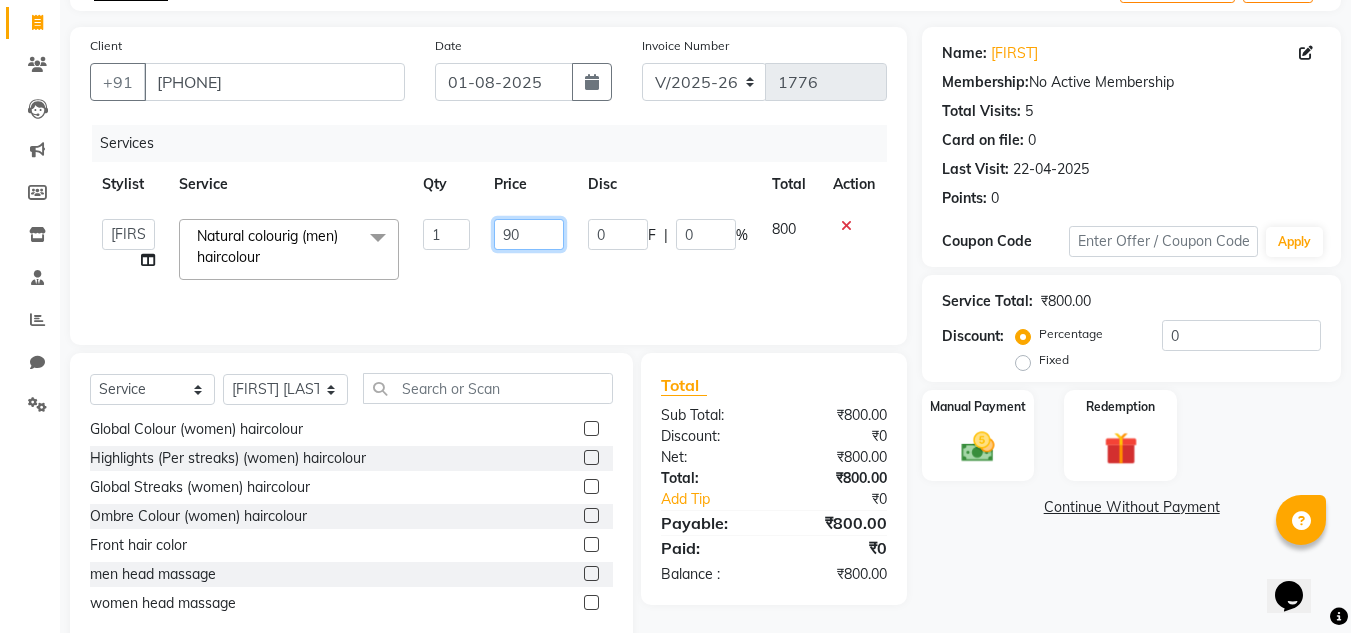 type on "950" 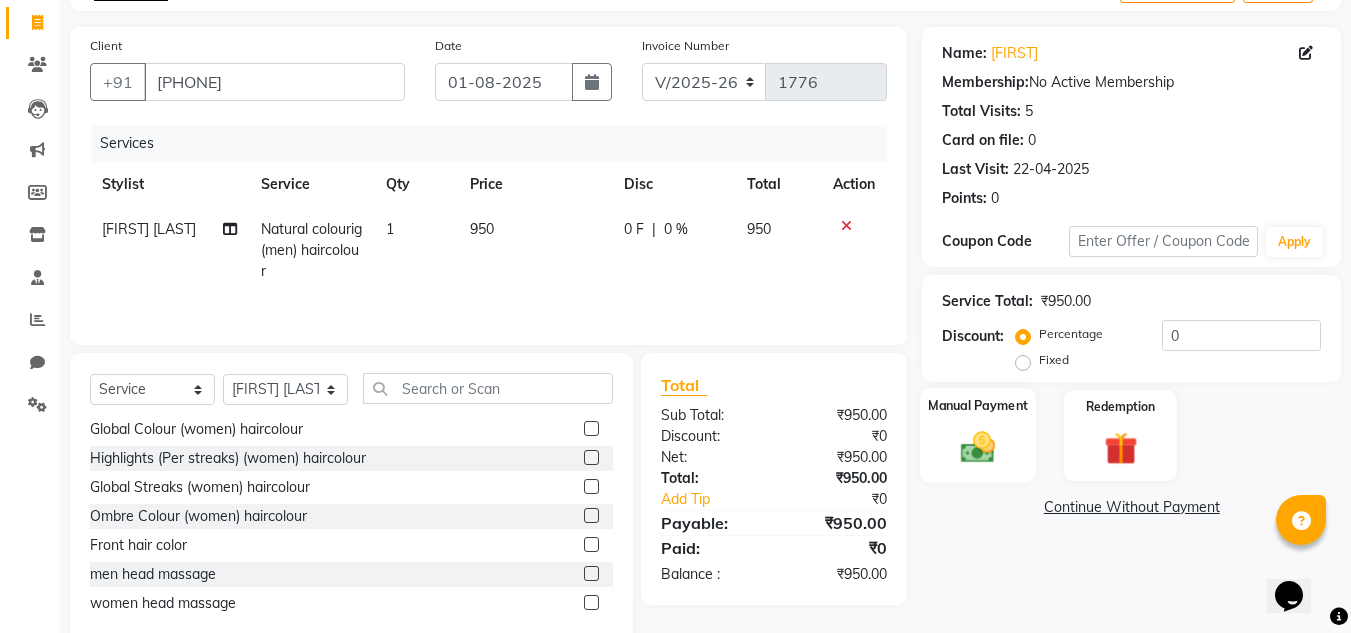 click on "Manual Payment" 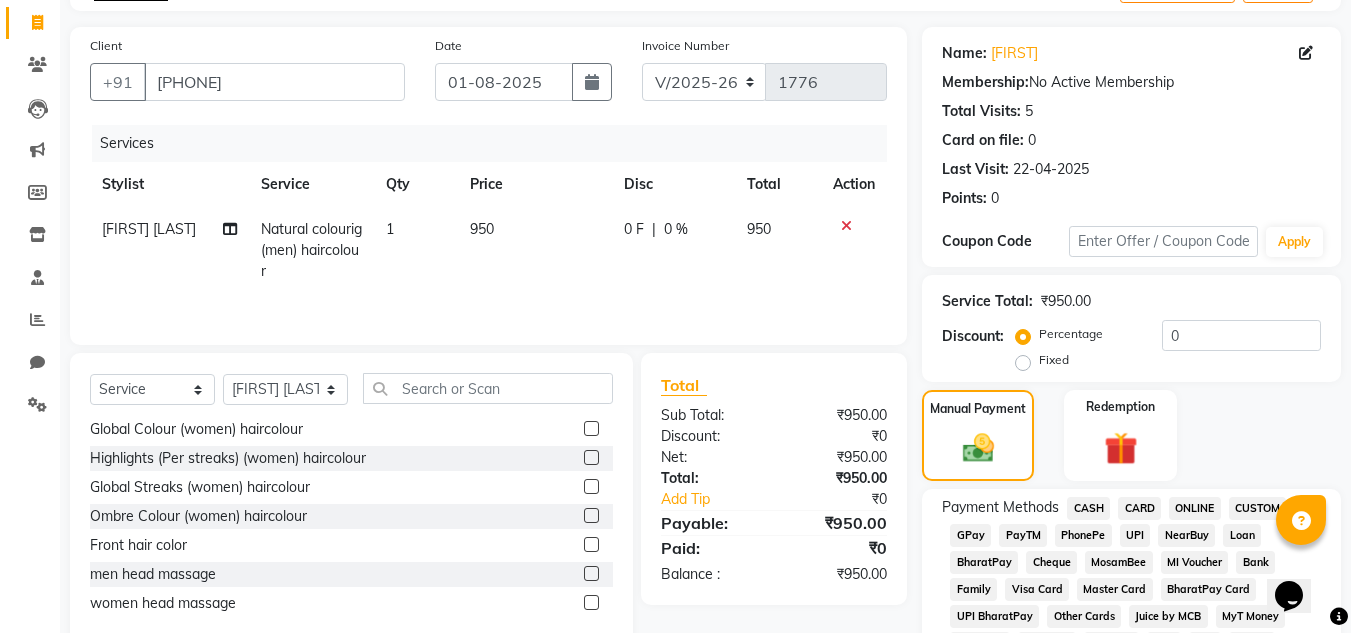 click on "PhonePe" 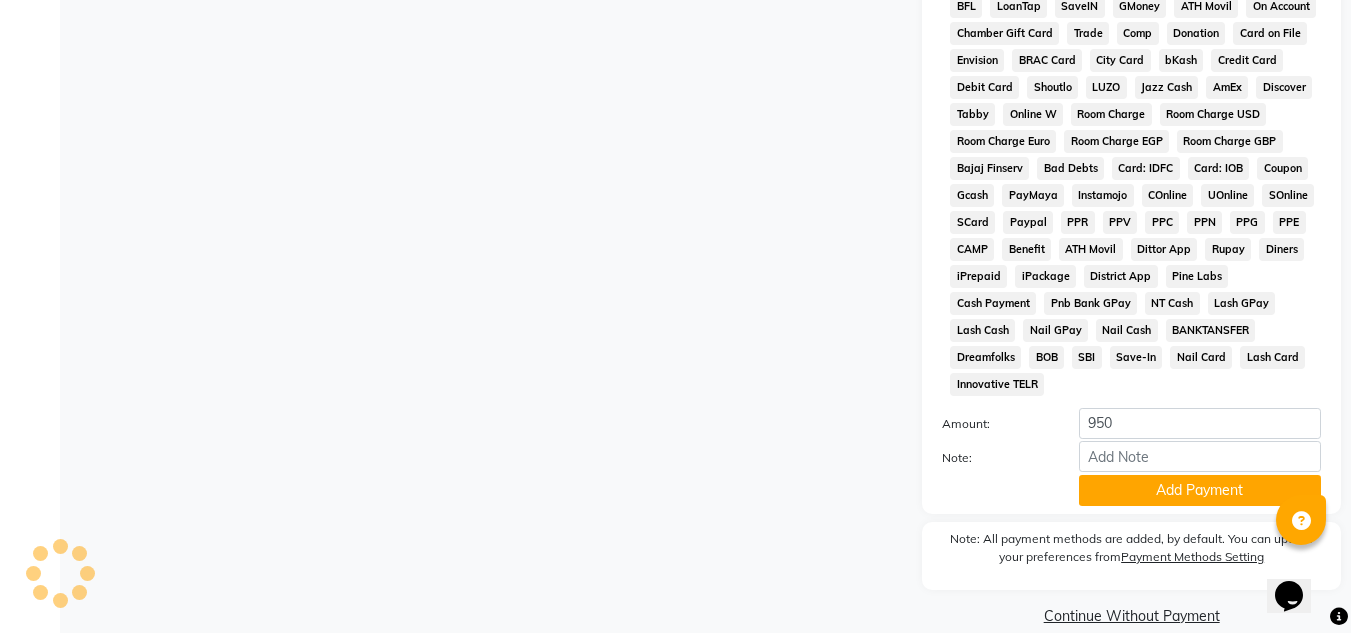 scroll, scrollTop: 869, scrollLeft: 0, axis: vertical 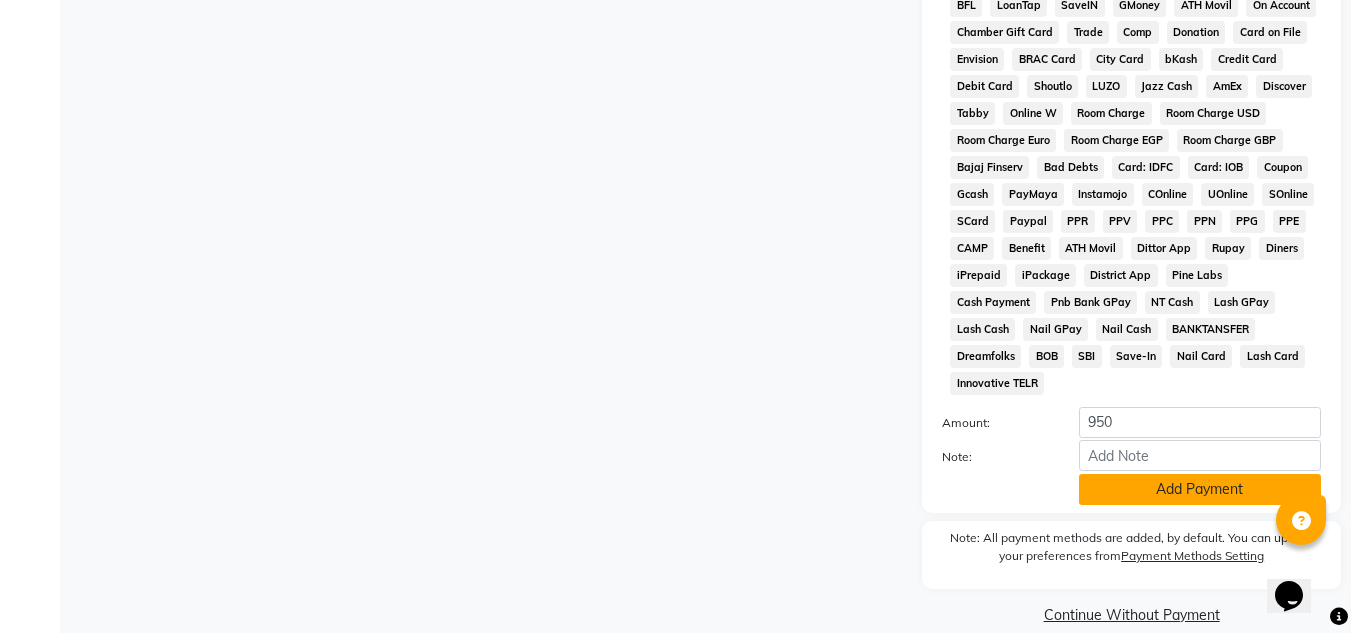 click on "Add Payment" 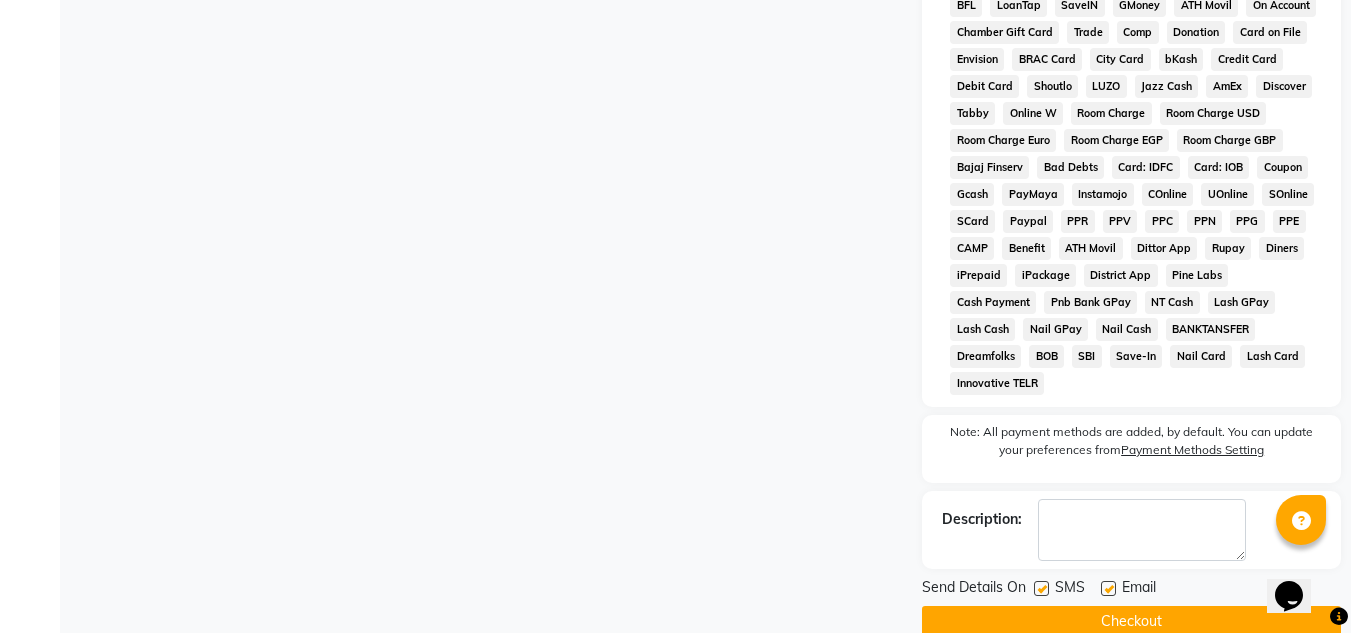 click 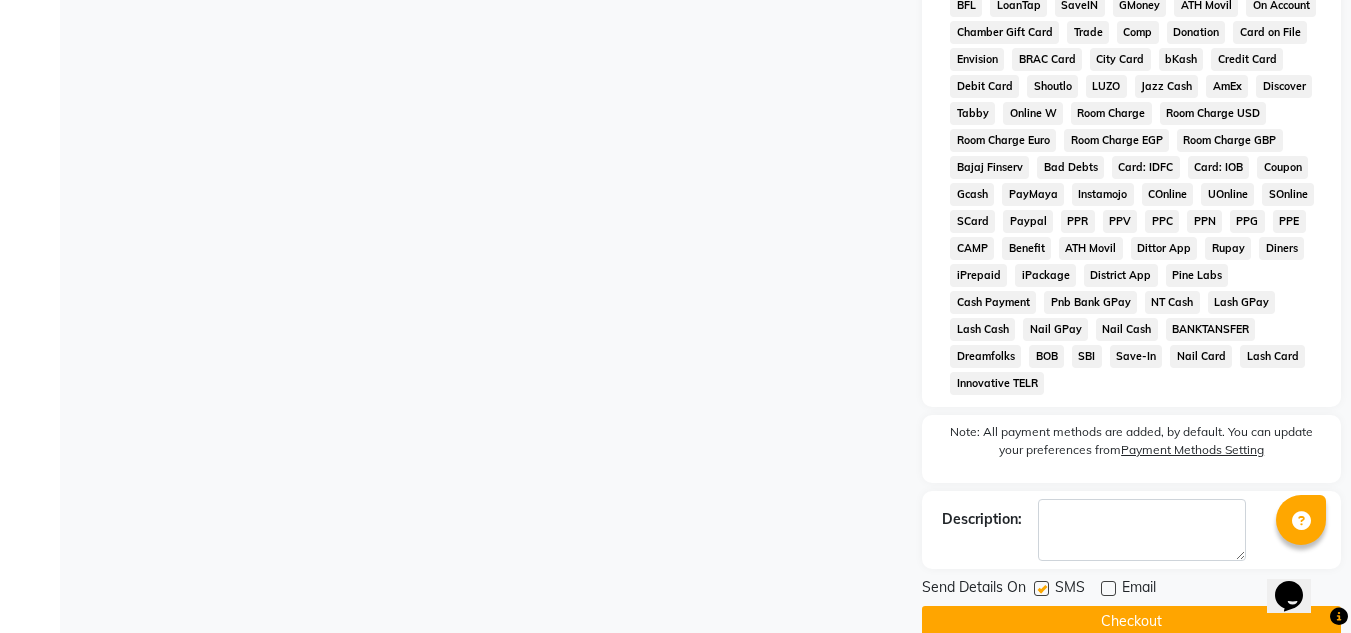 click 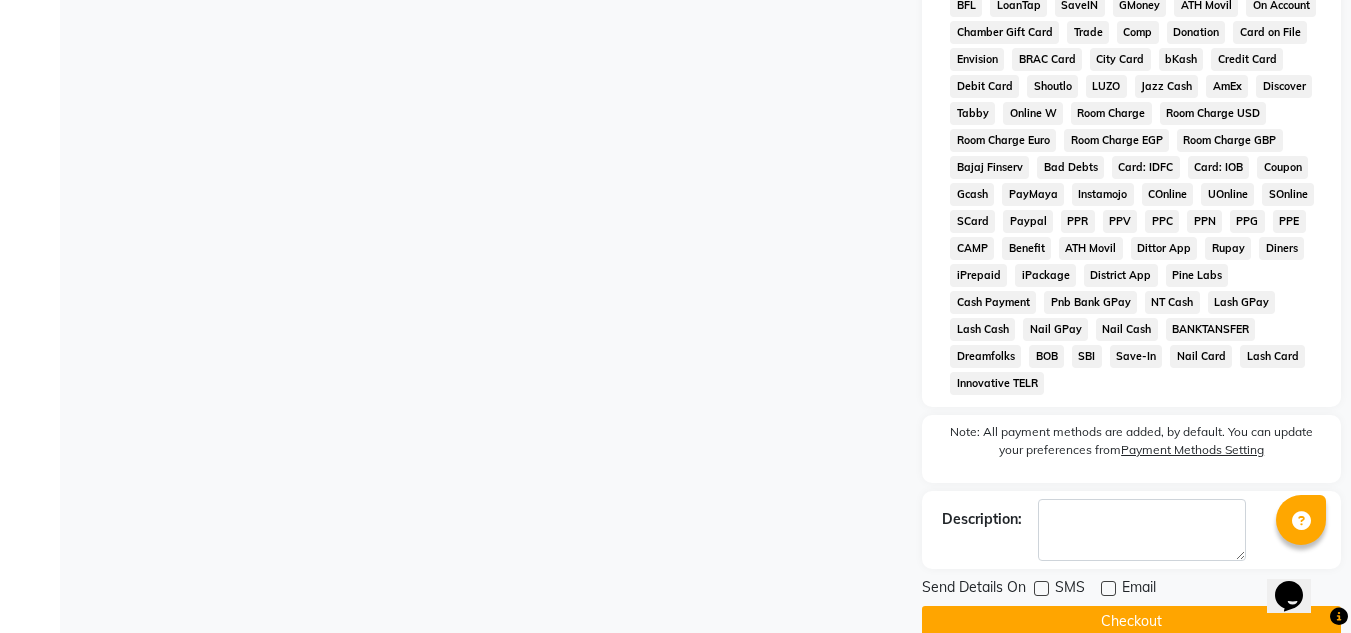 click 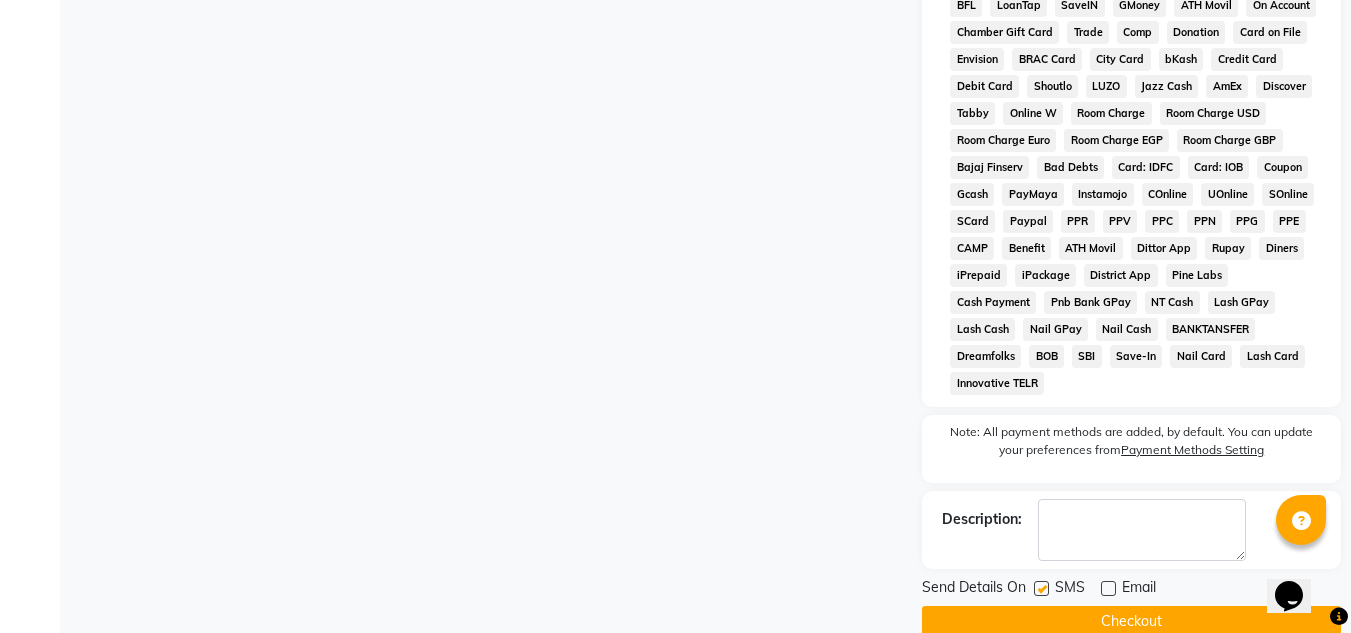 click 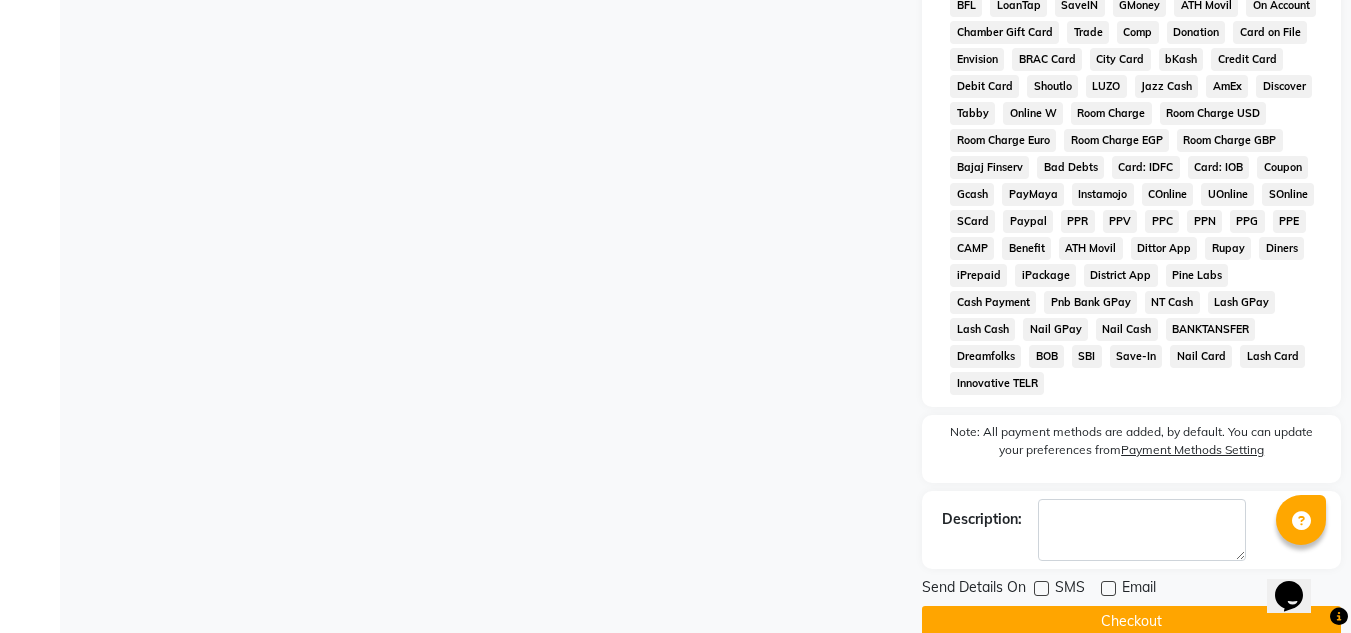 click on "Checkout" 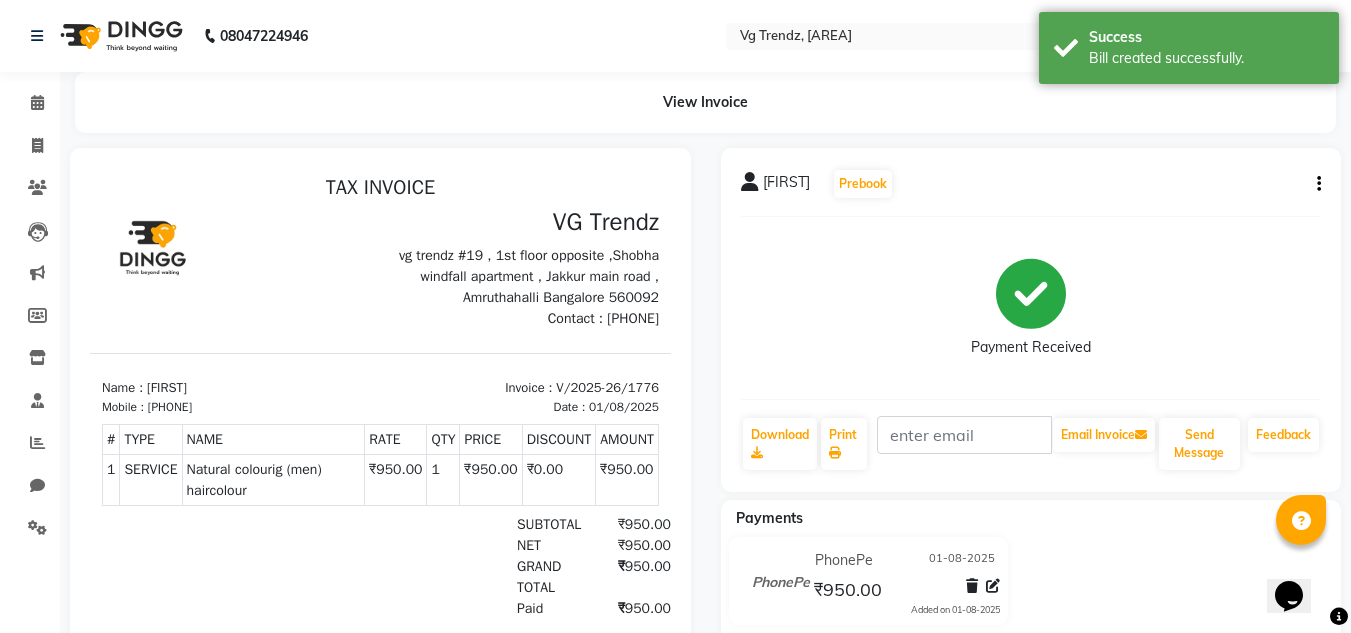 scroll, scrollTop: 0, scrollLeft: 0, axis: both 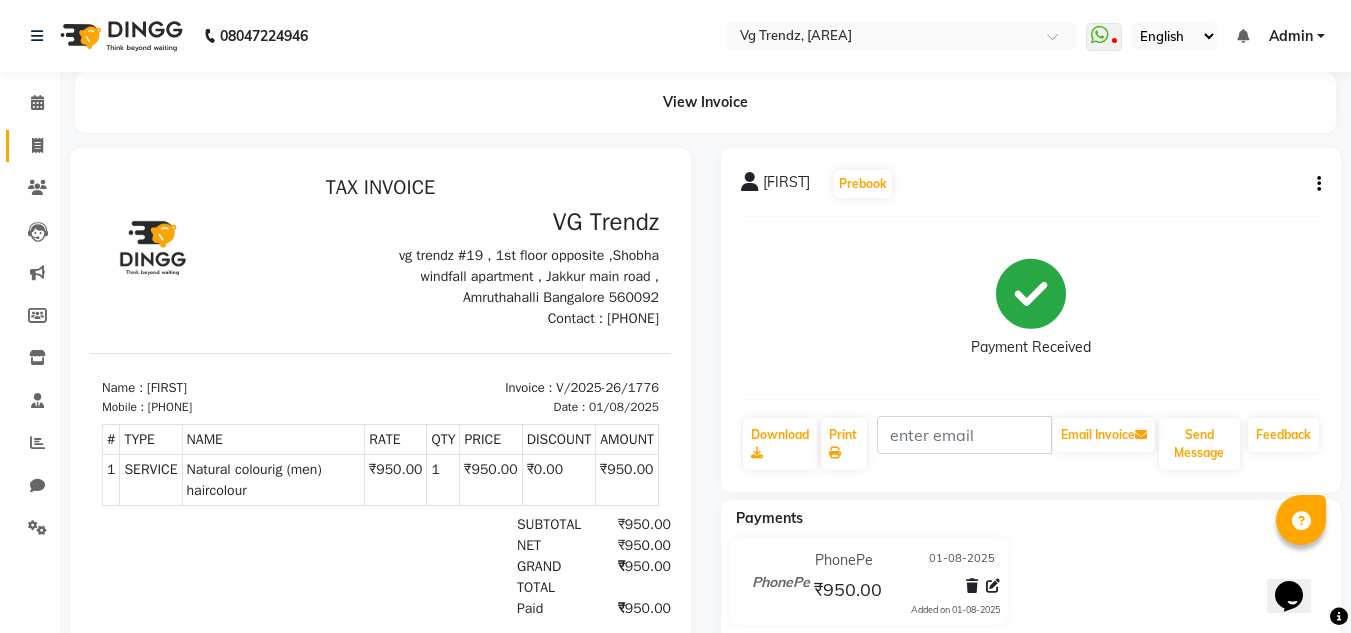 click on "Invoice" 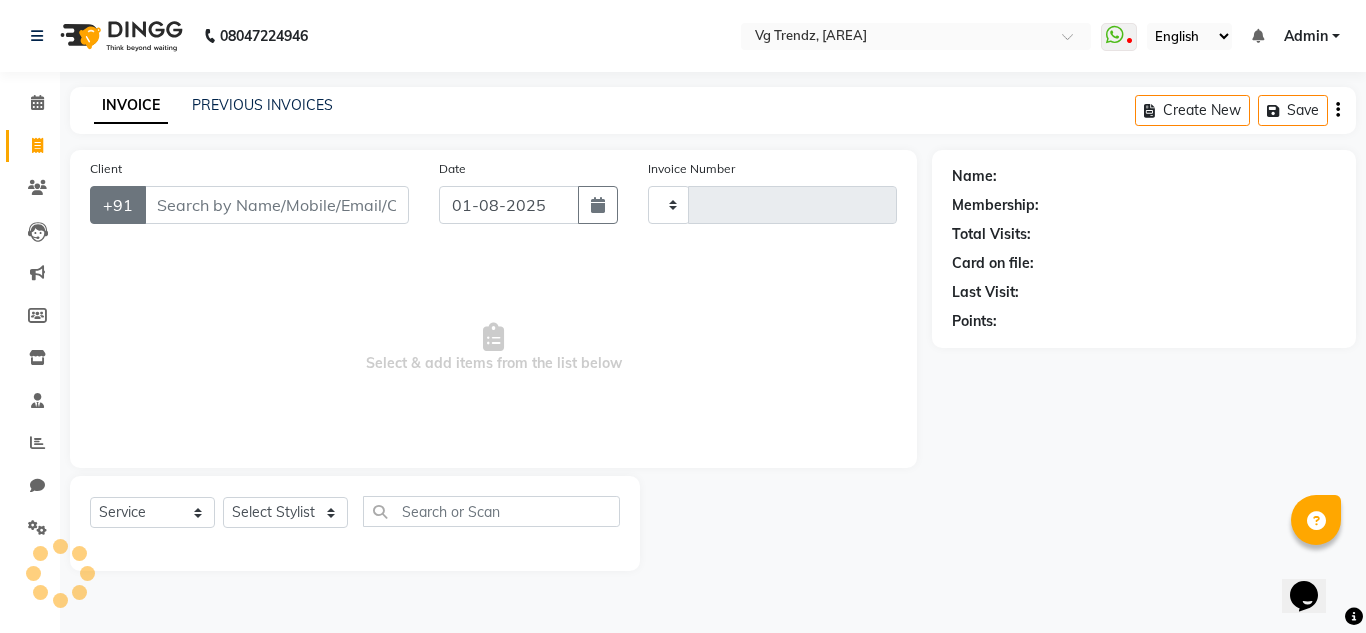 click on "+91" 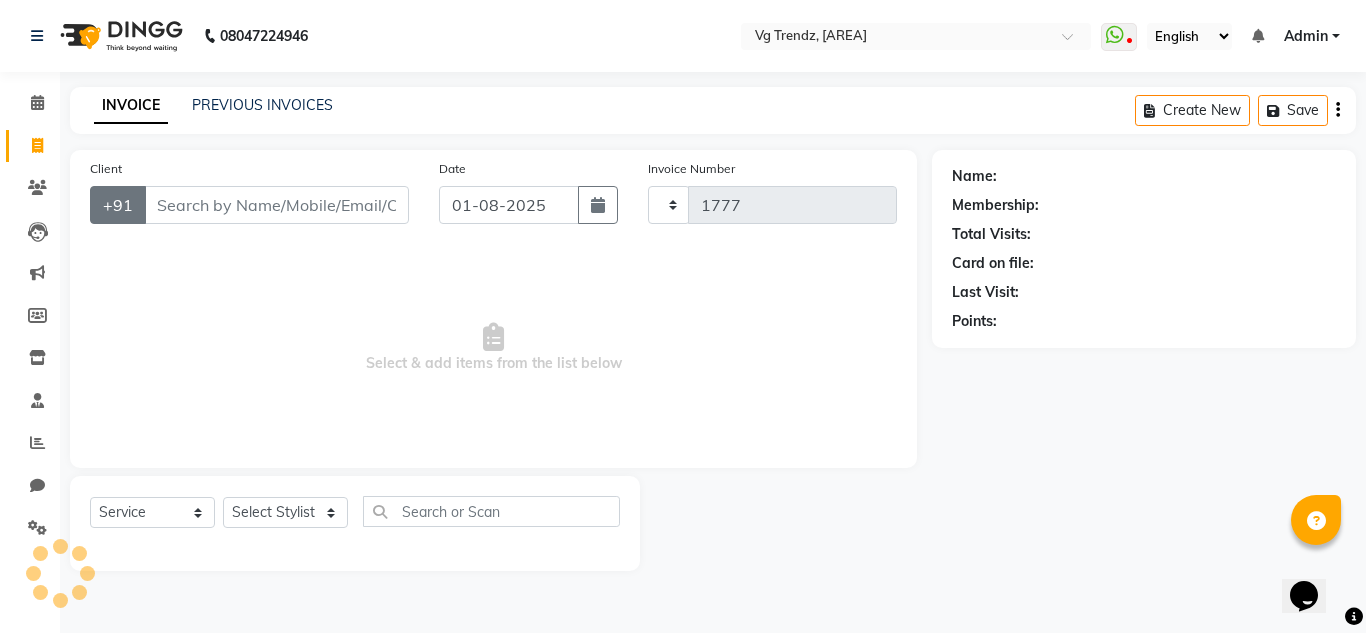 select on "5536" 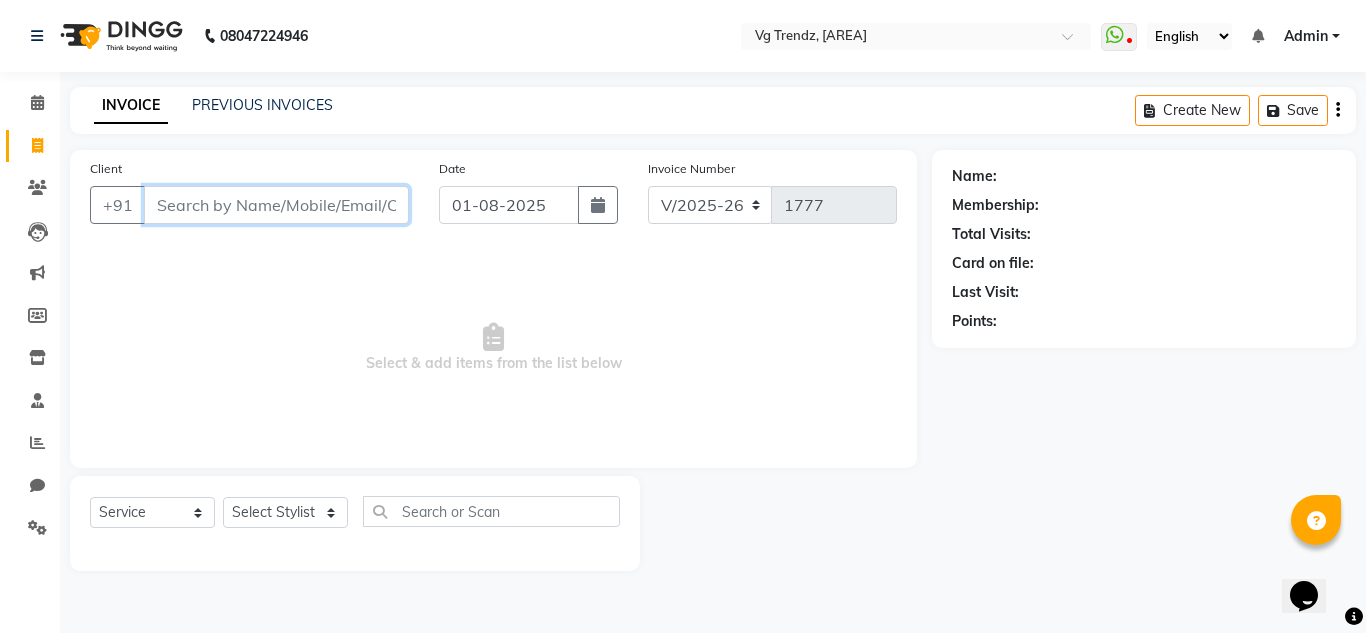 click on "Client" at bounding box center [276, 205] 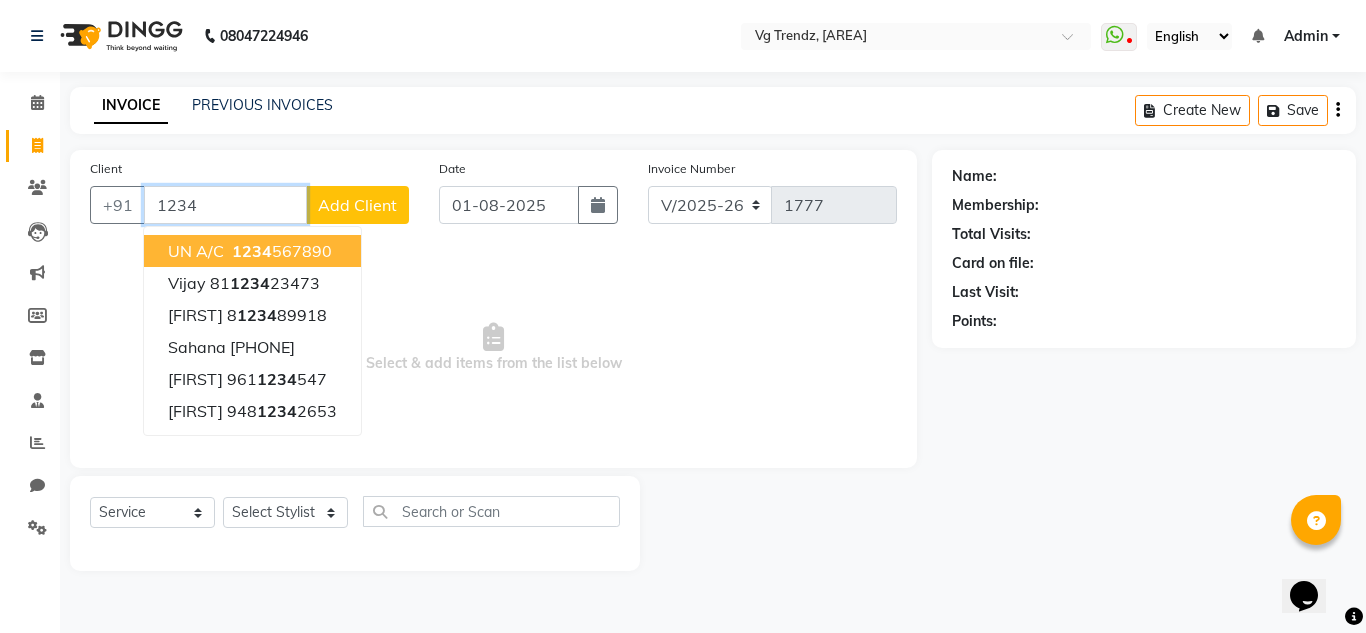 click on "UN A/C" at bounding box center [196, 251] 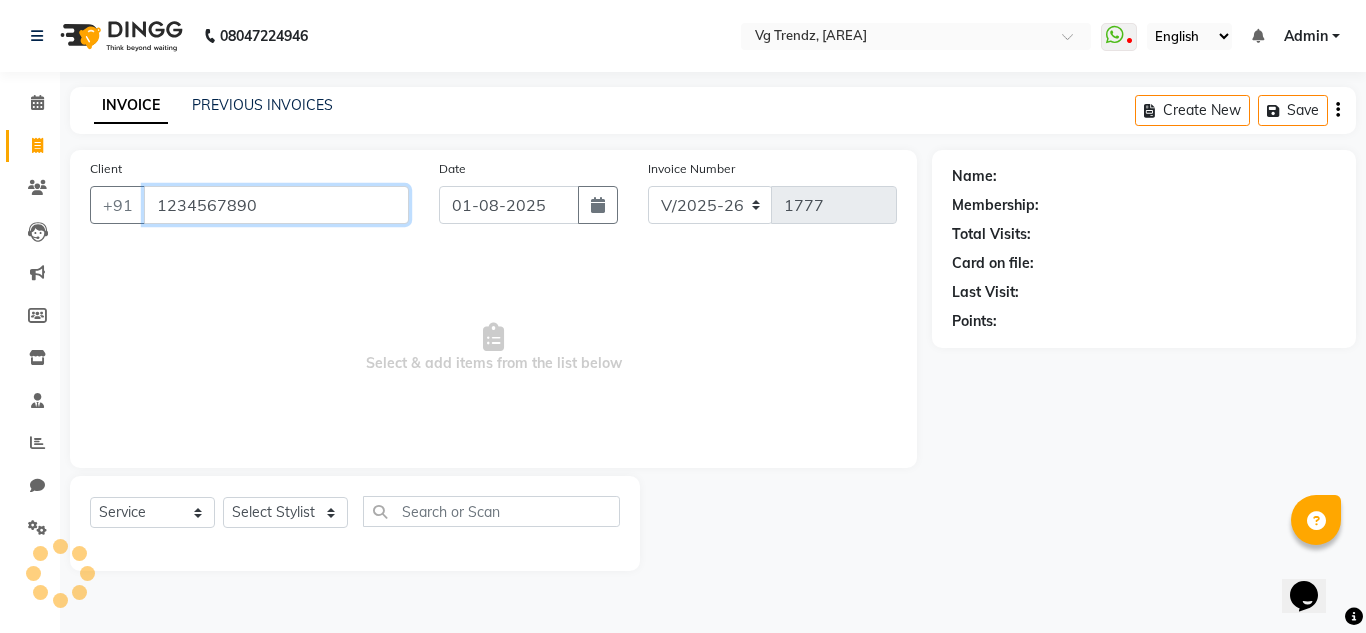 type on "1234567890" 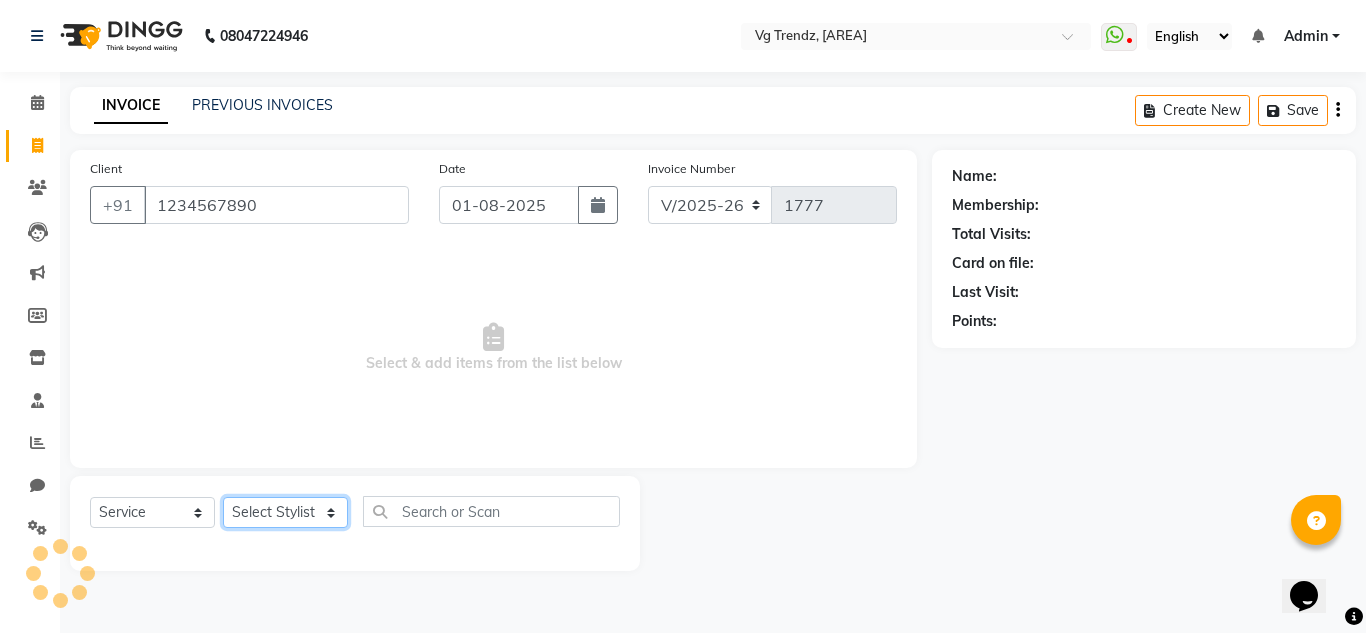 click on "Select Stylist [FIRST] [LAST] [FIRST] [LAST] [FIRST] [LAST] [FIRST] [LAST] salon number [FIRST] [LAST] [FIRST] [LAST] [FIRST] [LAST] [FIRST] [LAST]" 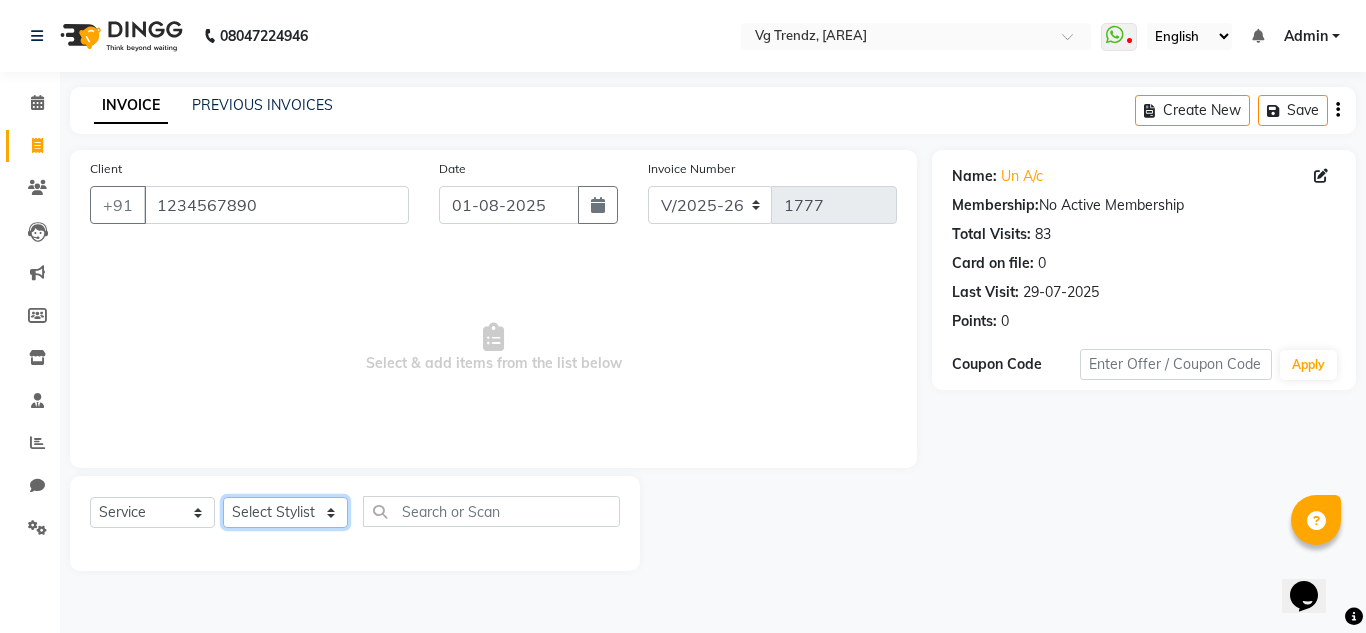 select on "84659" 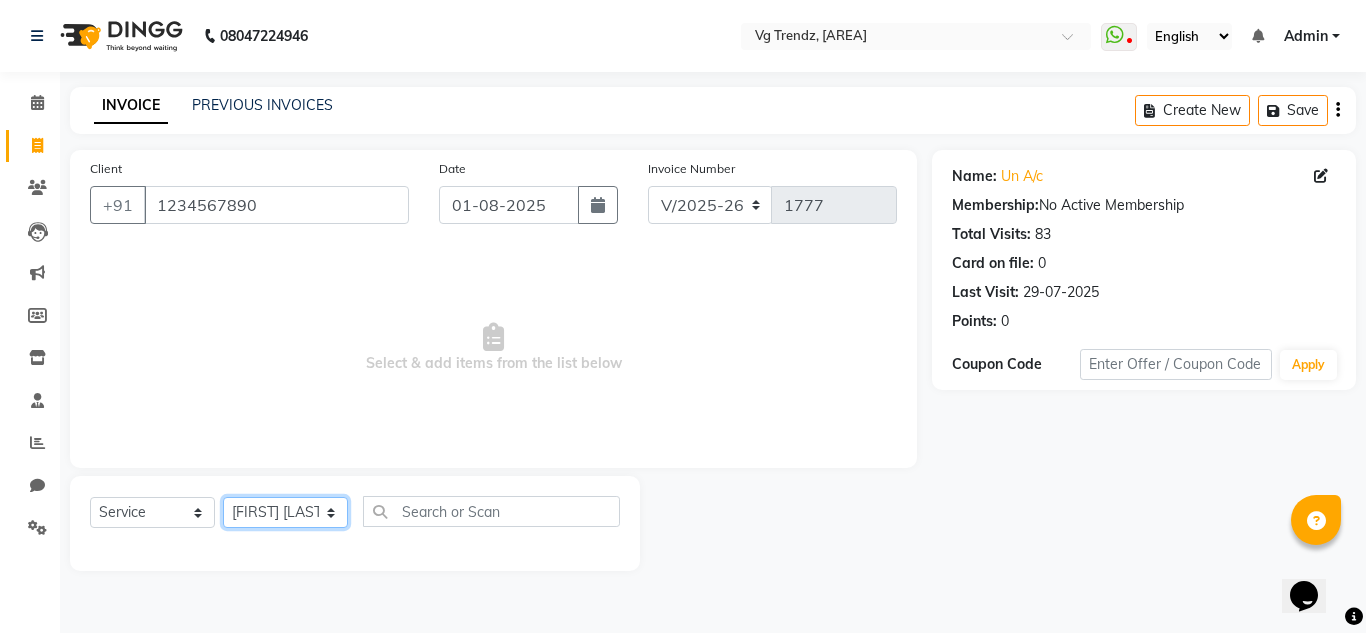 click on "Select Stylist [FIRST] [LAST] [FIRST] [LAST] [FIRST] [LAST] [FIRST] [LAST] salon number [FIRST] [LAST] [FIRST] [LAST] [FIRST] [LAST] [FIRST] [LAST]" 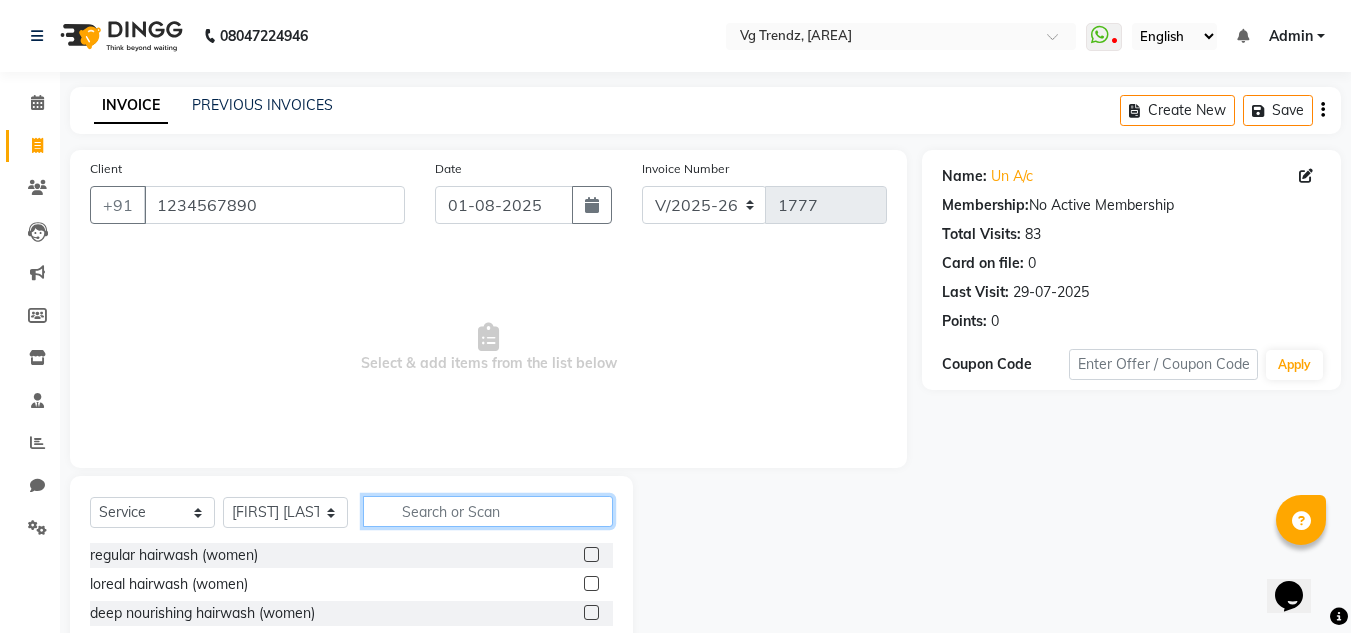 click 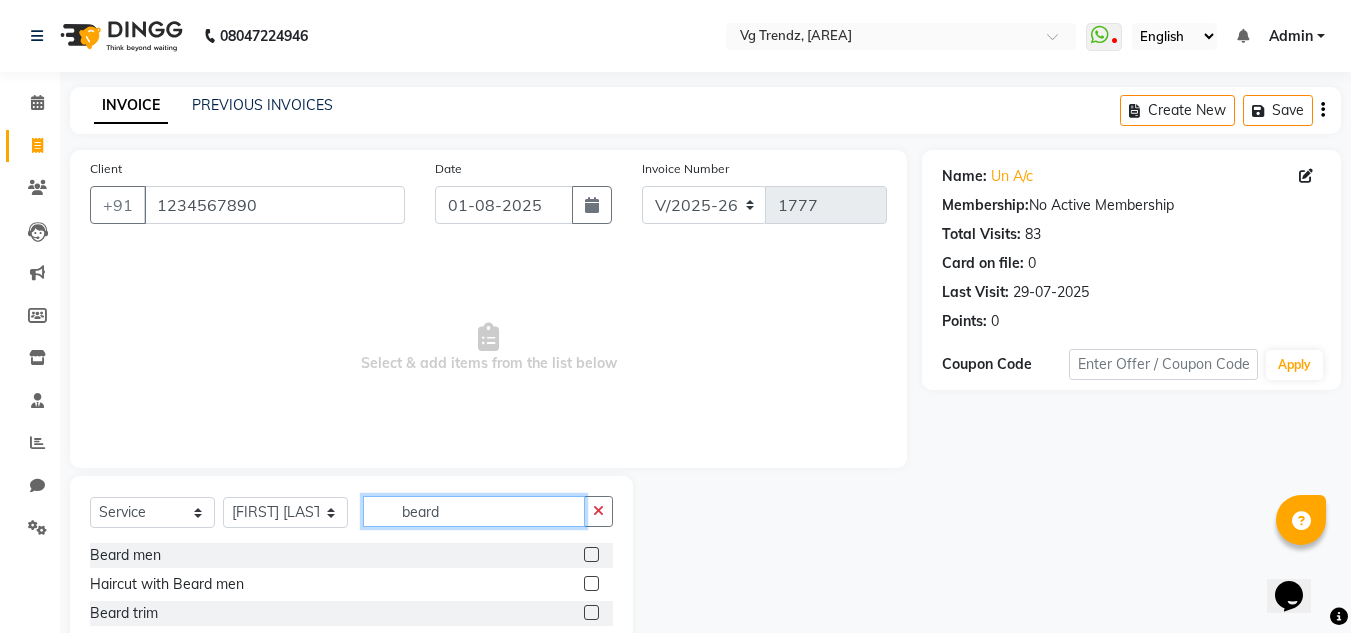 type on "beard" 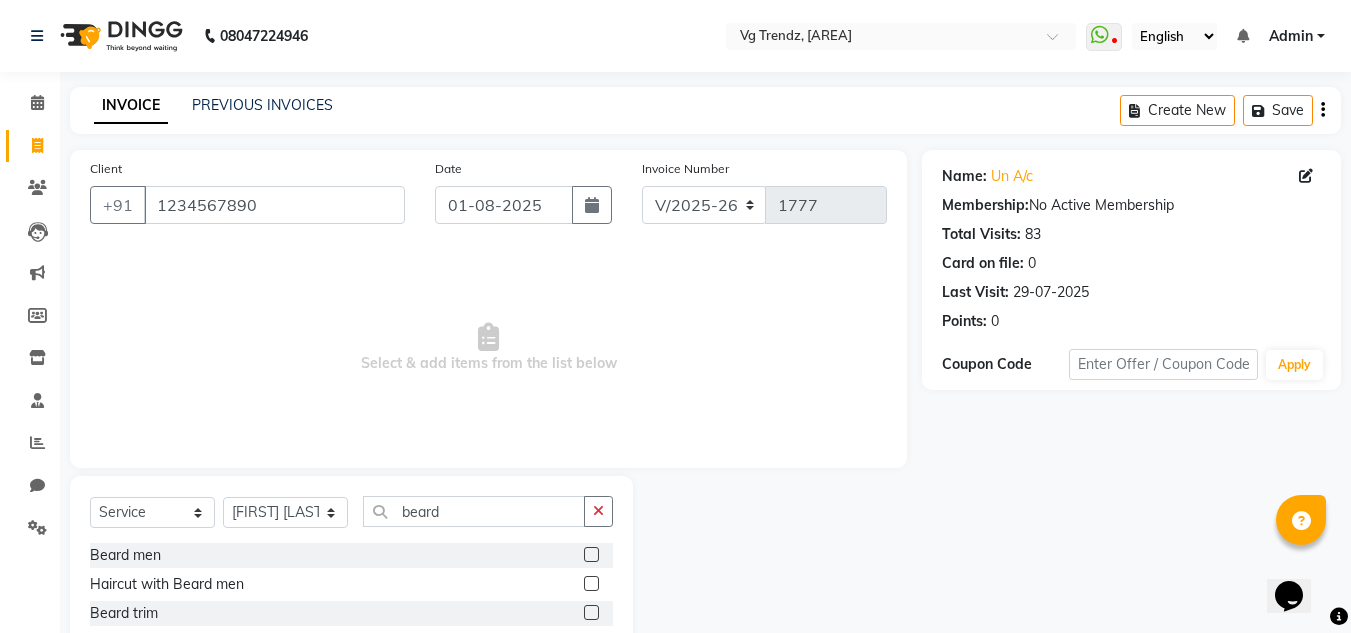 click 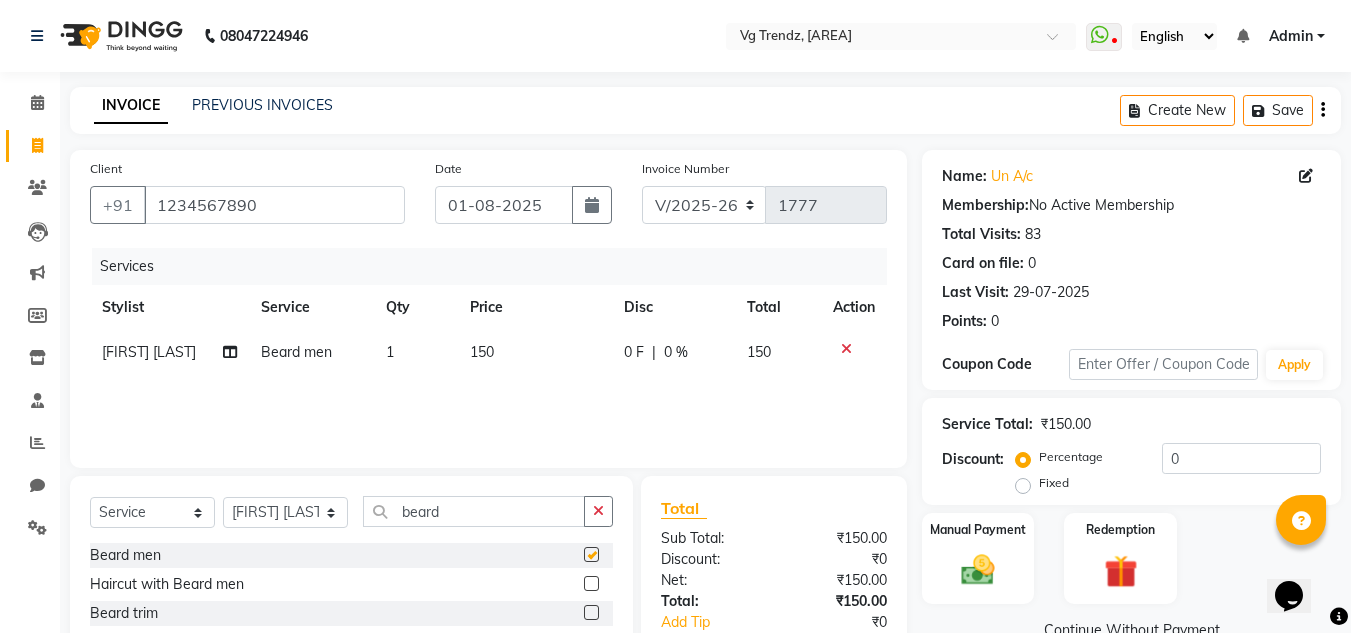 checkbox on "false" 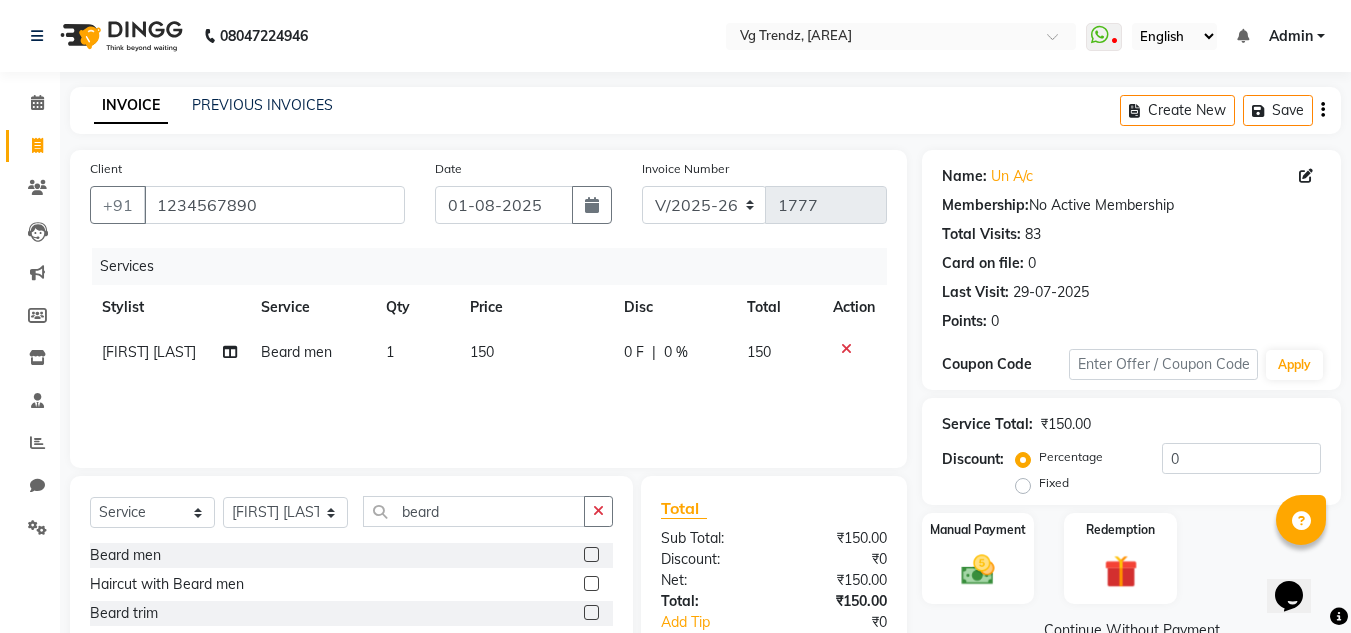 click on "150" 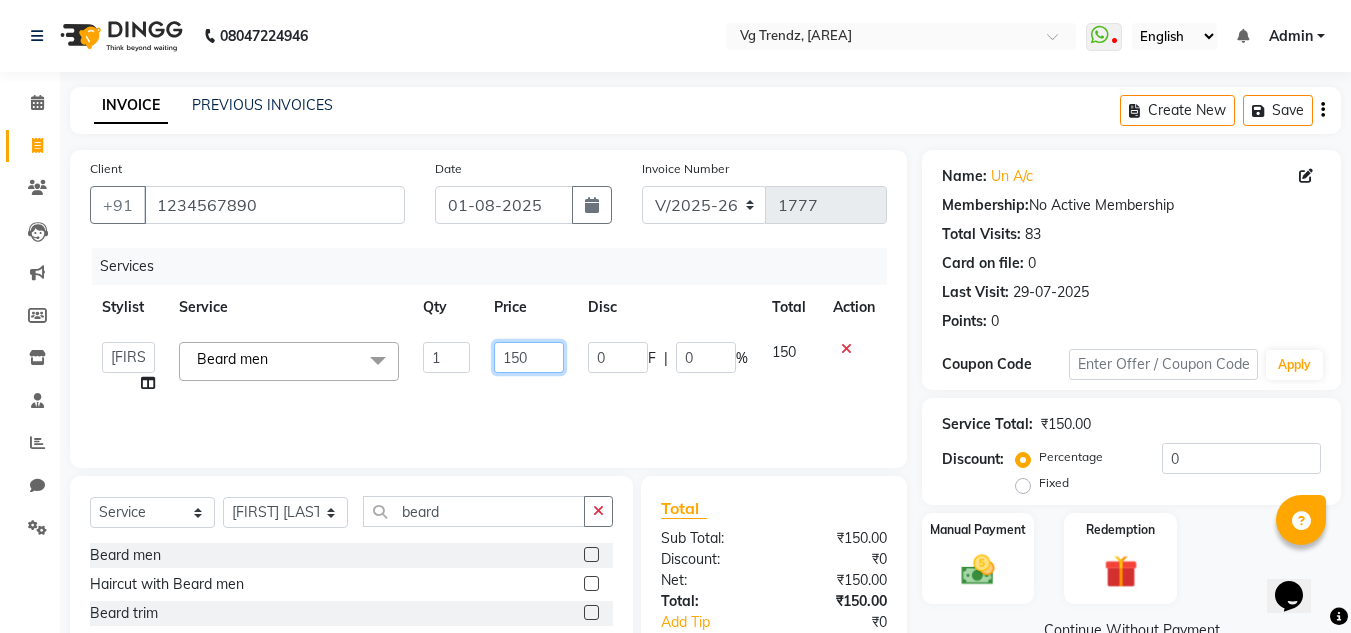 click on "150" 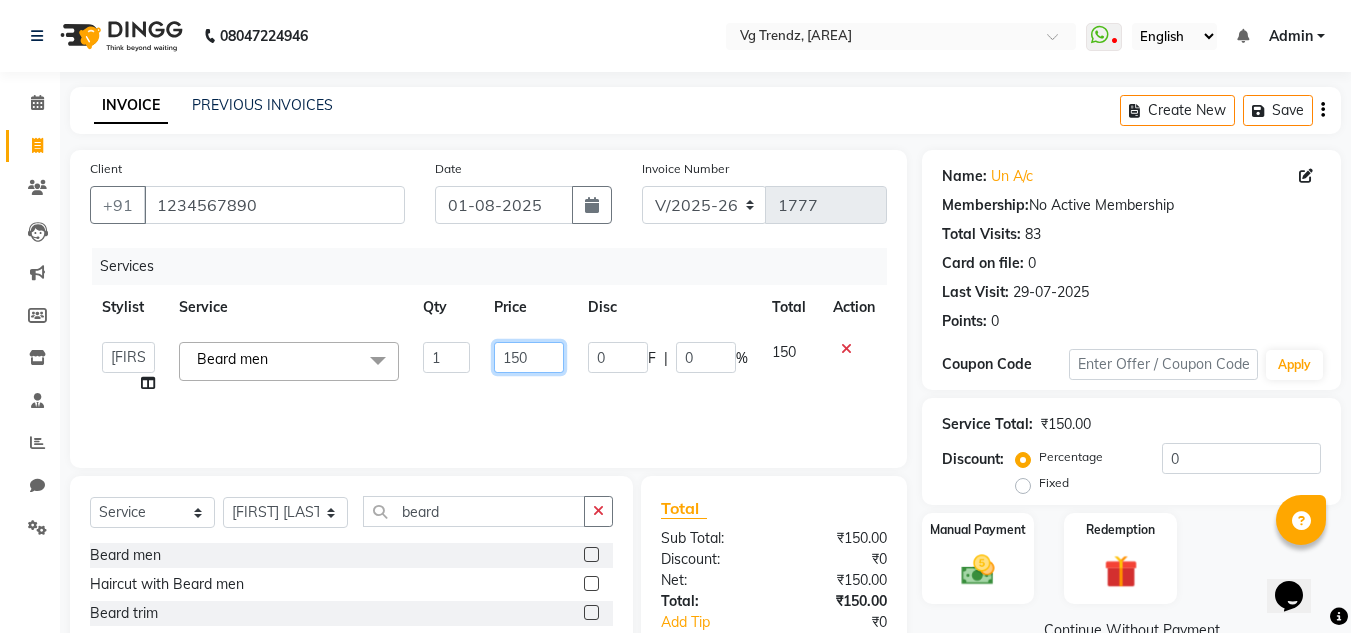 type on "50" 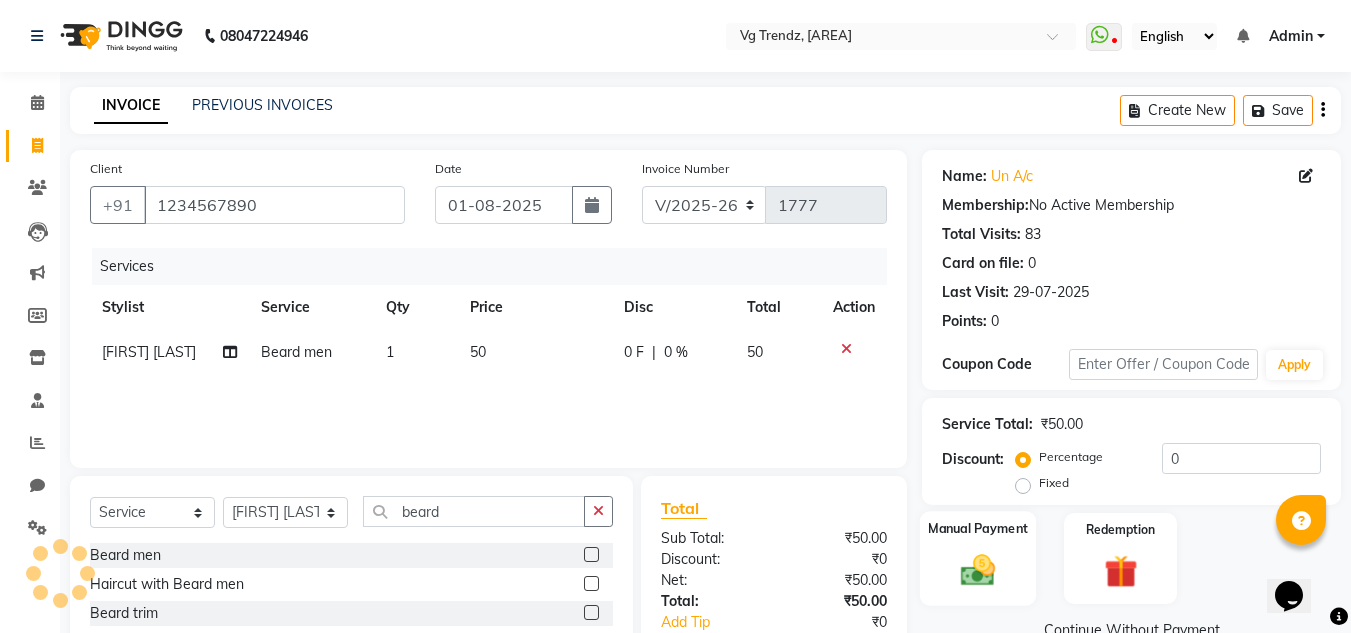 click on "Manual Payment" 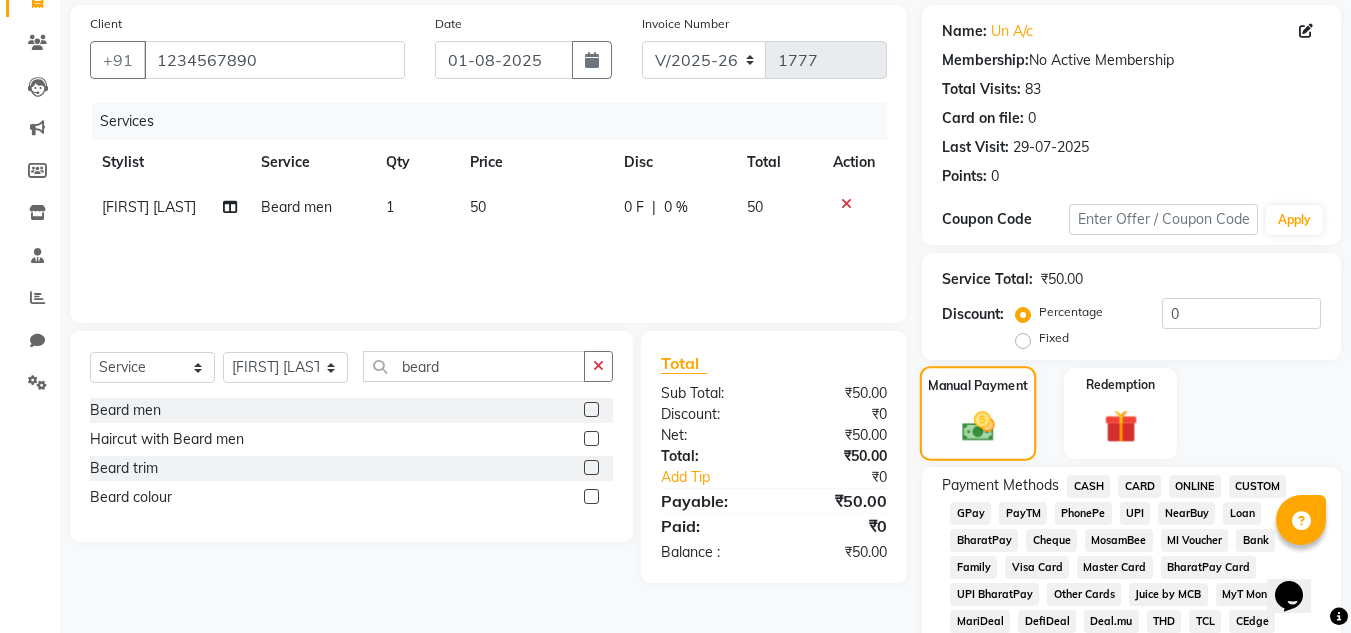 scroll, scrollTop: 163, scrollLeft: 0, axis: vertical 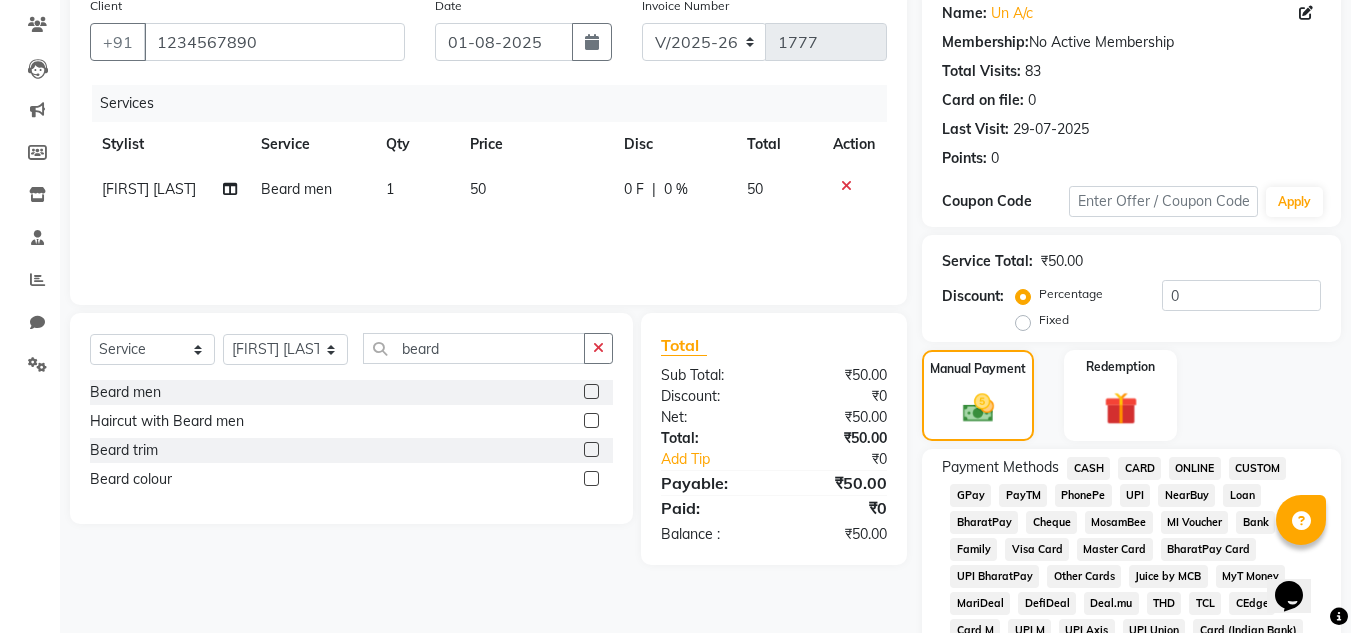 click on "CASH" 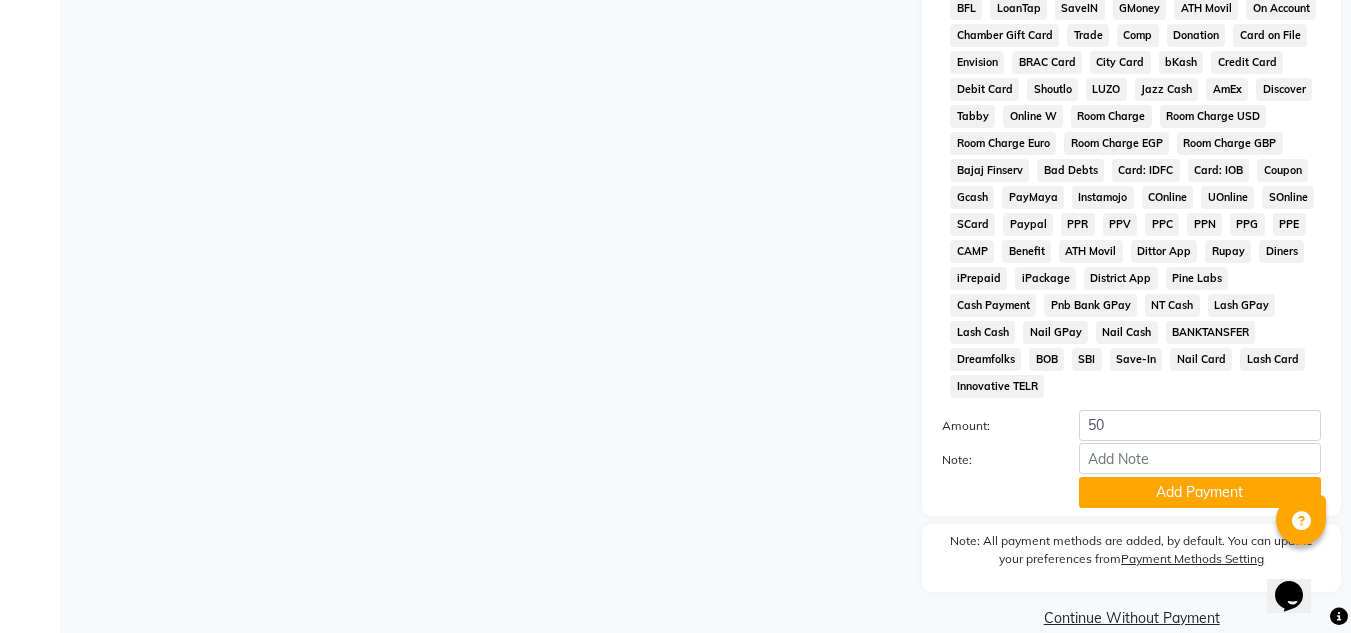 scroll, scrollTop: 869, scrollLeft: 0, axis: vertical 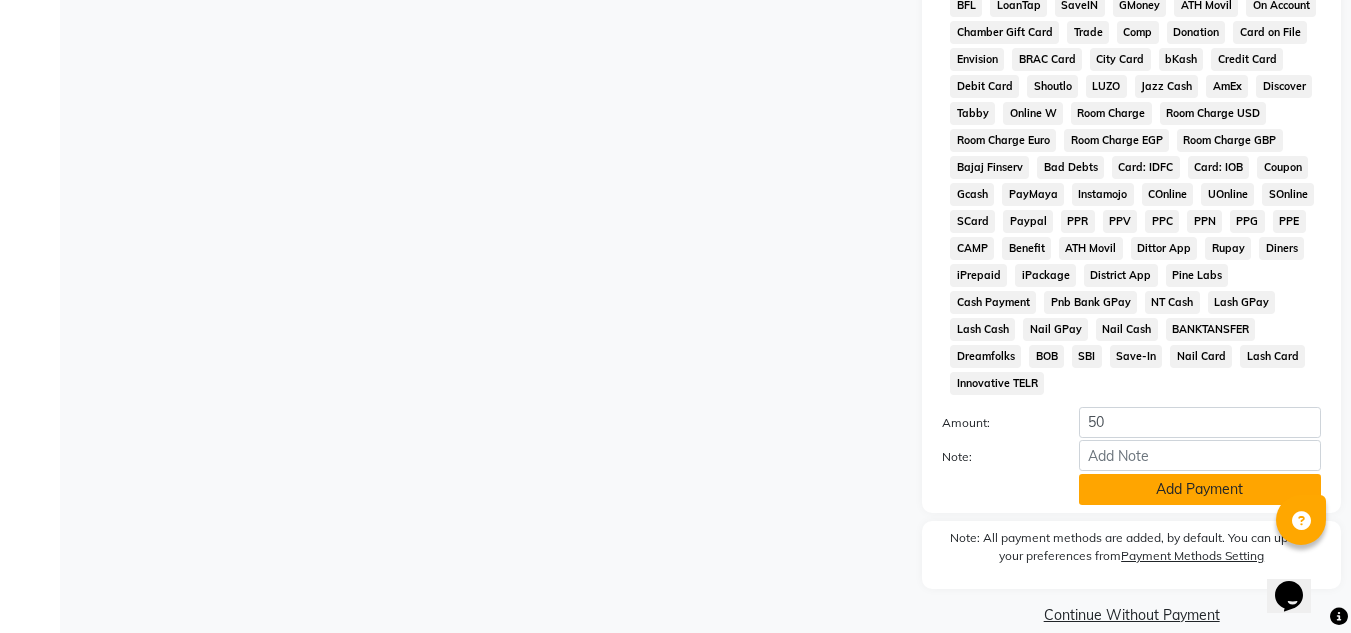 click on "Add Payment" 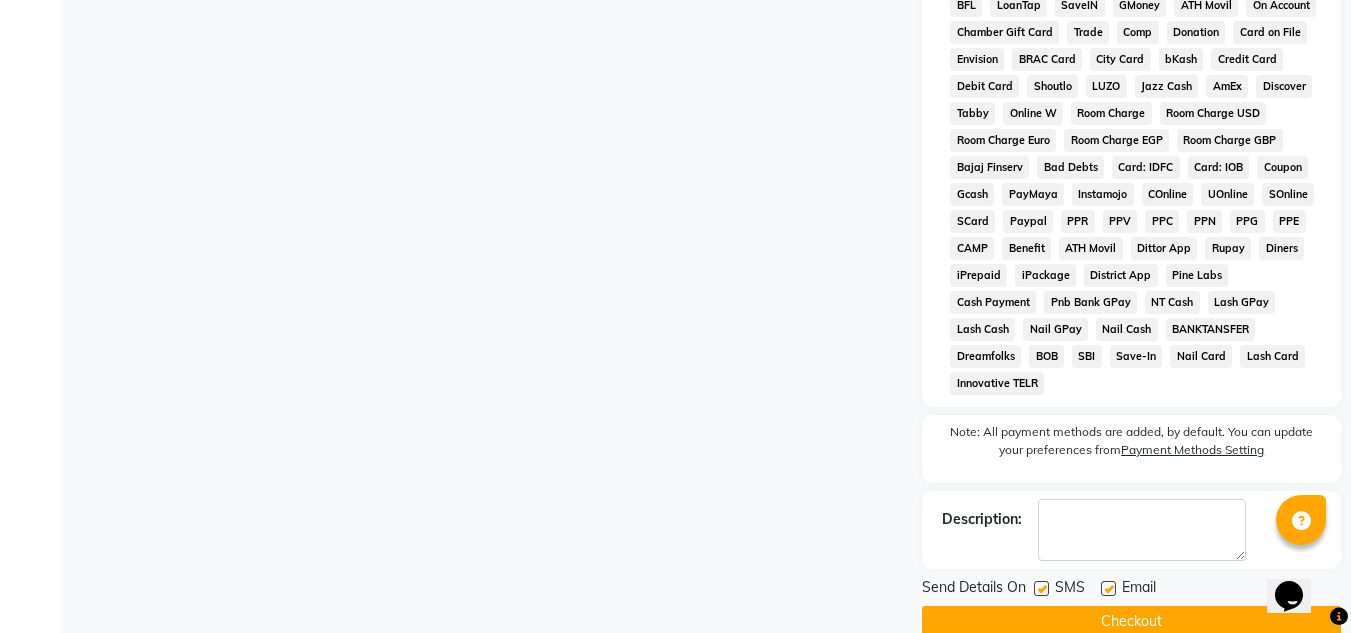 click 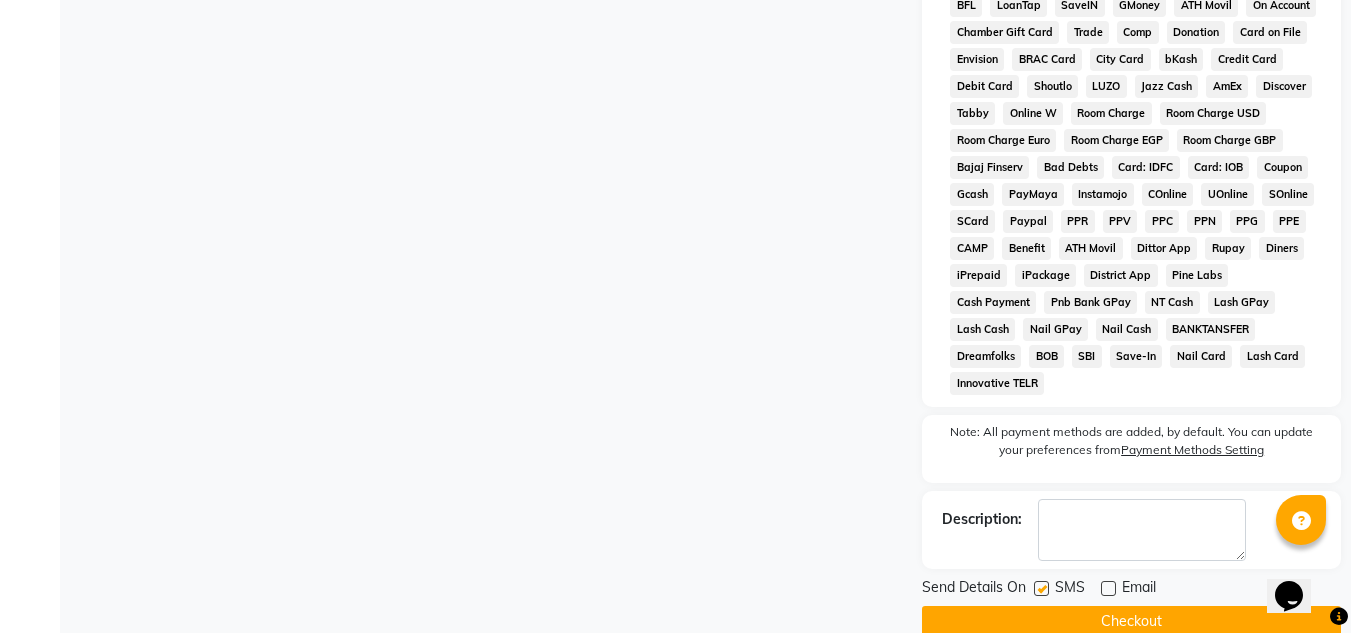 click 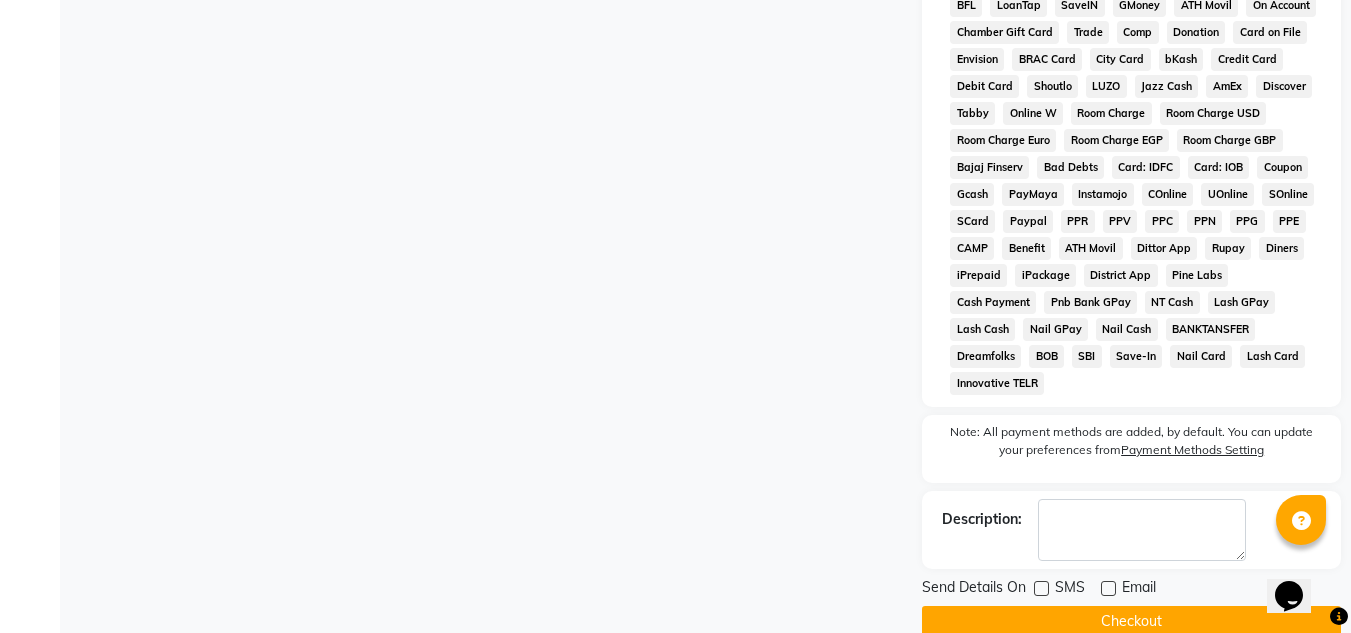 click on "Checkout" 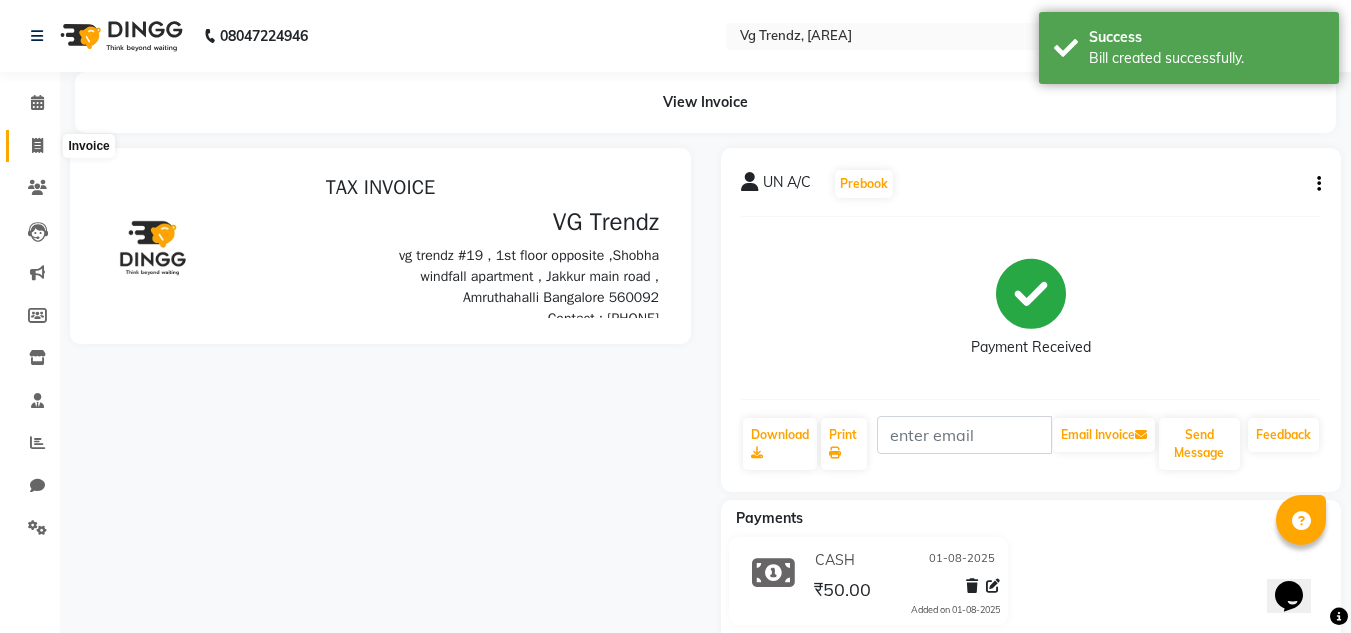 scroll, scrollTop: 0, scrollLeft: 0, axis: both 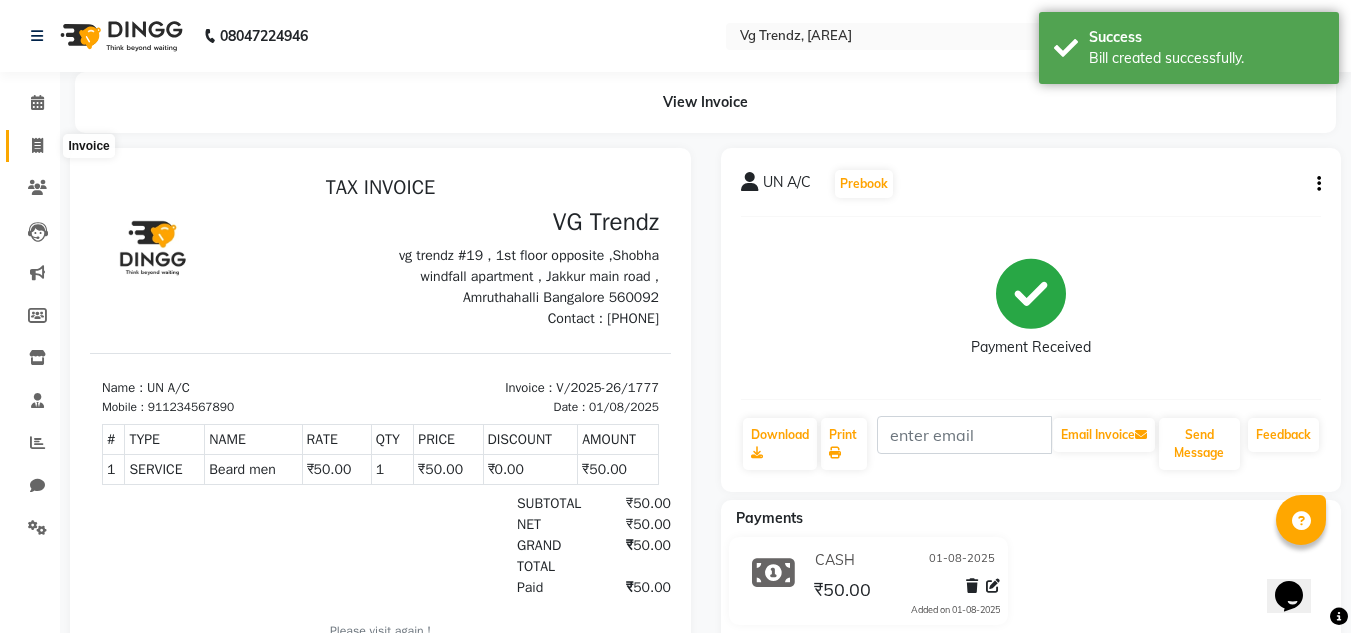 click 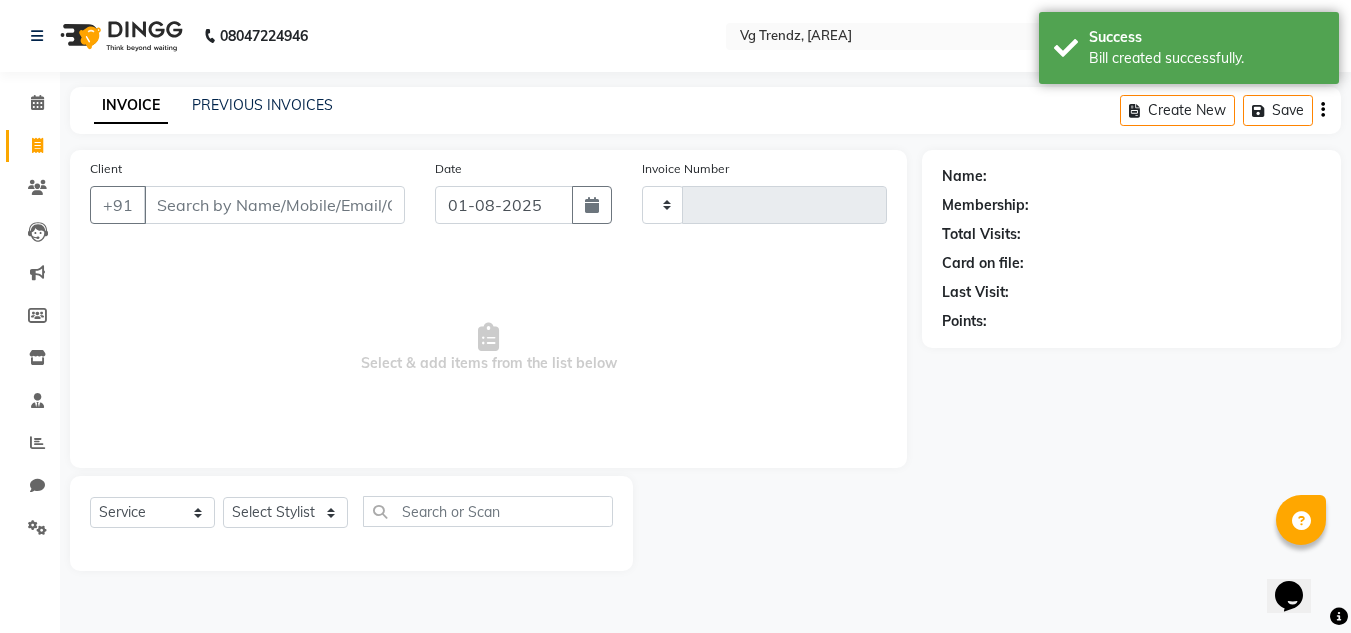 type on "1778" 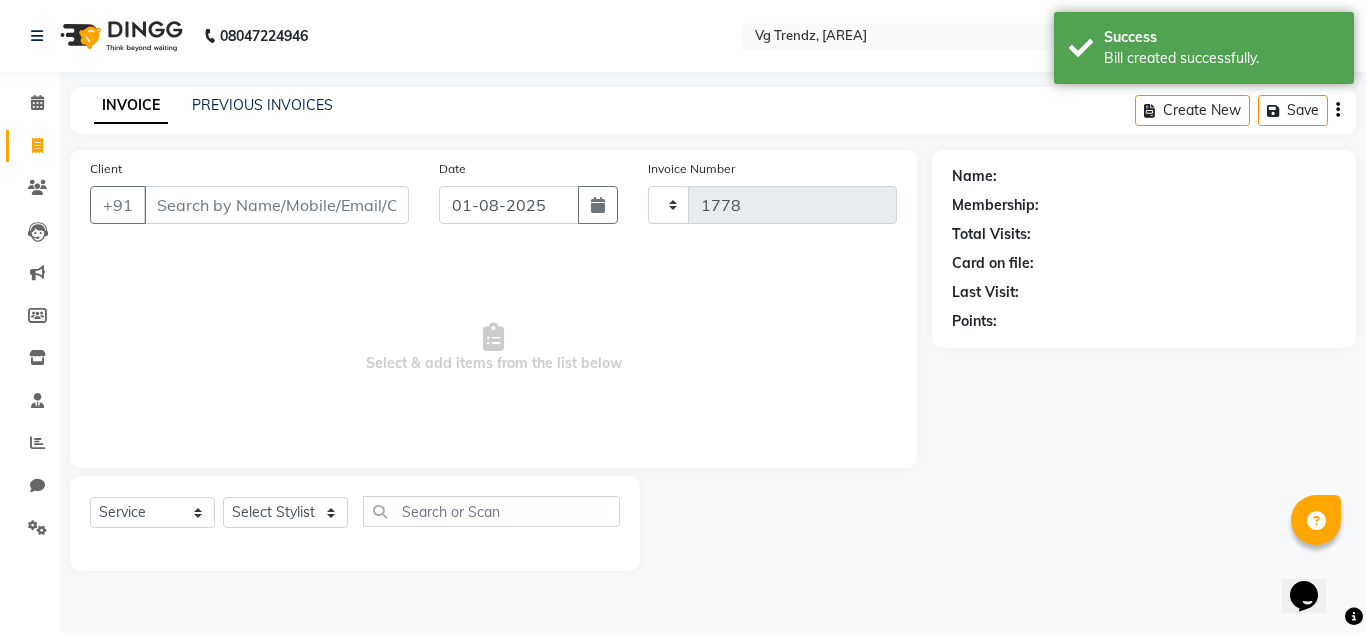 select on "5536" 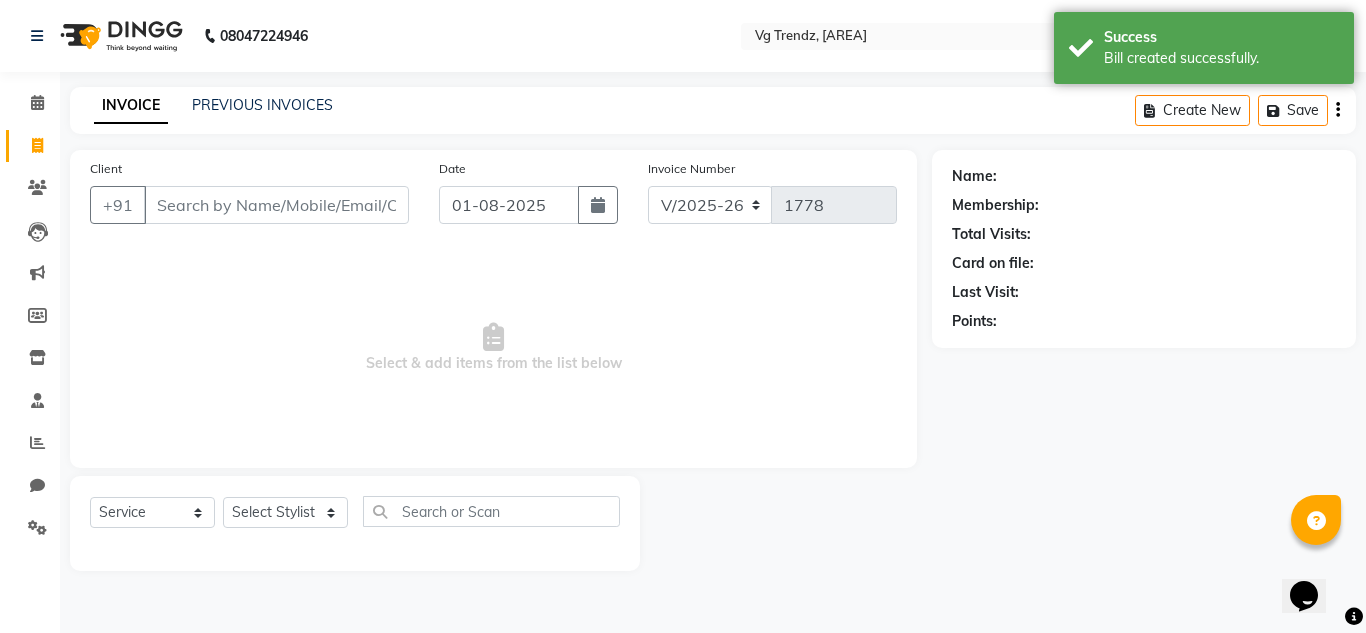 click on "Client +91" 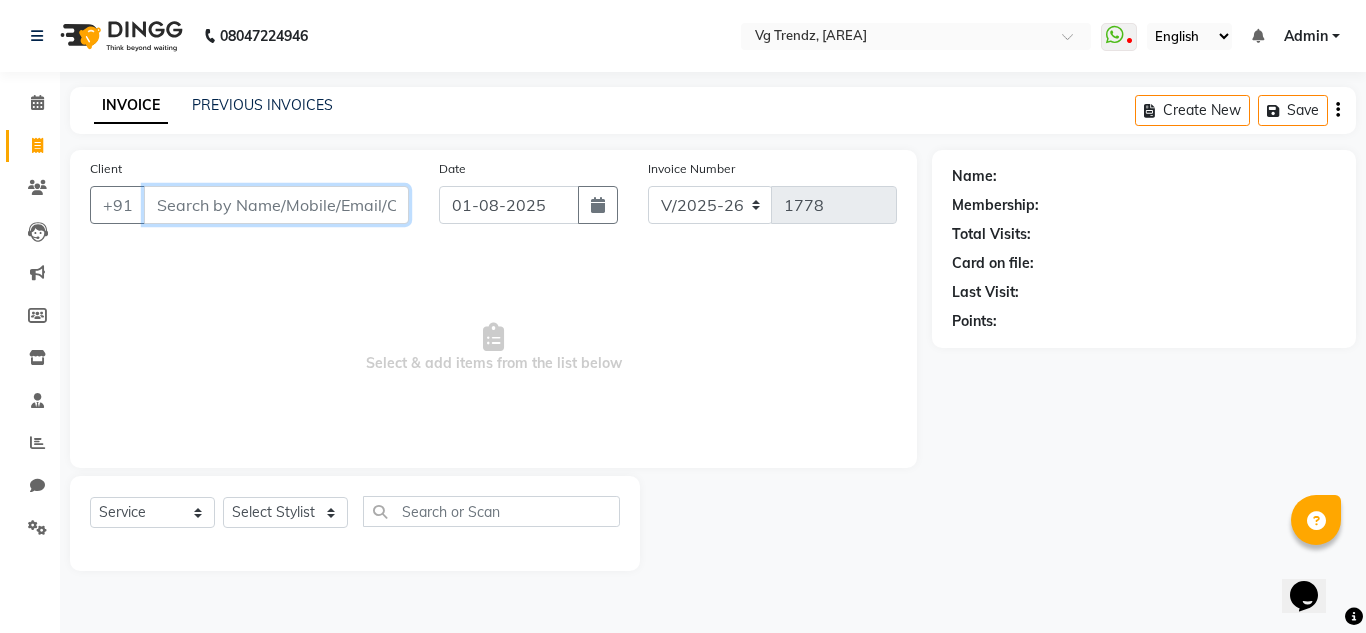 click on "Client" at bounding box center (276, 205) 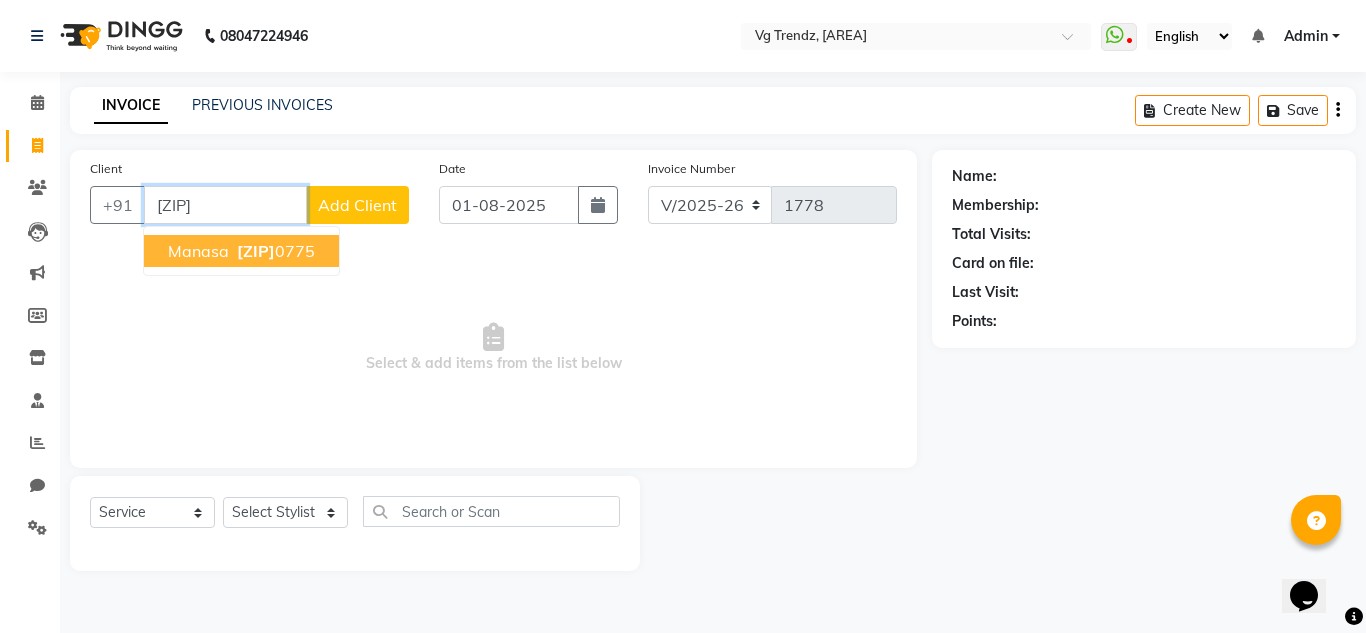 click on "Manasa" at bounding box center (198, 251) 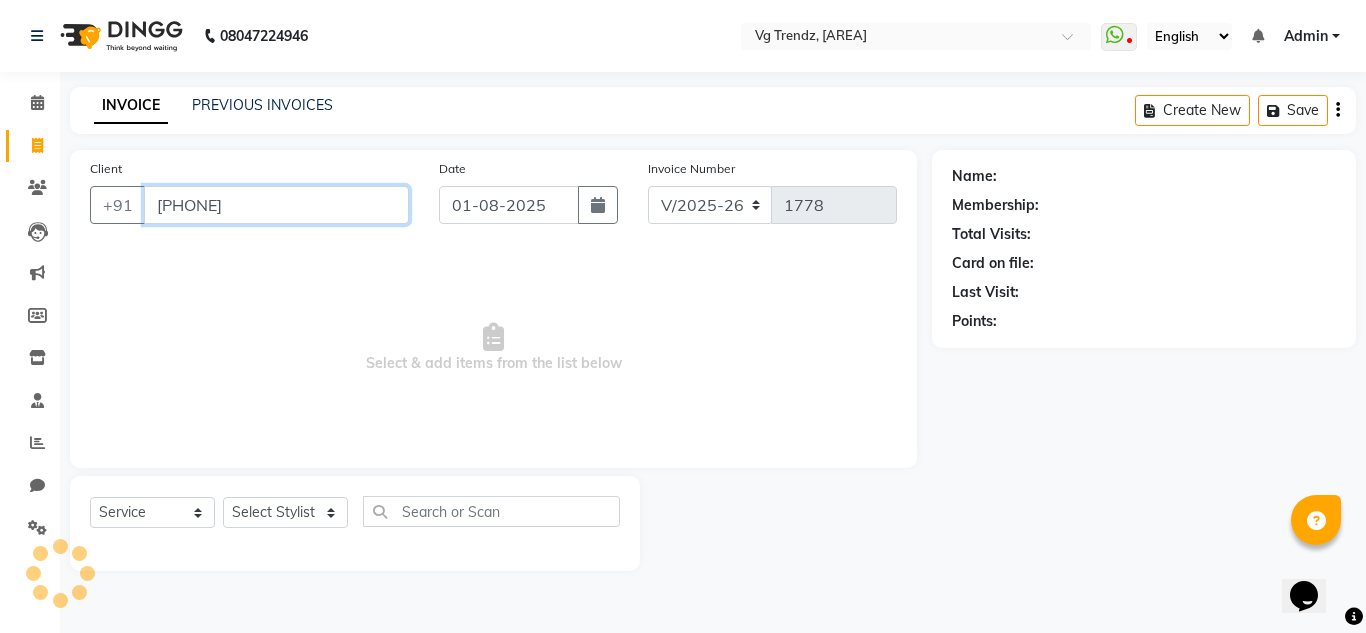 type on "[PHONE]" 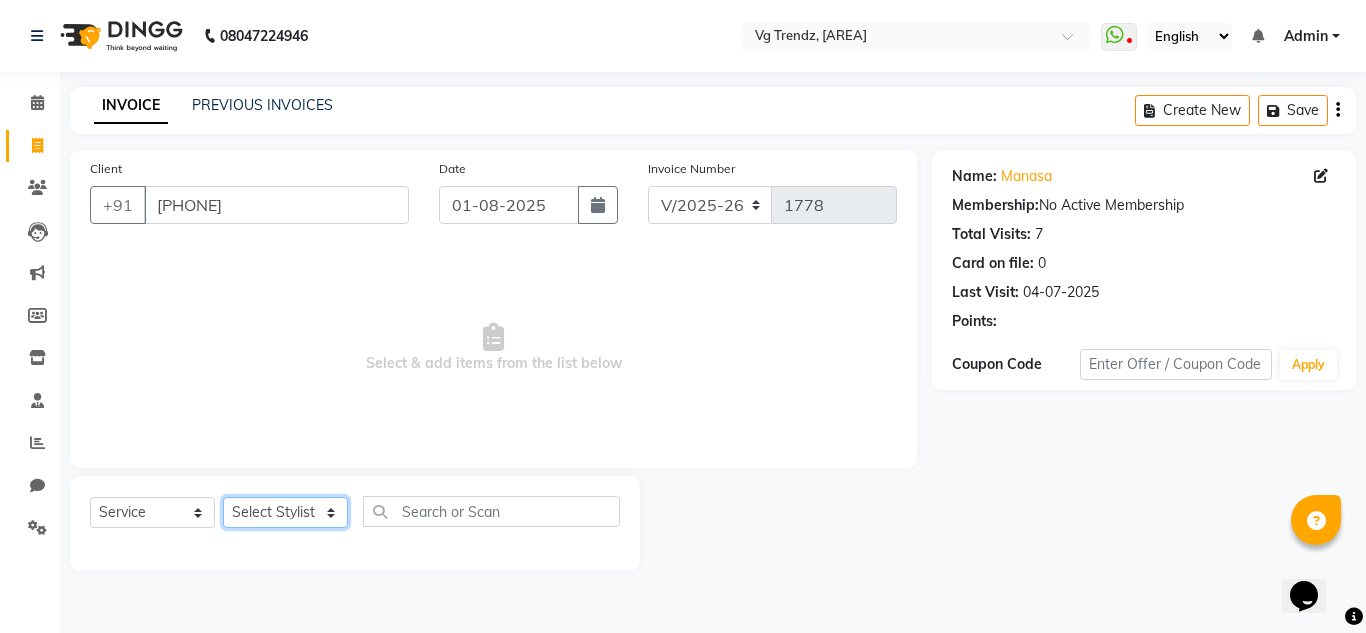 click on "Select Stylist [FIRST] [LAST] [FIRST] [LAST] [FIRST] [LAST] [FIRST] [LAST] salon number [FIRST] [LAST] [FIRST] [LAST] [FIRST] [LAST] [FIRST] [LAST]" 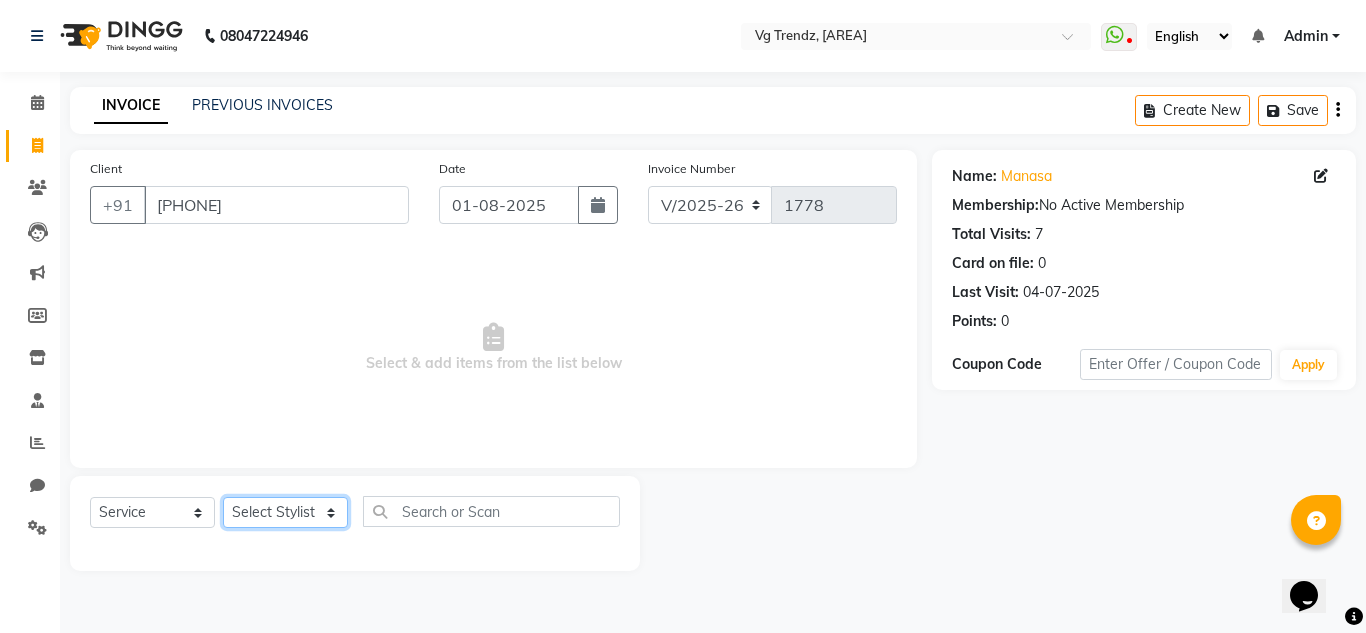 select on "85012" 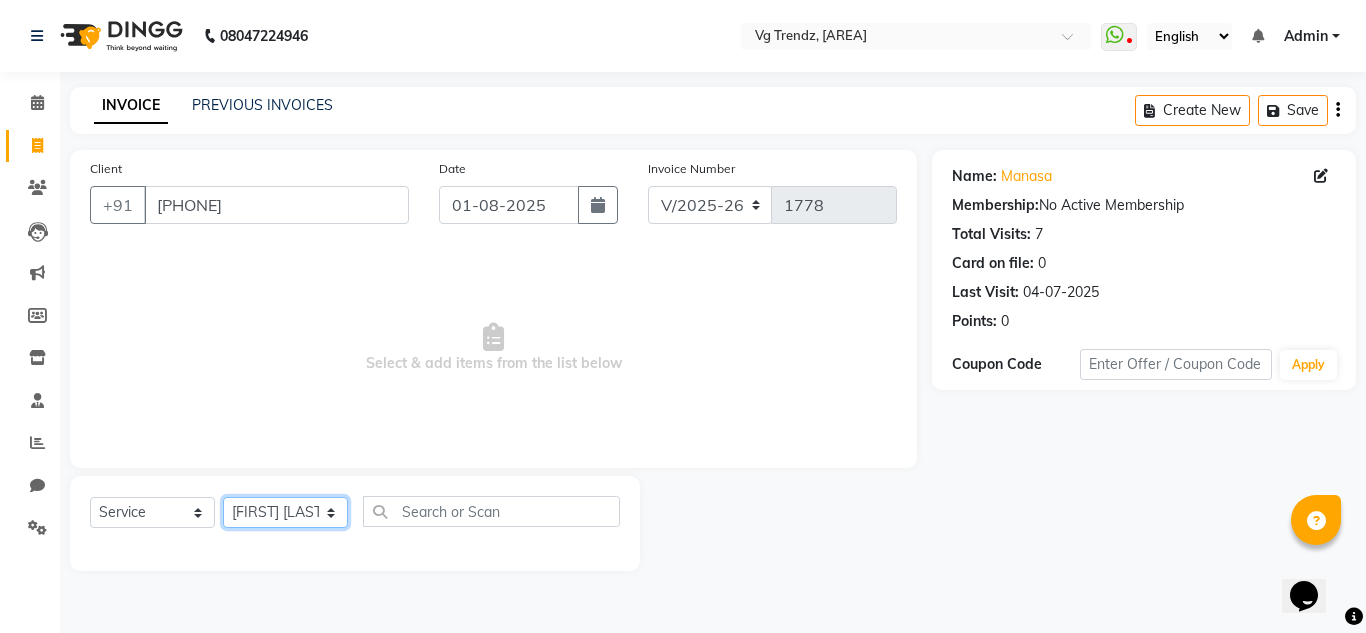 click on "Select Stylist [FIRST] [LAST] [FIRST] [LAST] [FIRST] [LAST] [FIRST] [LAST] salon number [FIRST] [LAST] [FIRST] [LAST] [FIRST] [LAST] [FIRST] [LAST]" 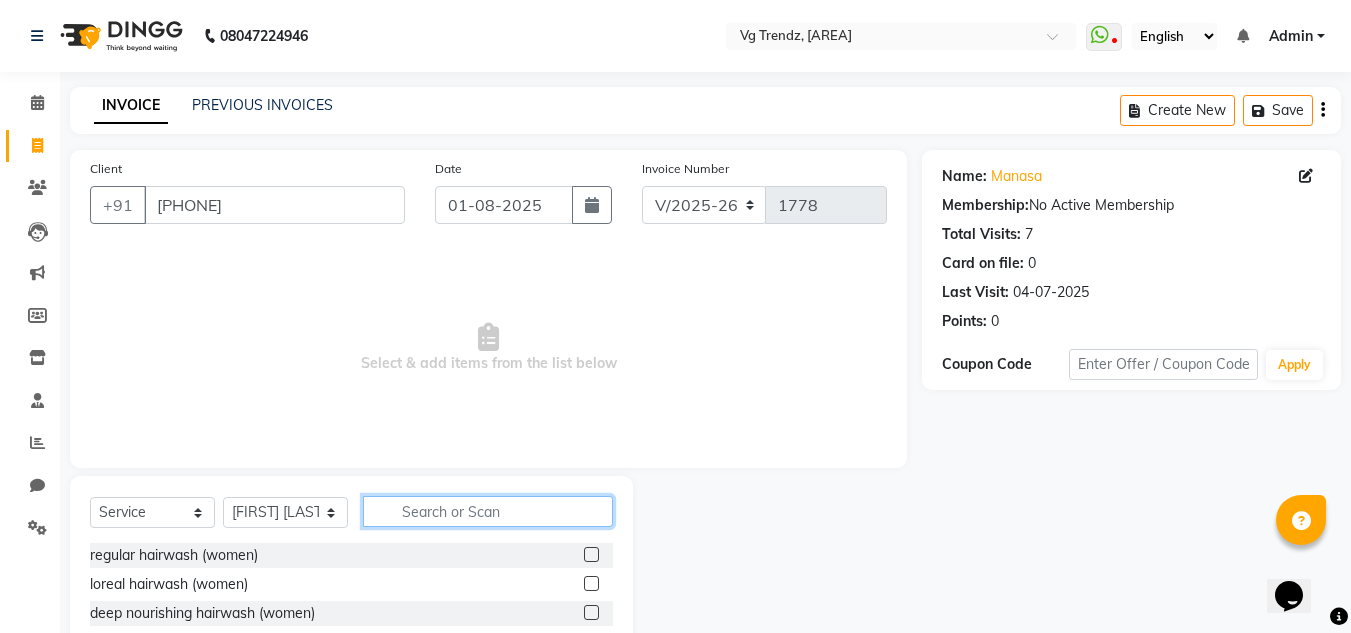 click 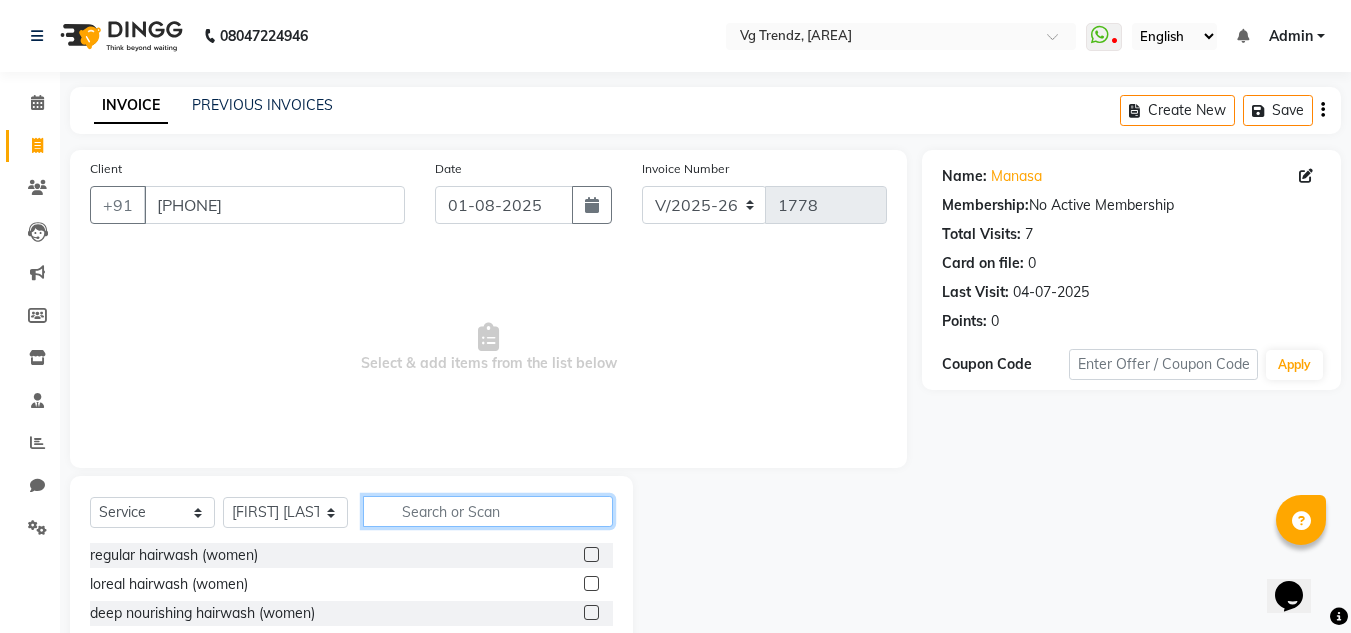 click 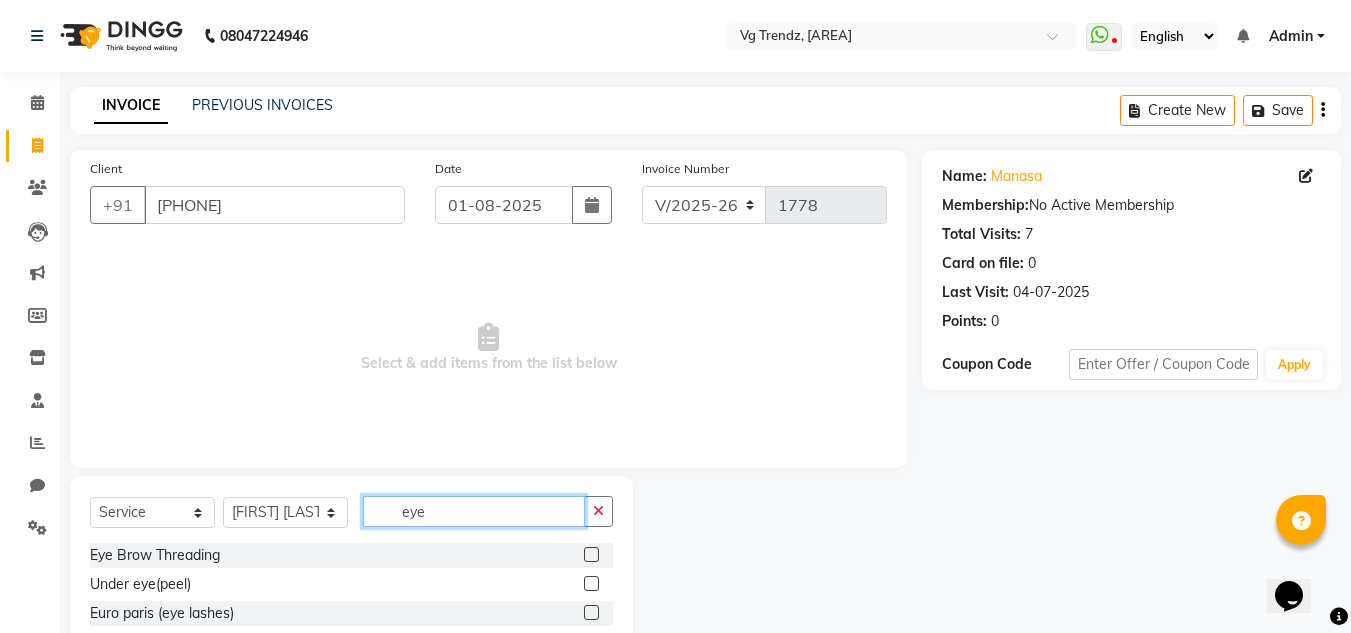 type on "eye" 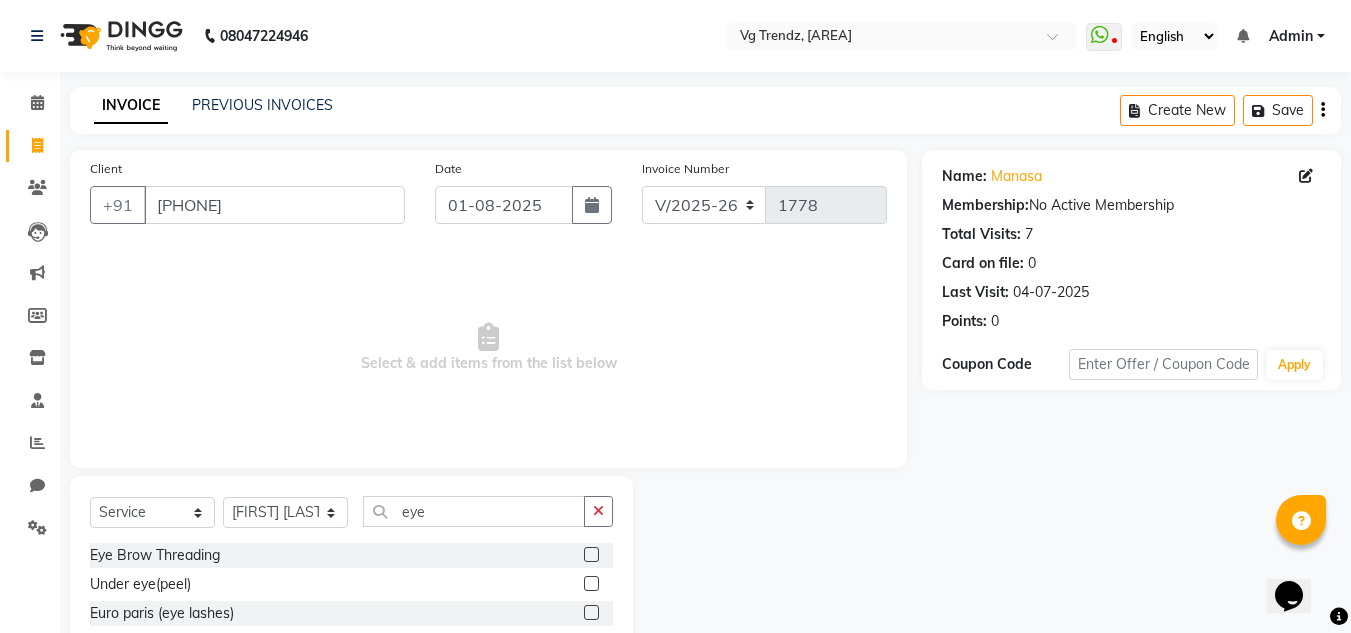 click 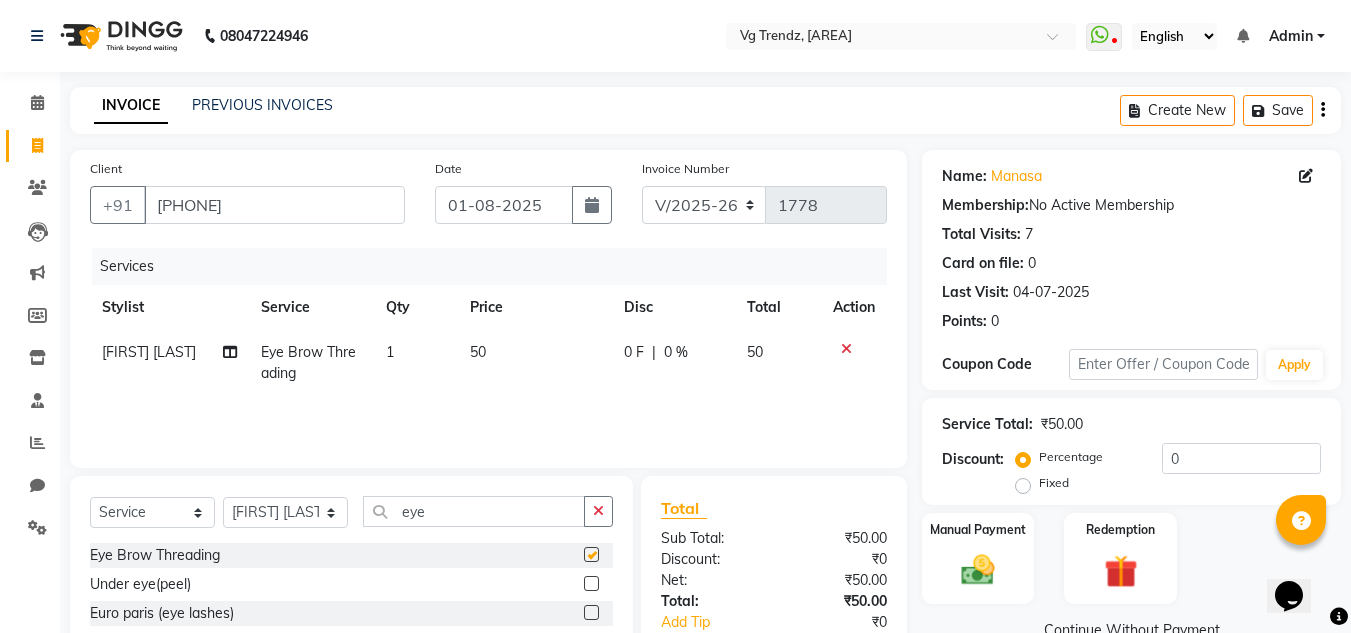 checkbox on "false" 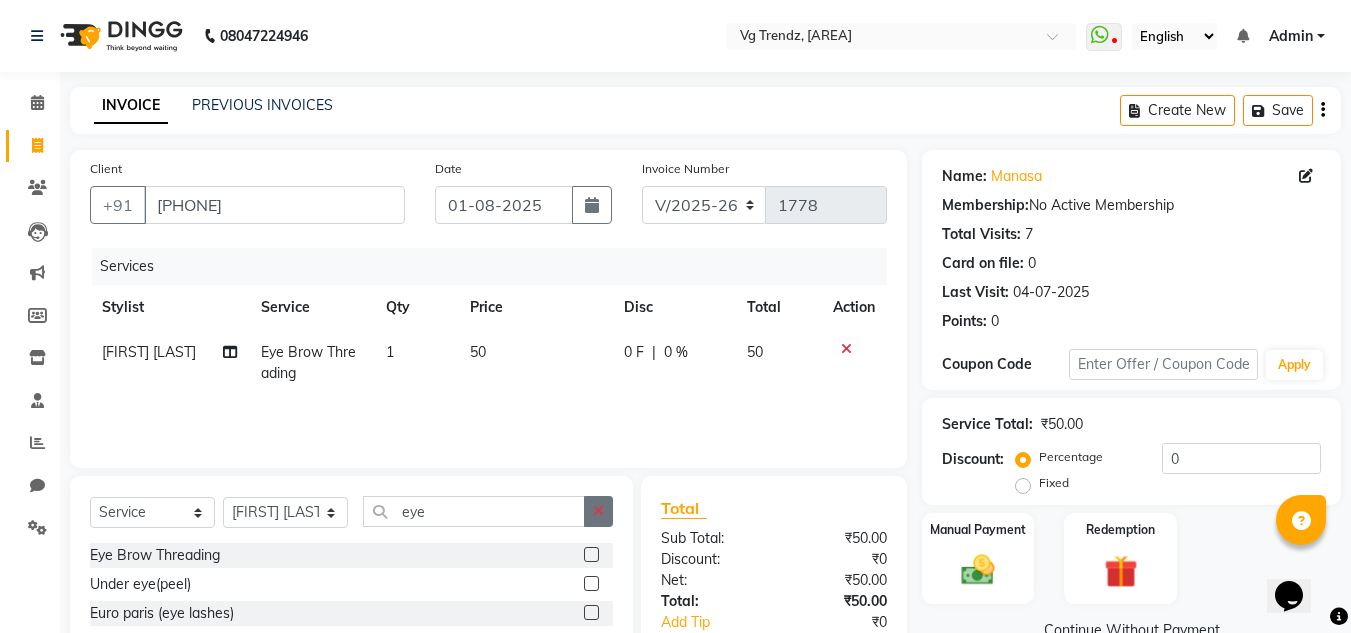 click 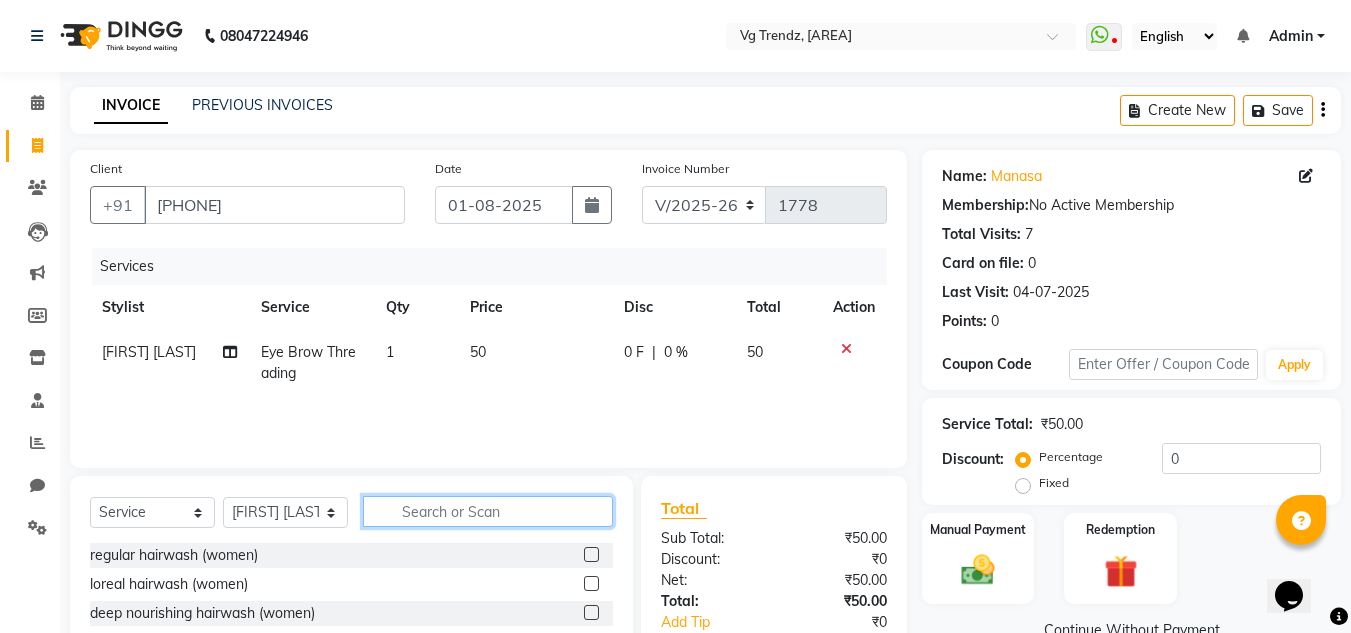 click 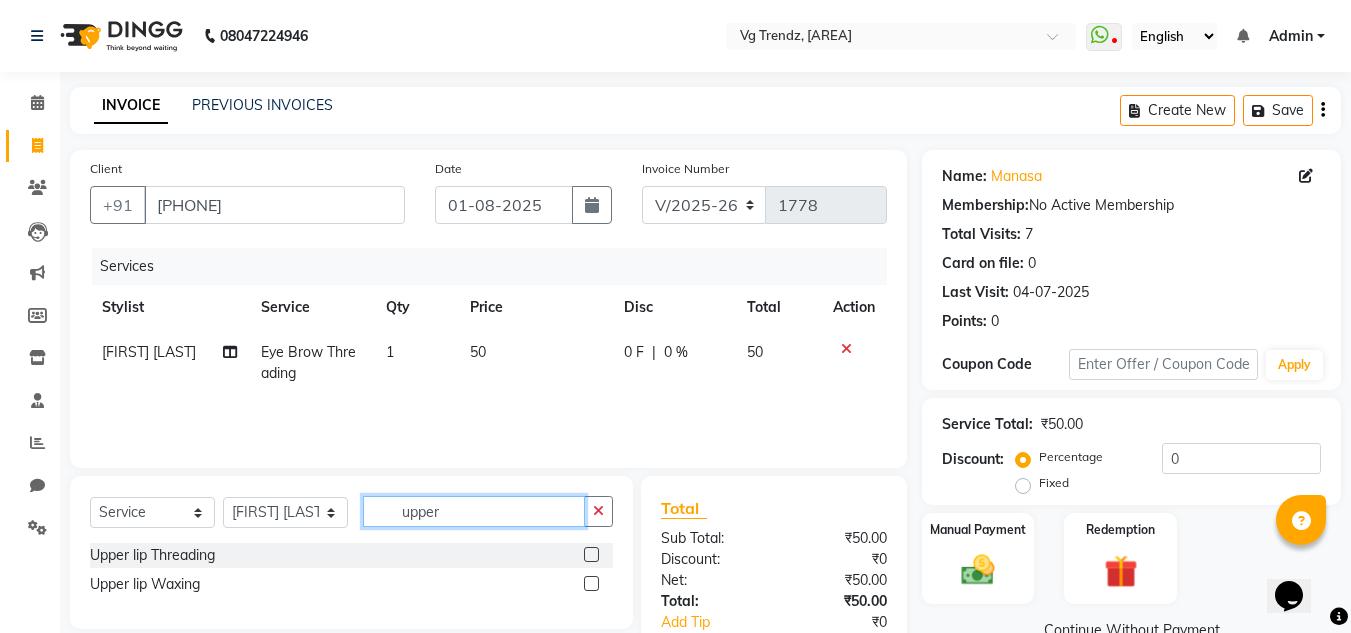 type on "upper" 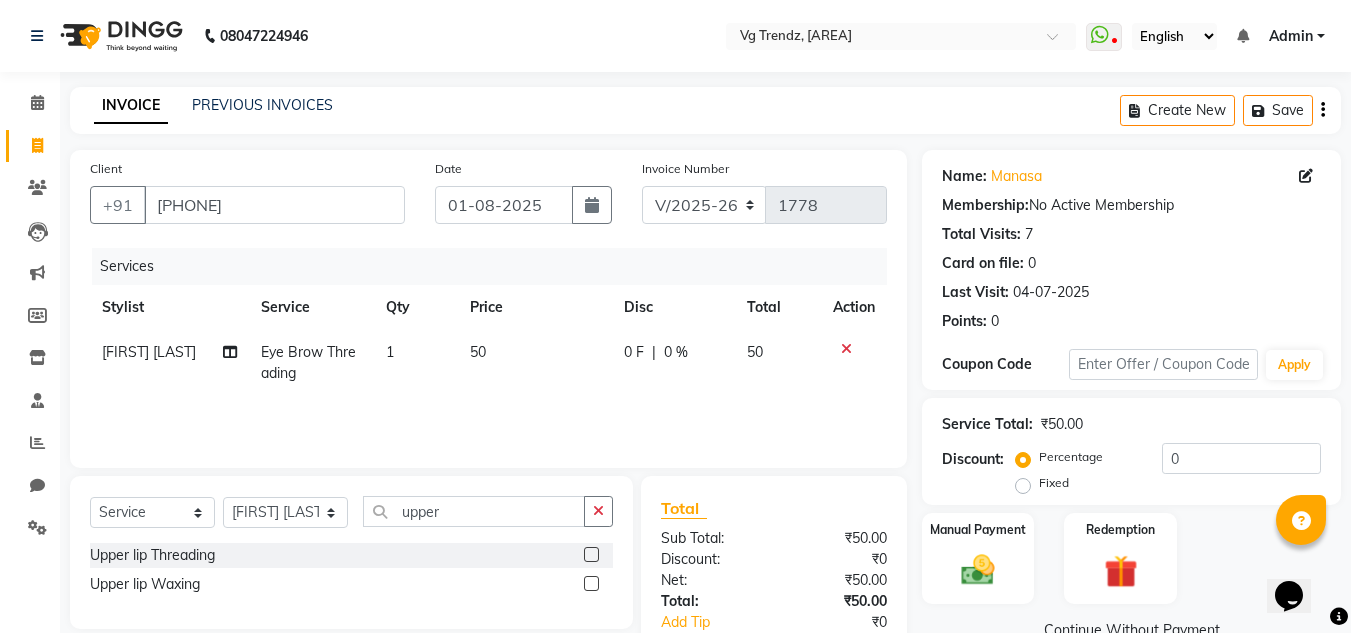 click 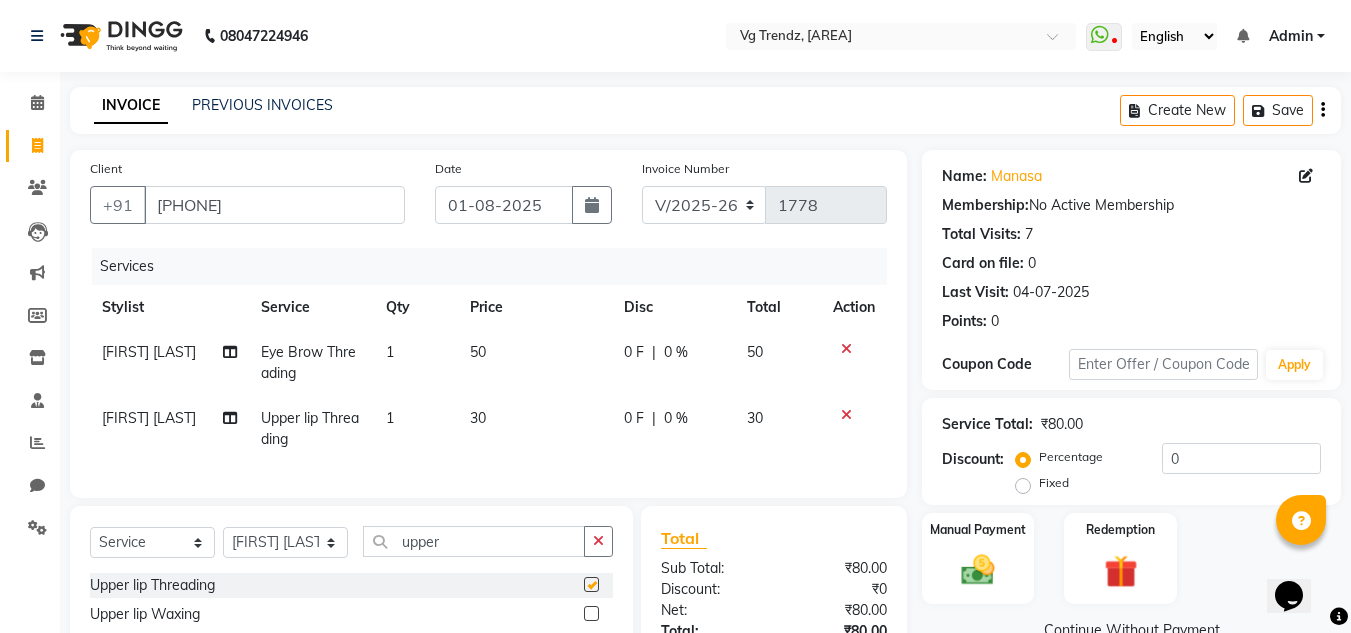checkbox on "false" 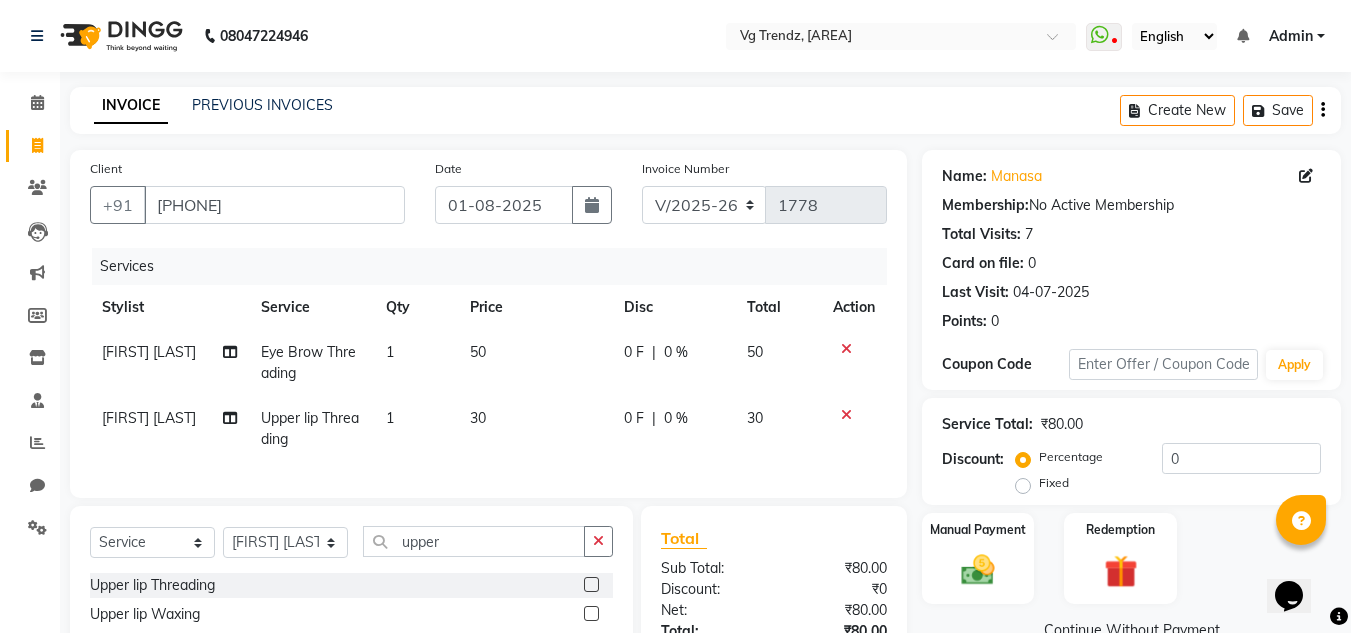 click on "30" 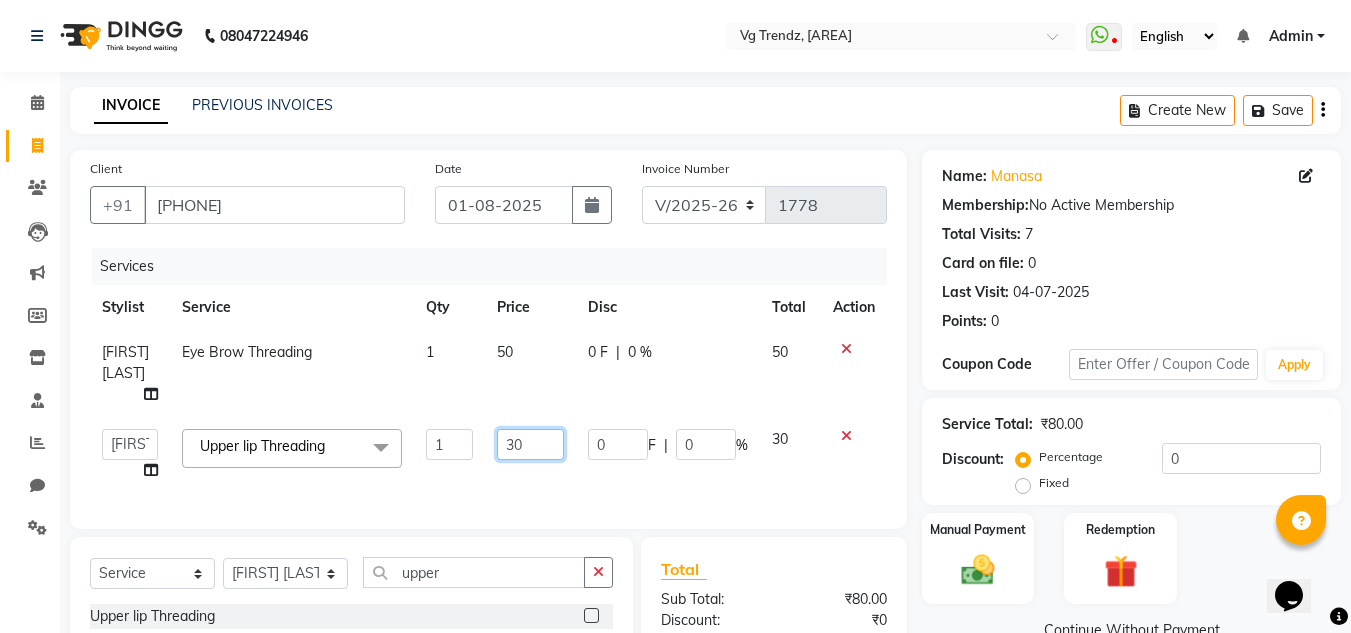 click on "30" 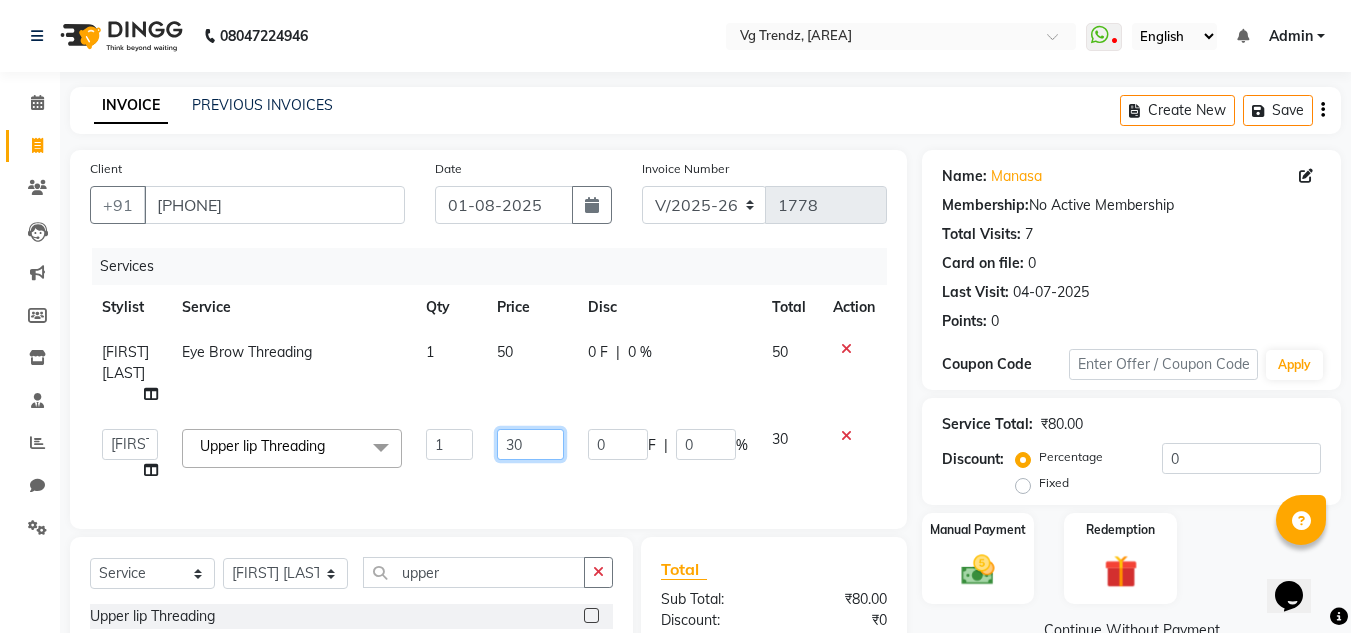 click on "30" 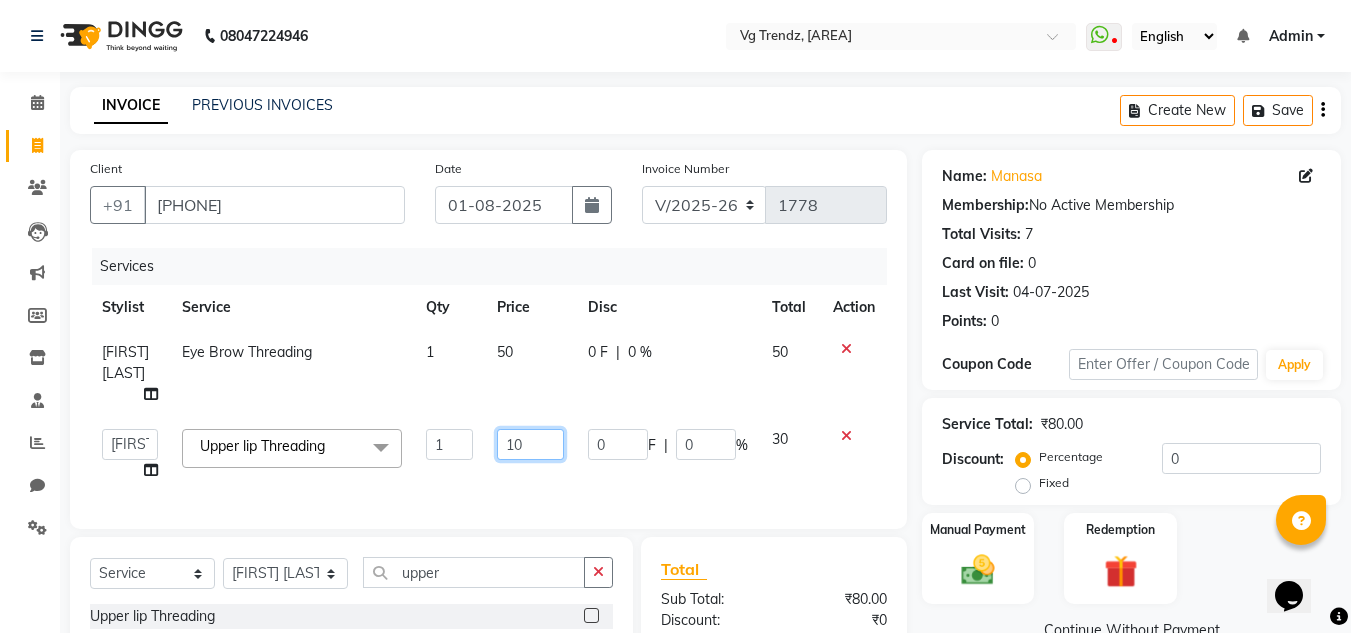 type on "100" 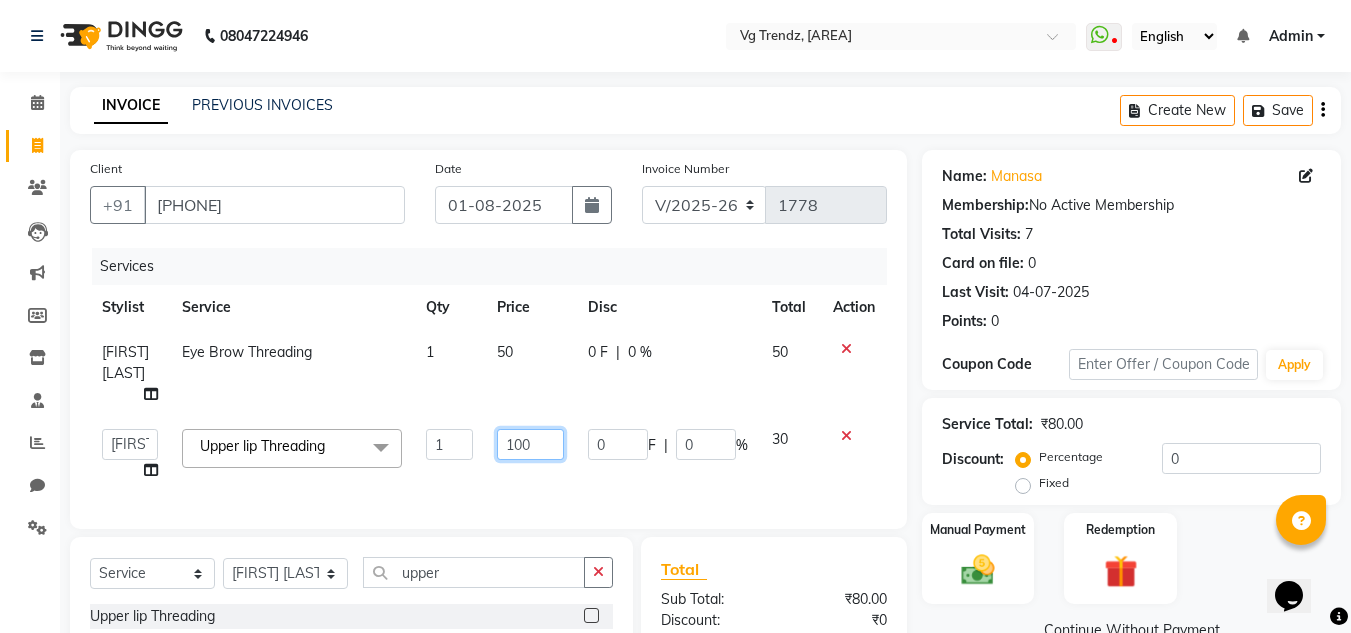 click on "100" 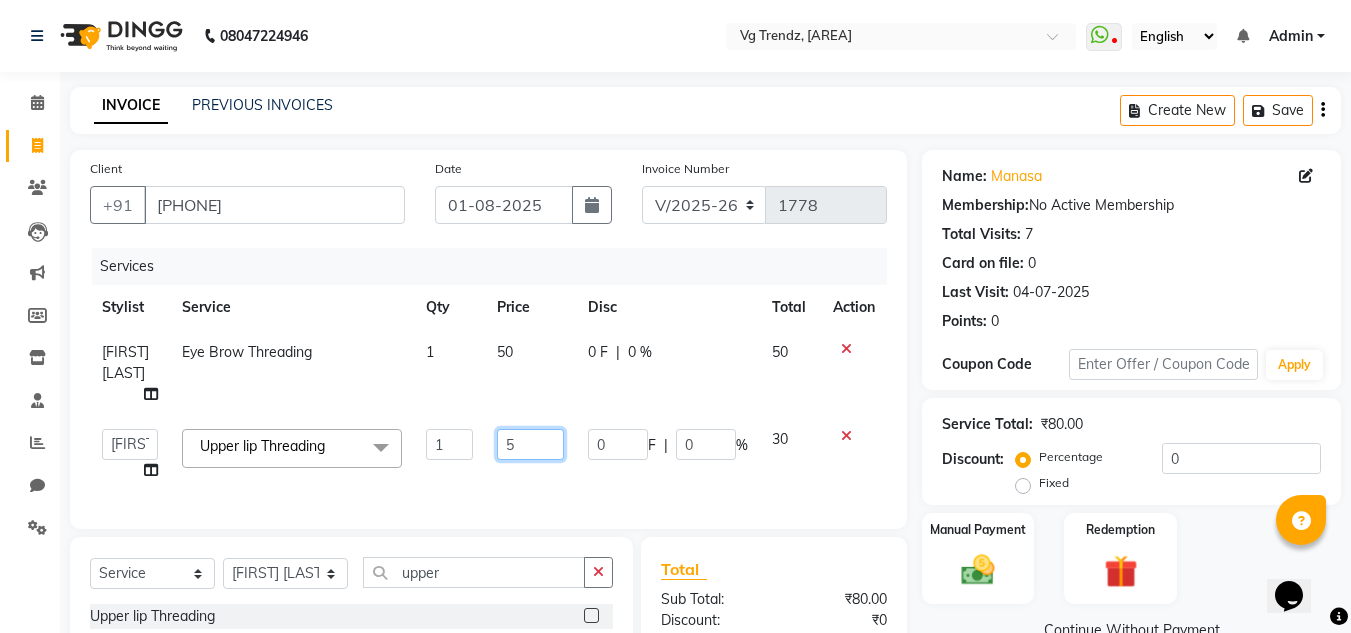 type on "50" 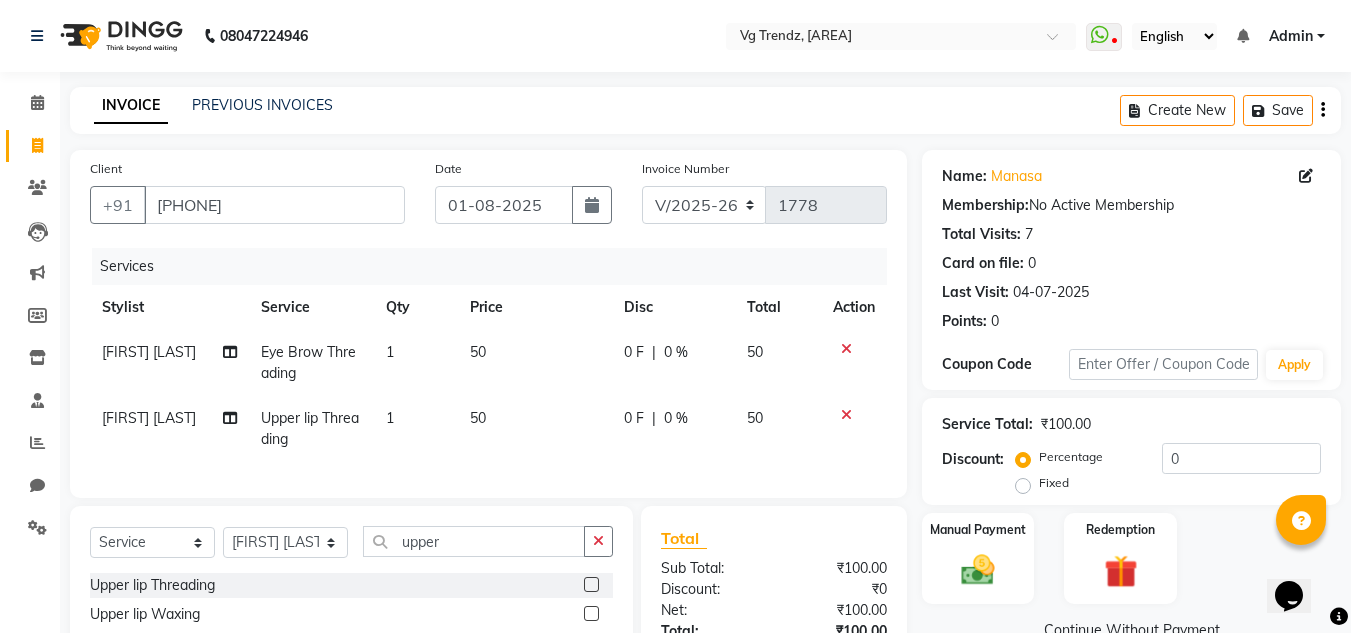 click on "50" 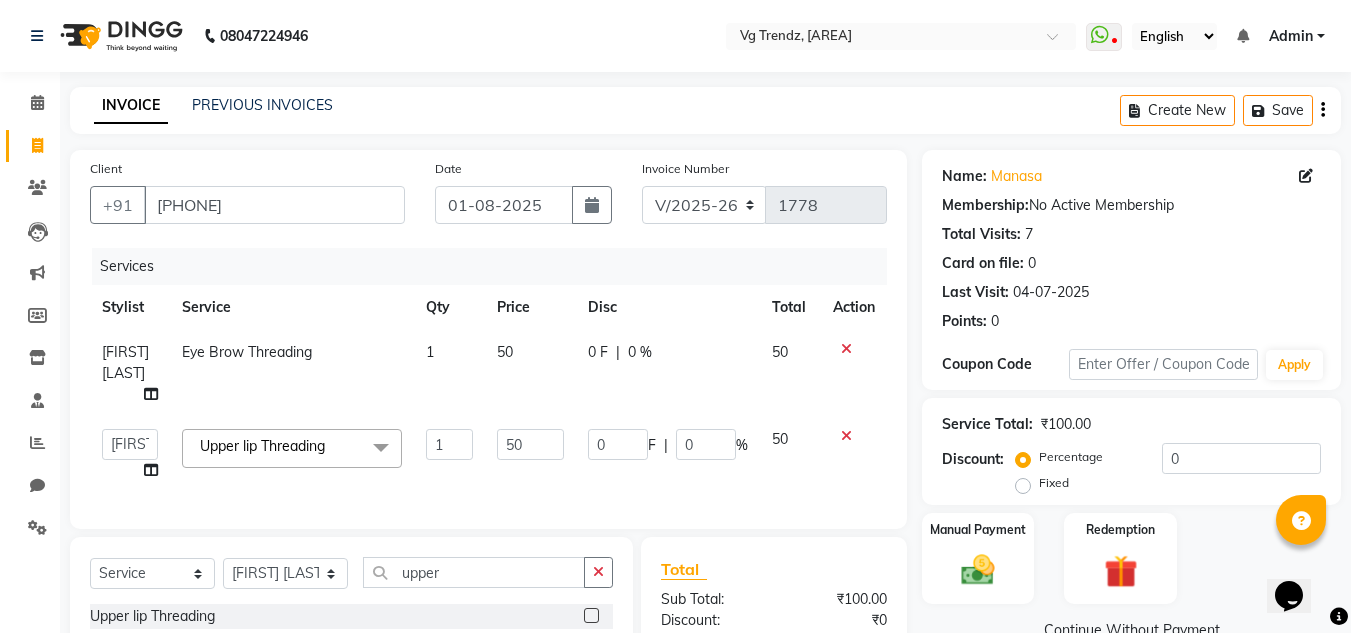 scroll, scrollTop: 180, scrollLeft: 0, axis: vertical 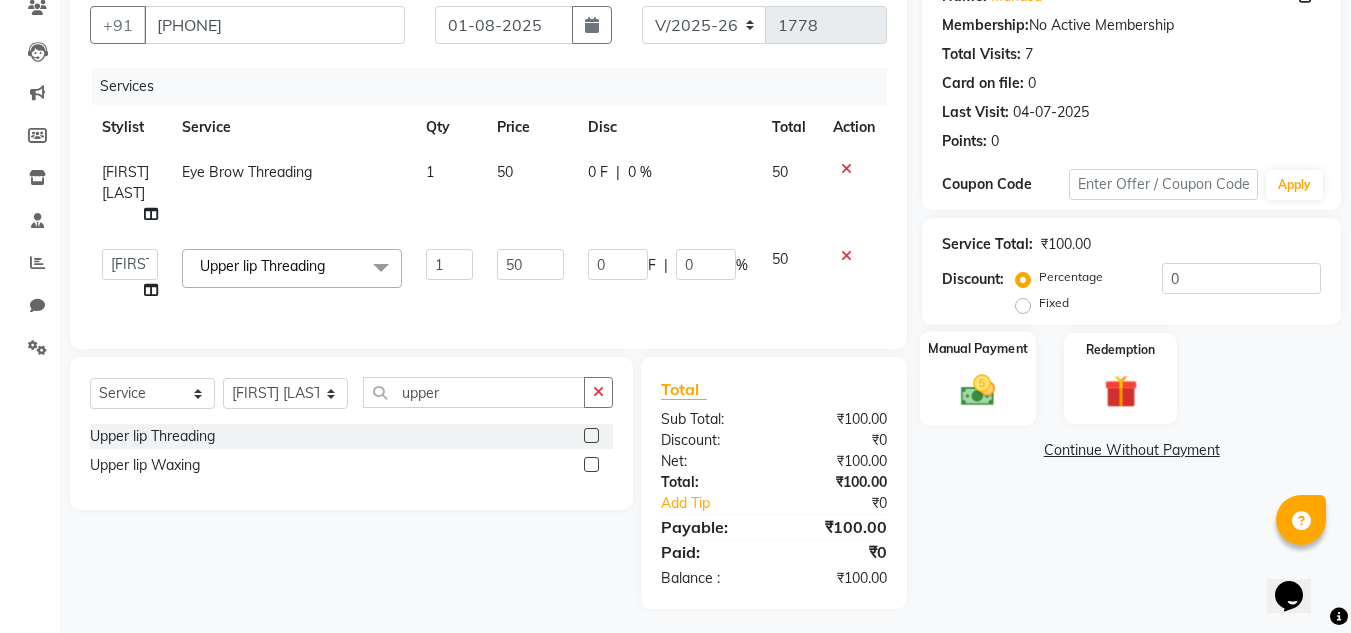 click on "Manual Payment" 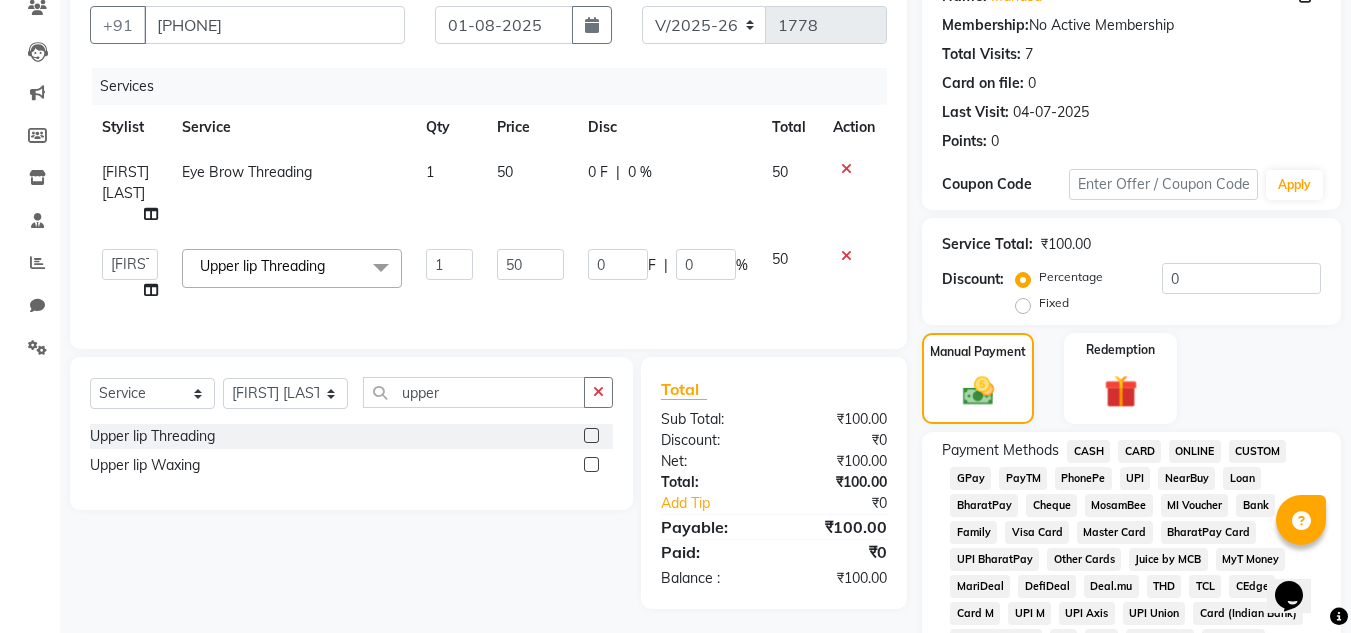 click on "CASH" 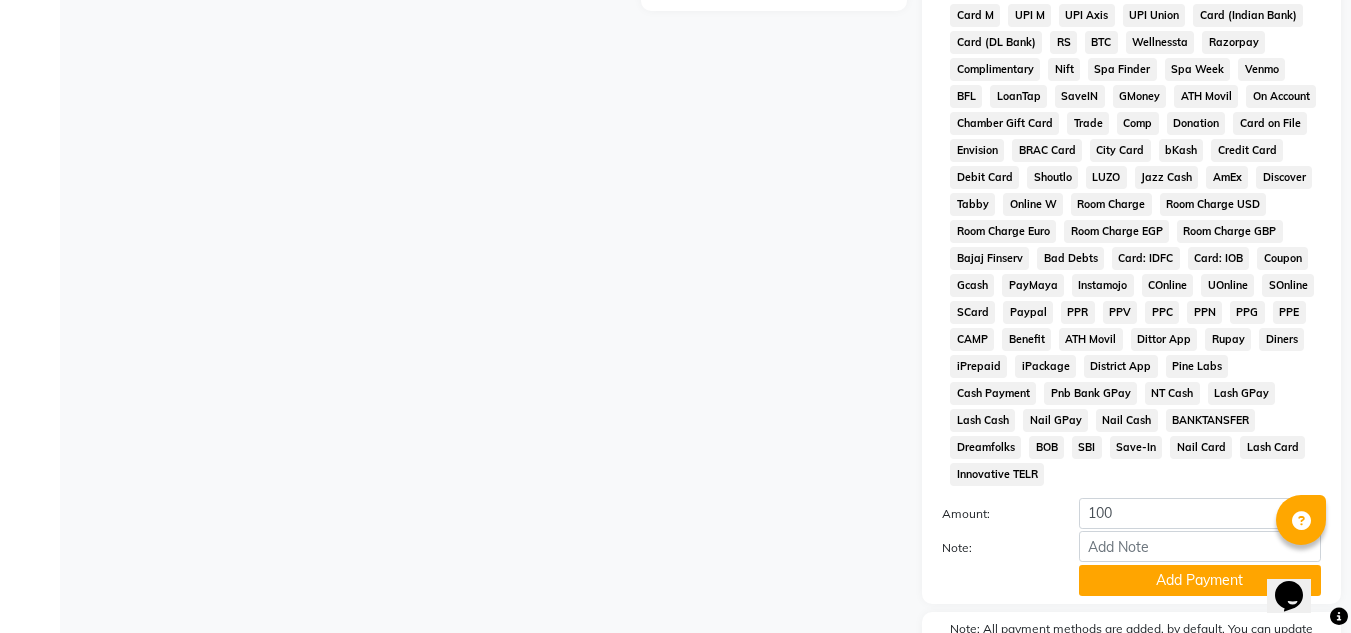 scroll, scrollTop: 869, scrollLeft: 0, axis: vertical 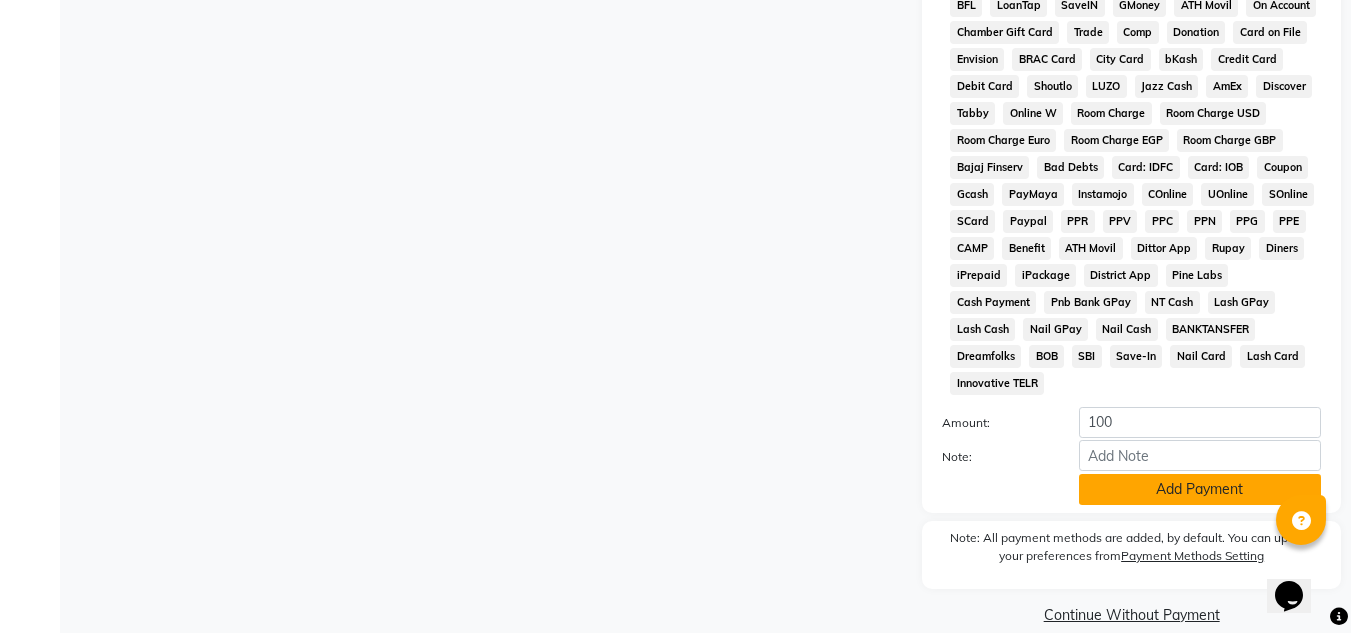 click on "Add Payment" 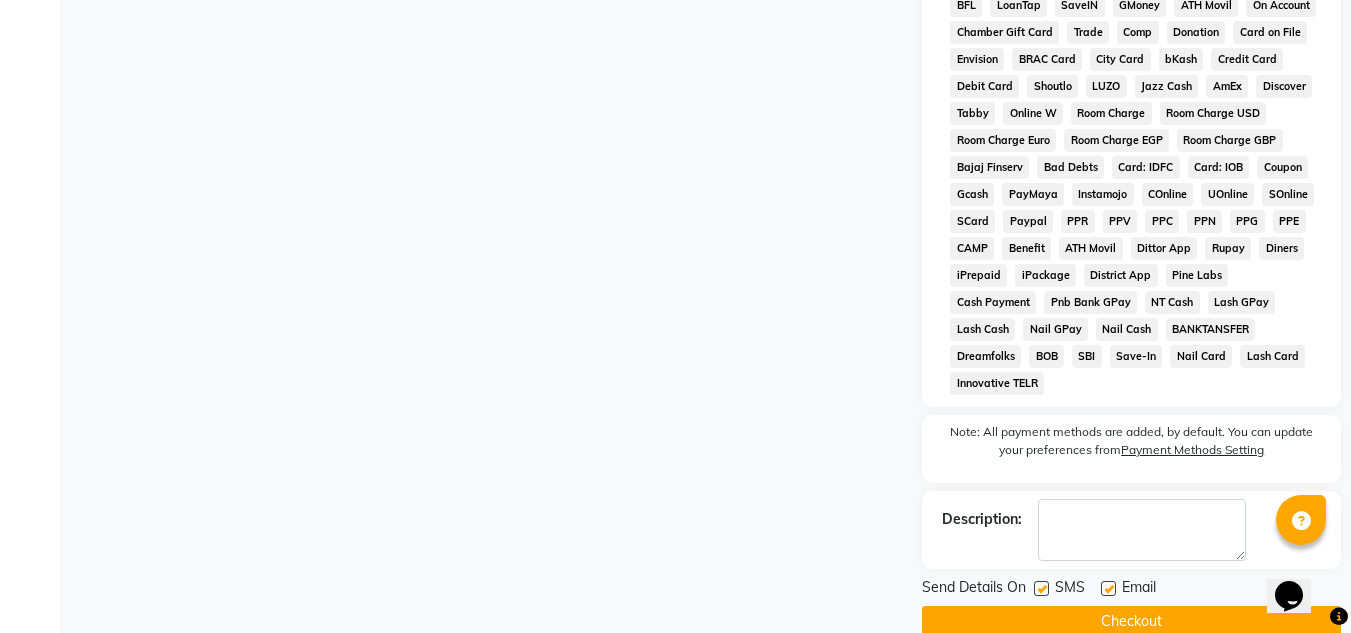 click 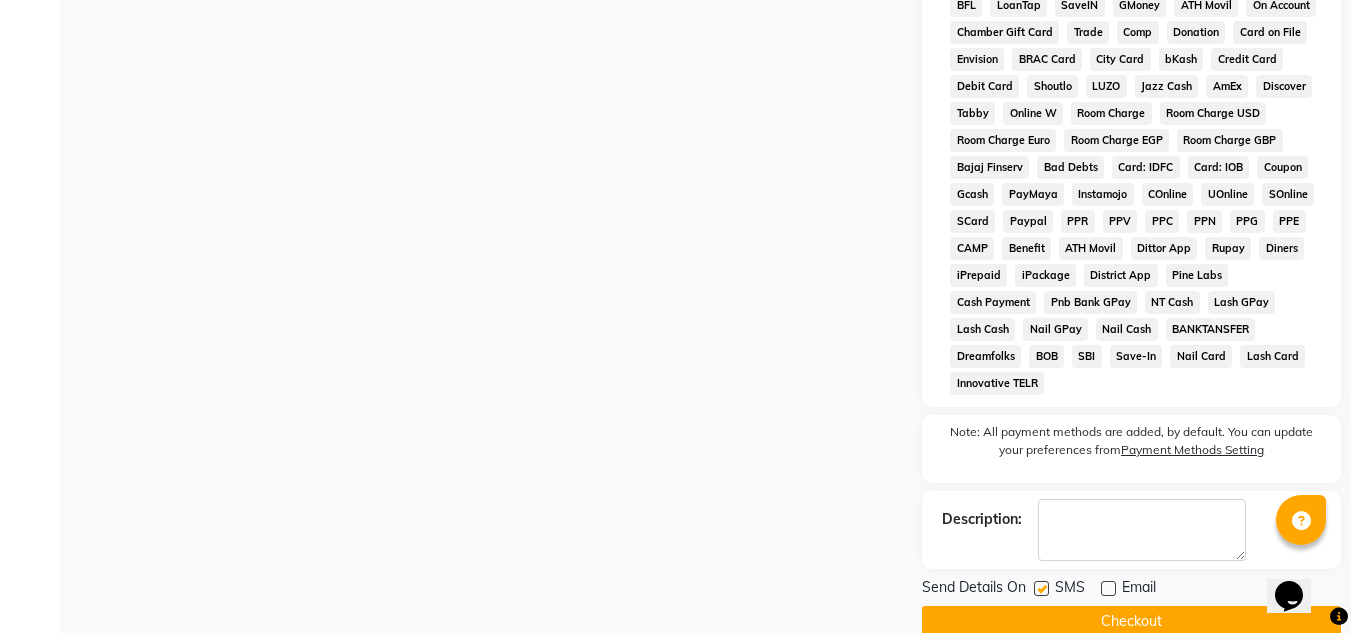 click 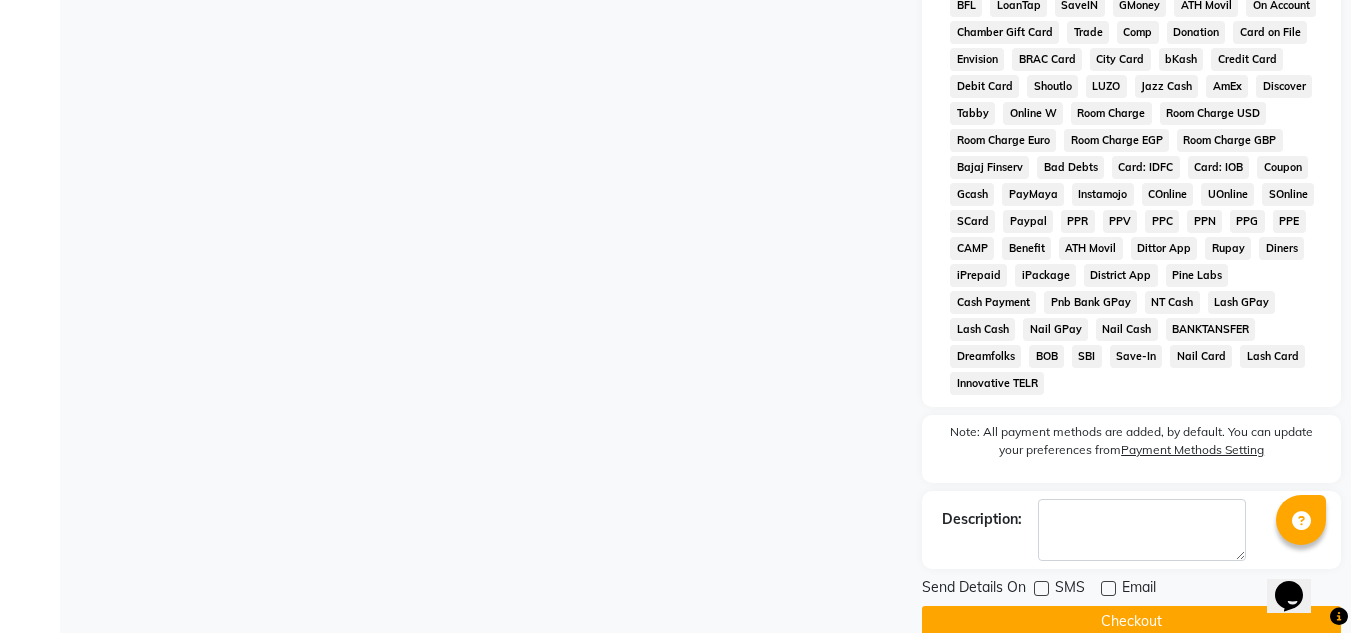 click on "Checkout" 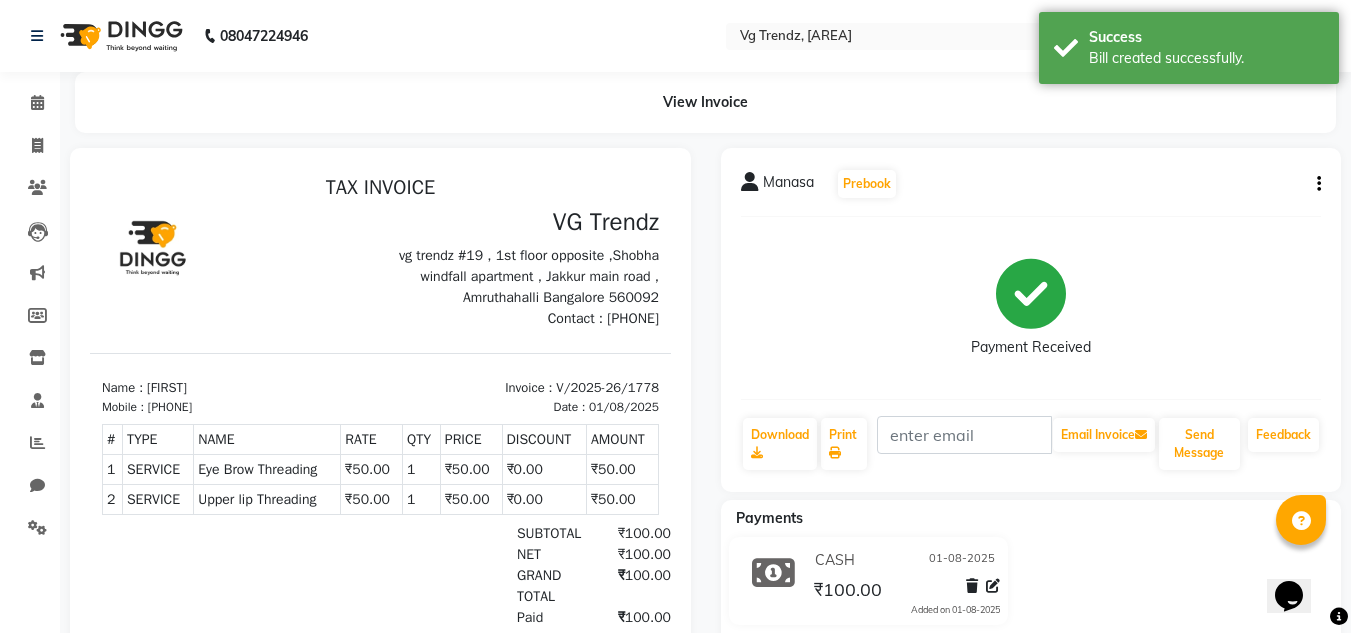 scroll, scrollTop: 0, scrollLeft: 0, axis: both 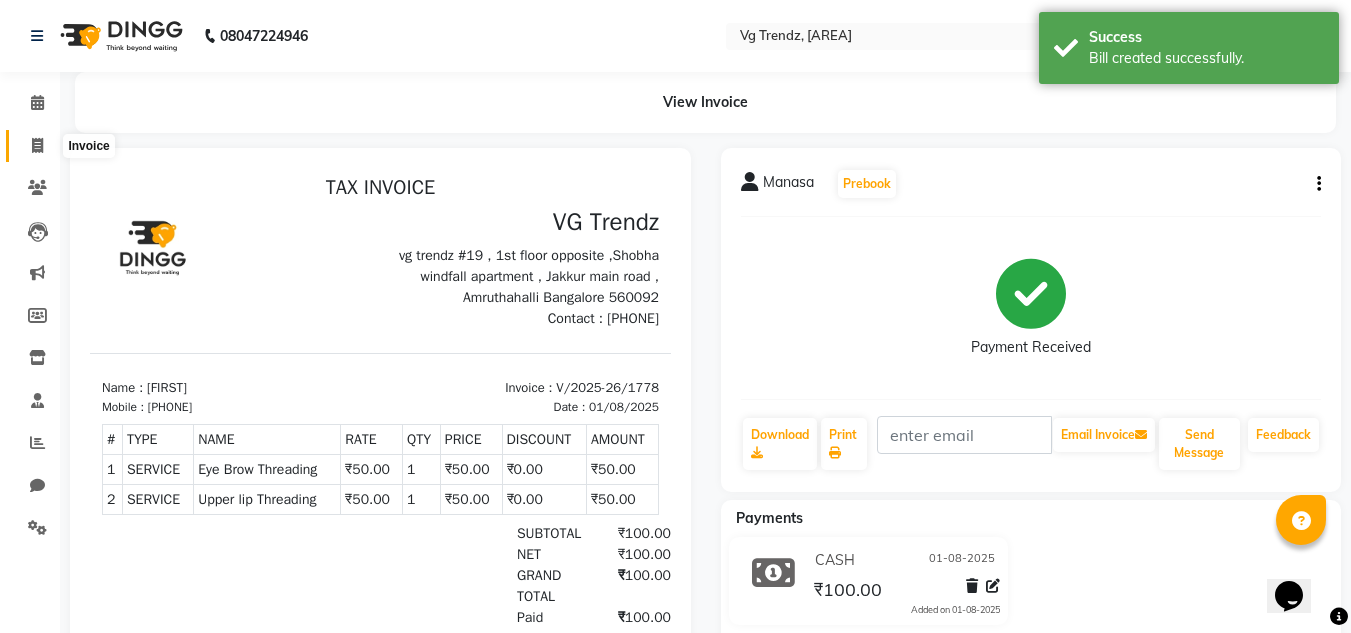 click 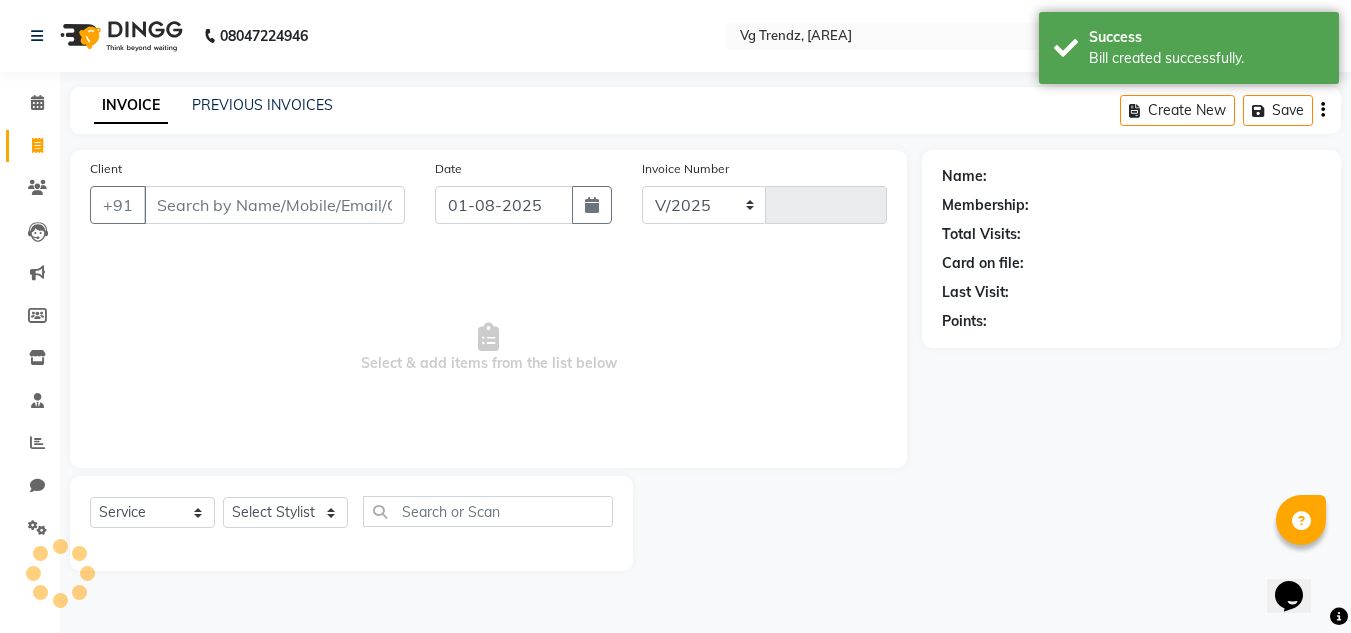 select on "5536" 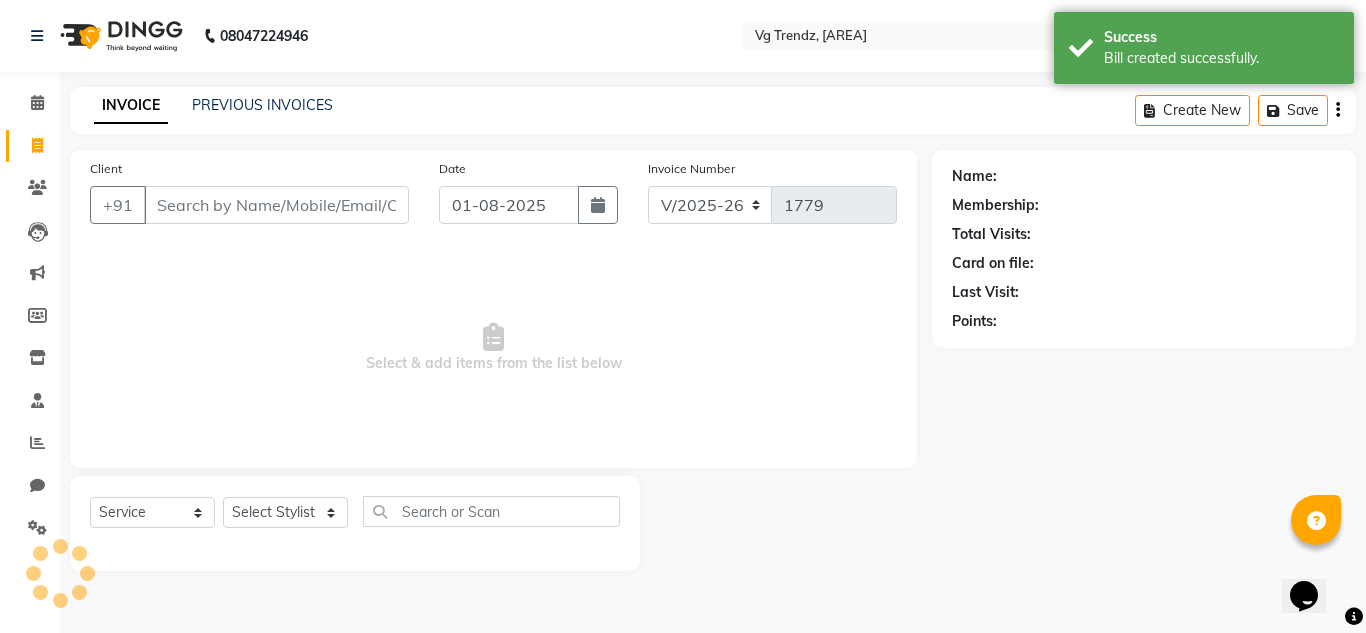 click on "Client" at bounding box center (276, 205) 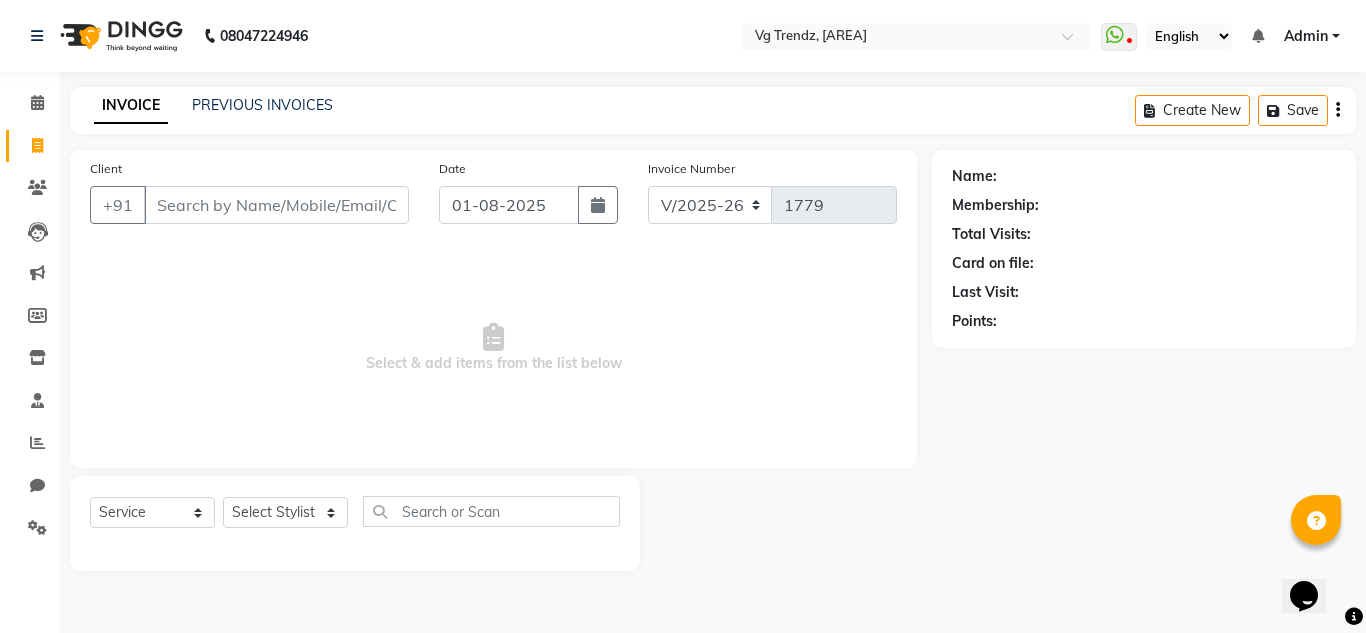 click on "Client" at bounding box center [276, 205] 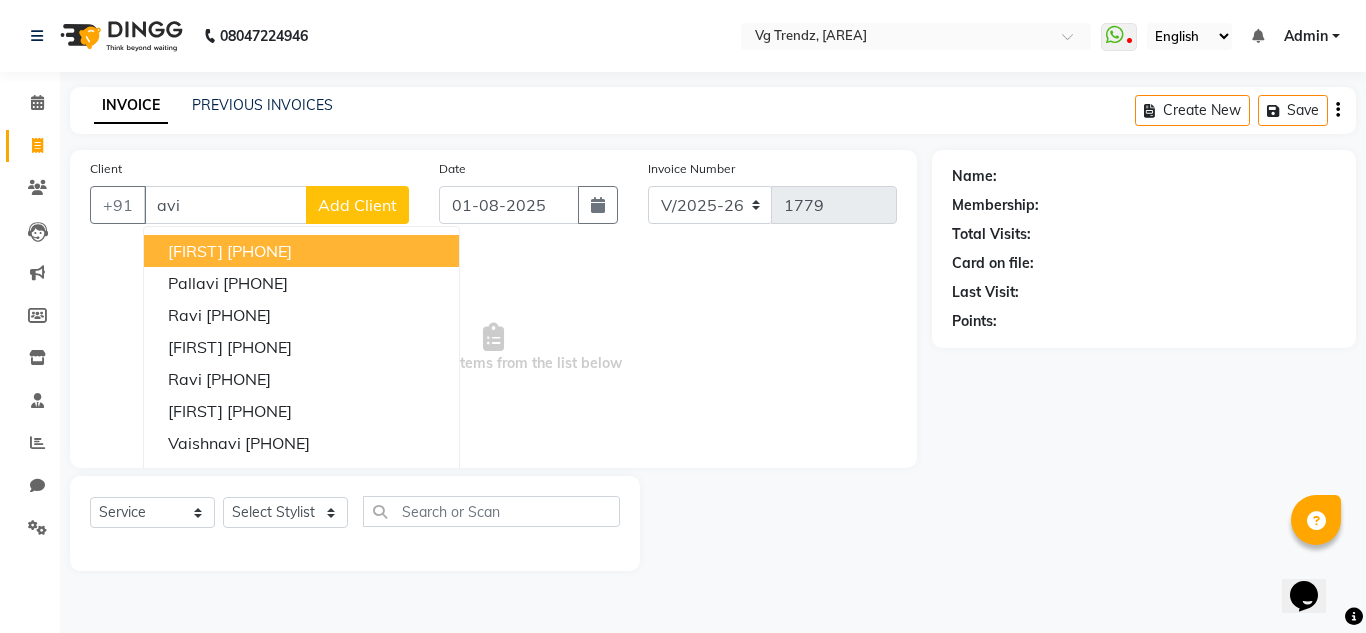 click on "avi" at bounding box center (225, 205) 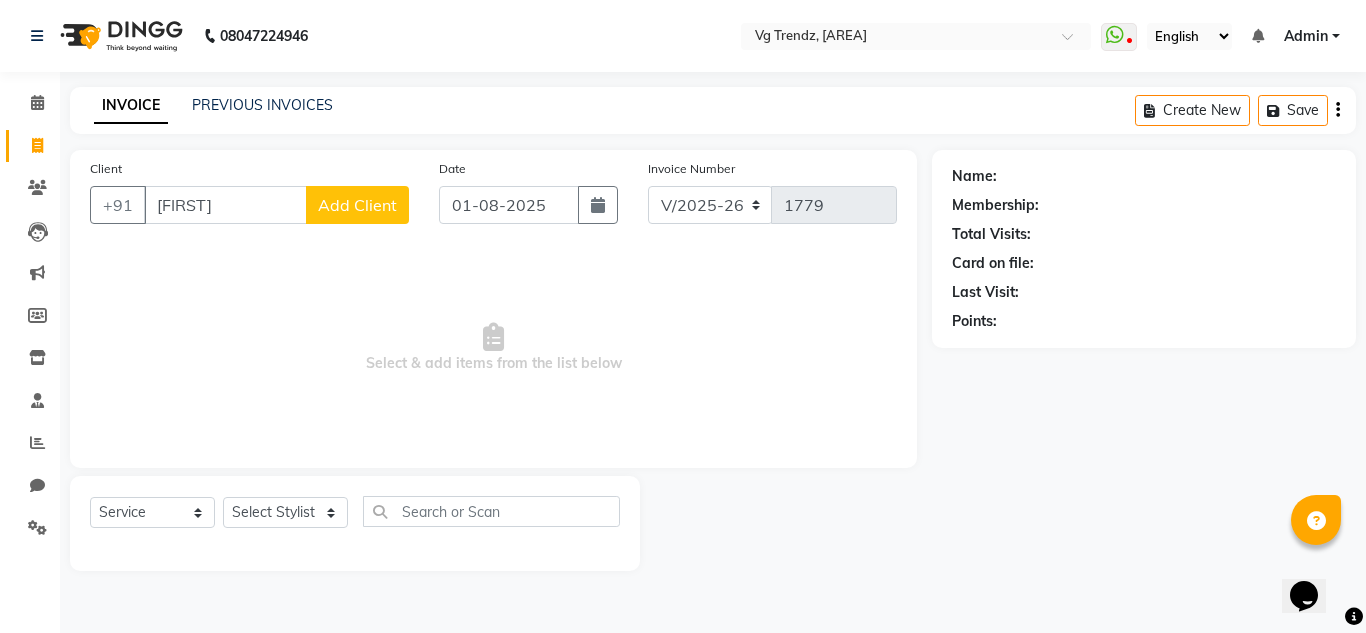 click on "[FIRST]" at bounding box center [225, 205] 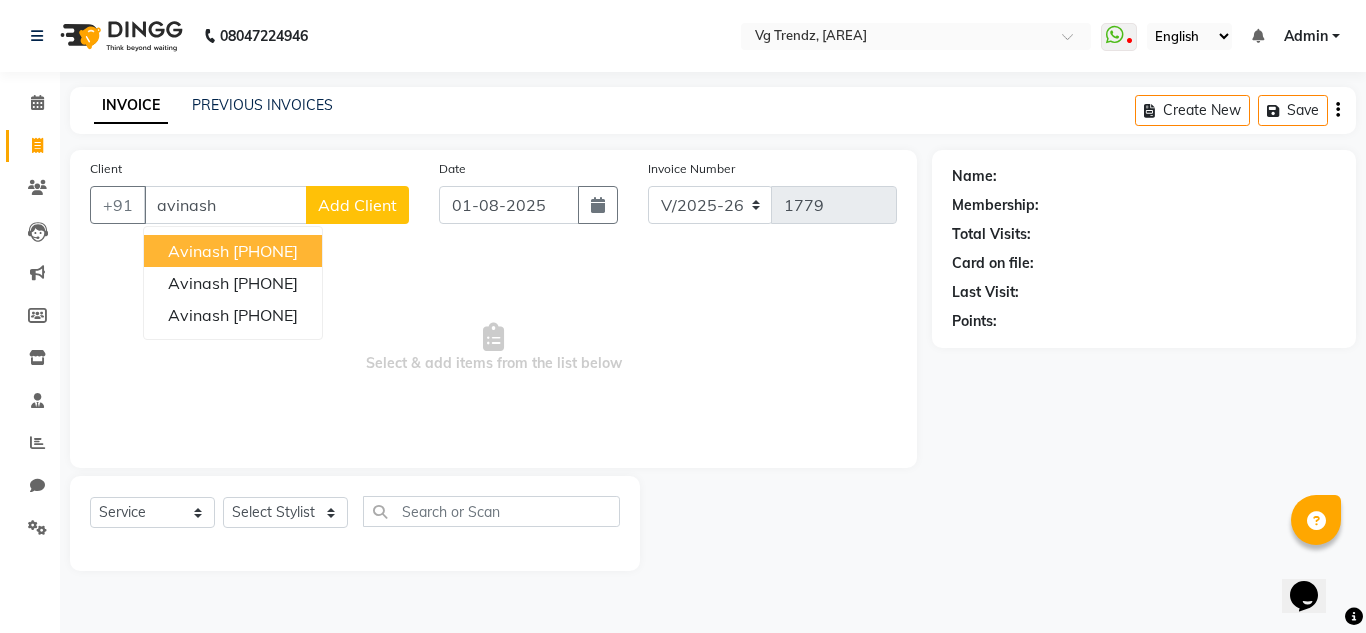 click on "Avinash" at bounding box center [198, 251] 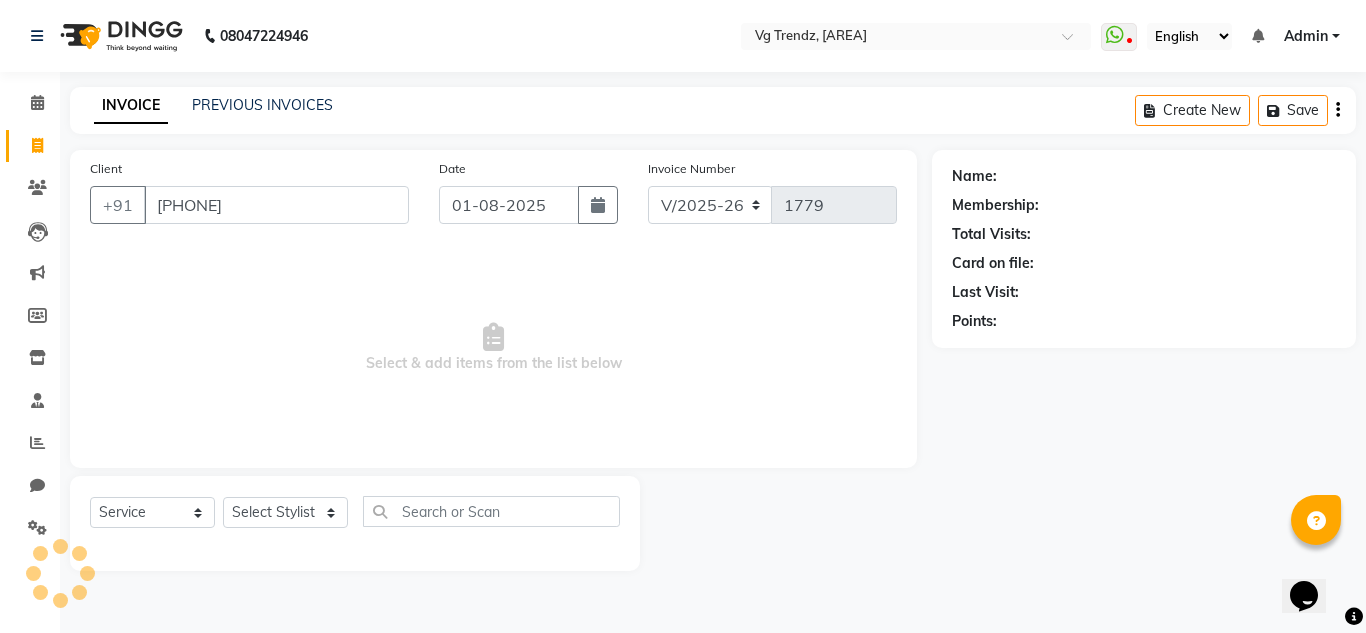 type on "[PHONE]" 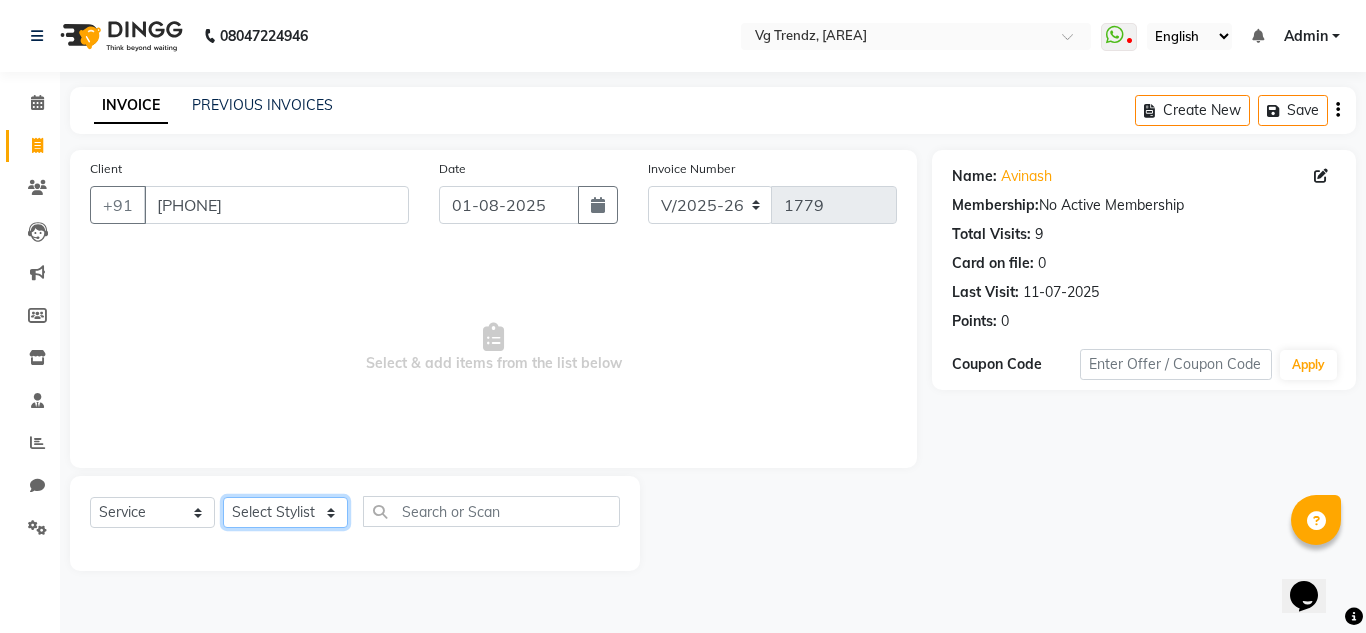 click on "Select Stylist [FIRST] [LAST] [FIRST] [LAST] [FIRST] [LAST] [FIRST] [LAST] salon number [FIRST] [LAST] [FIRST] [LAST] [FIRST] [LAST] [FIRST] [LAST]" 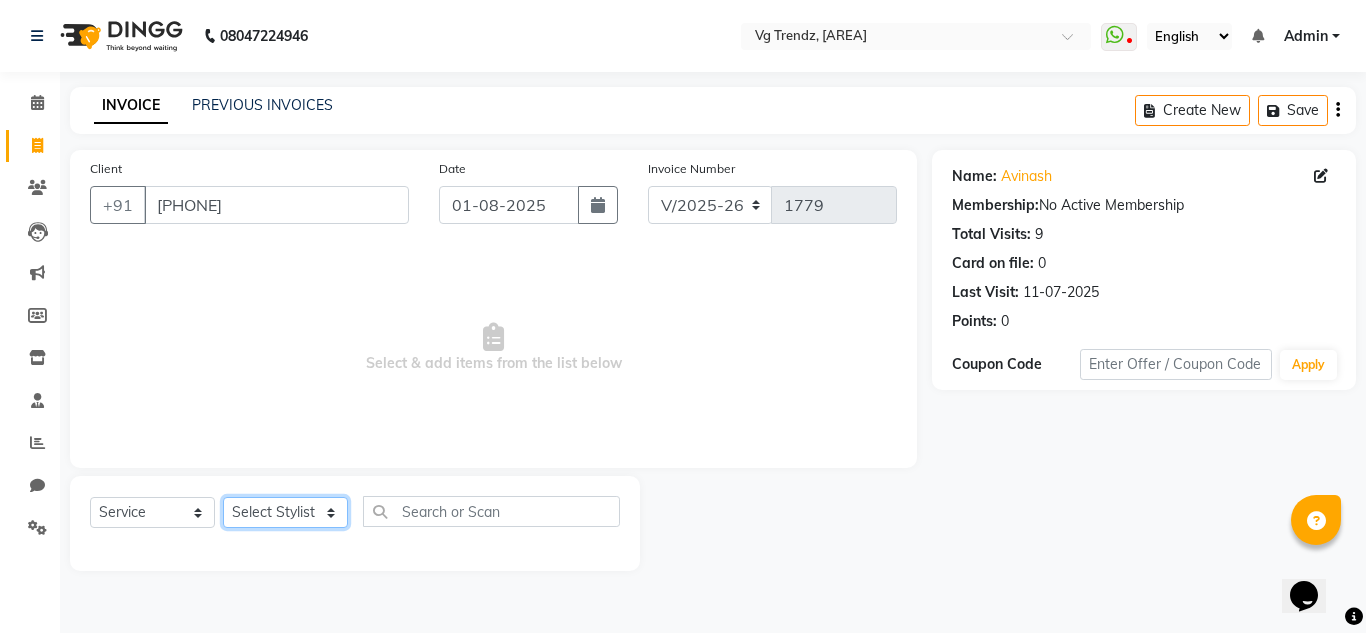 select on "85009" 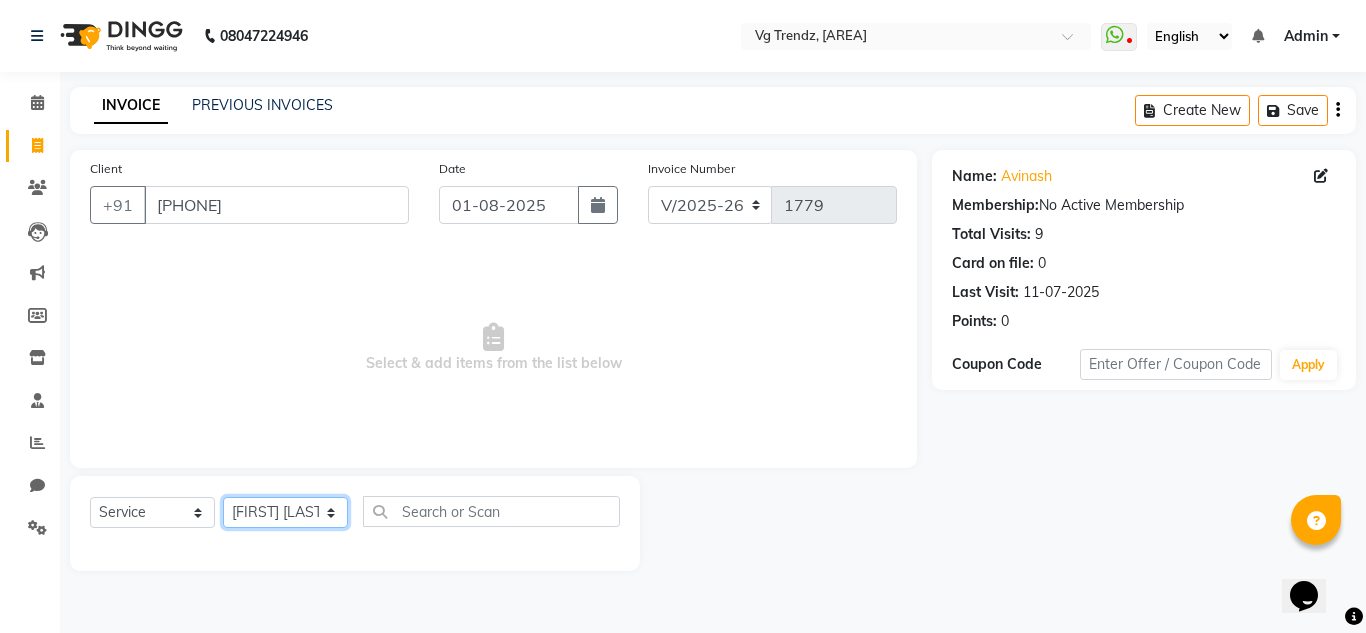 click on "Select Stylist [FIRST] [LAST] [FIRST] [LAST] [FIRST] [LAST] [FIRST] [LAST] salon number [FIRST] [LAST] [FIRST] [LAST] [FIRST] [LAST] [FIRST] [LAST]" 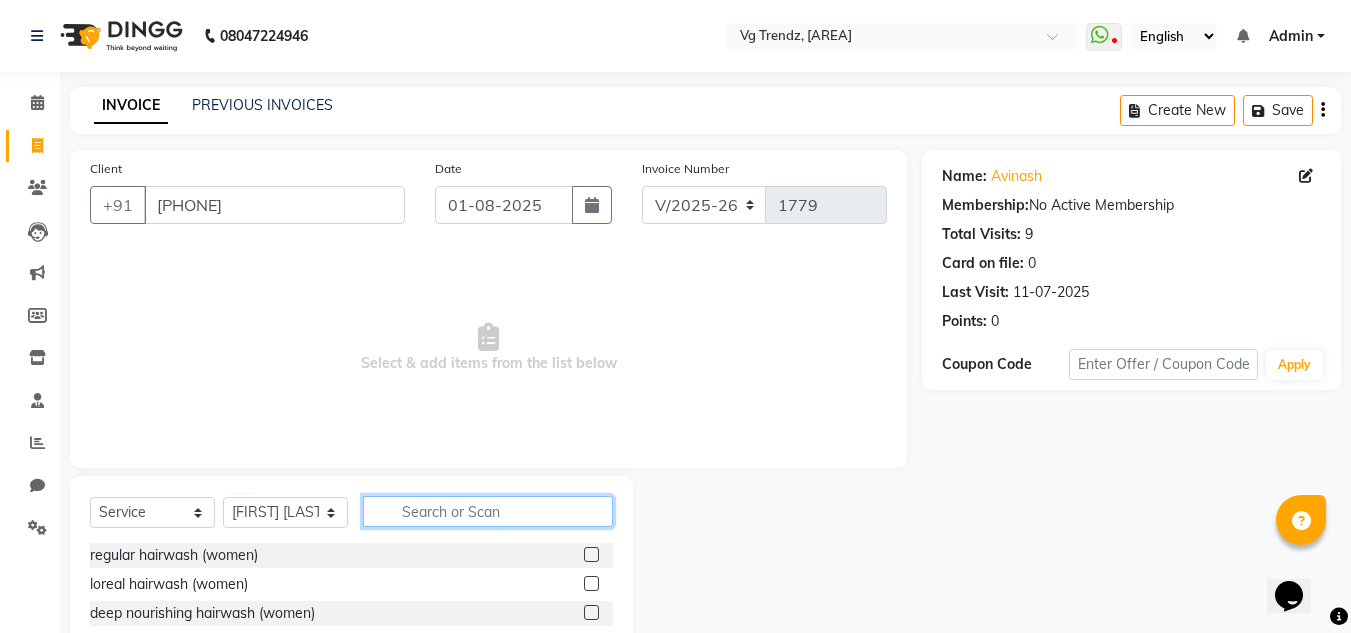 click 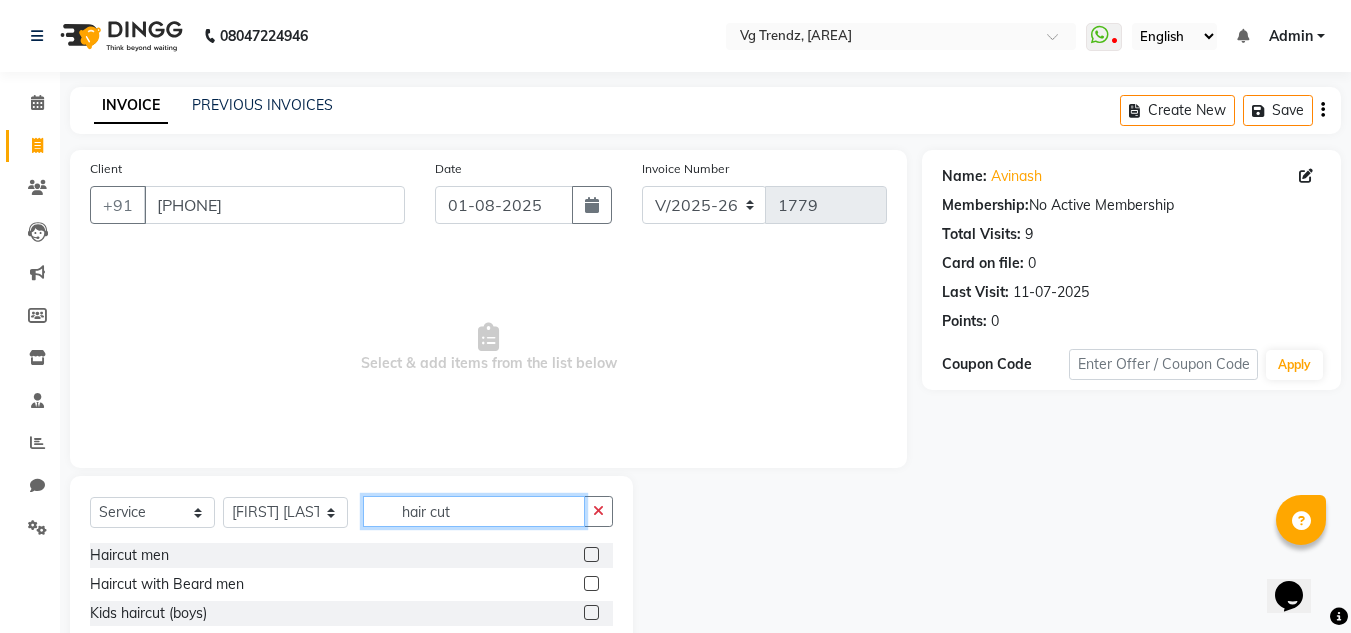 type on "hair cut" 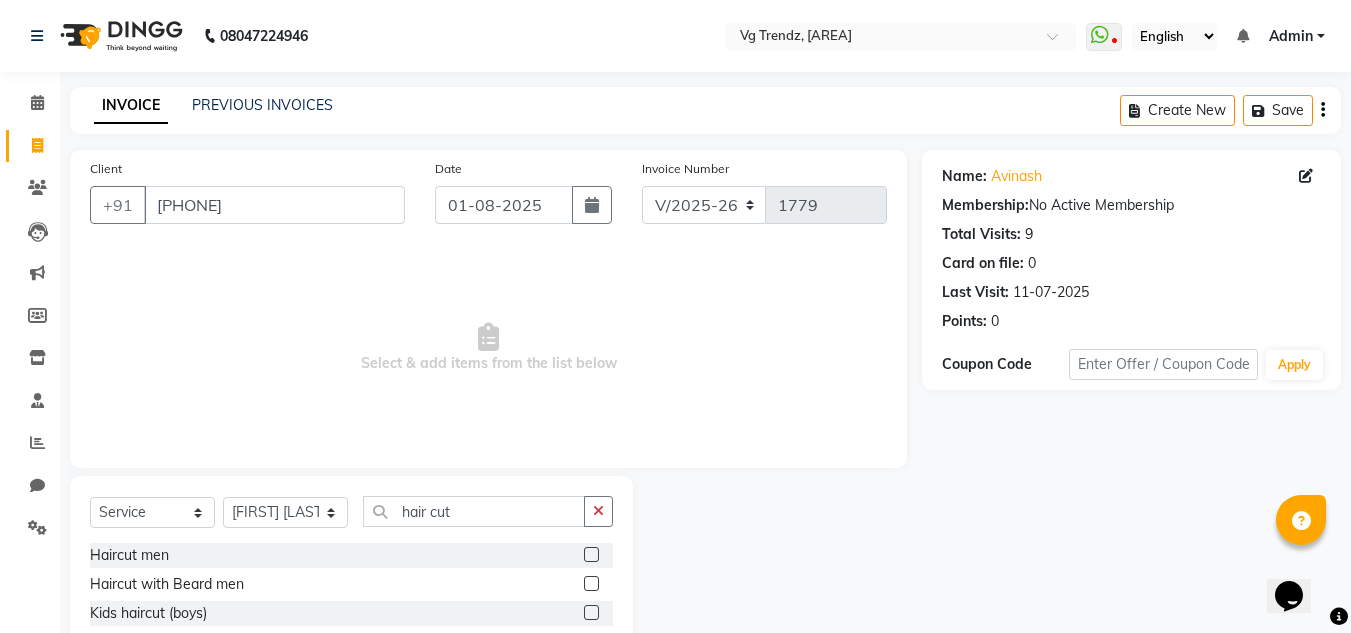 click 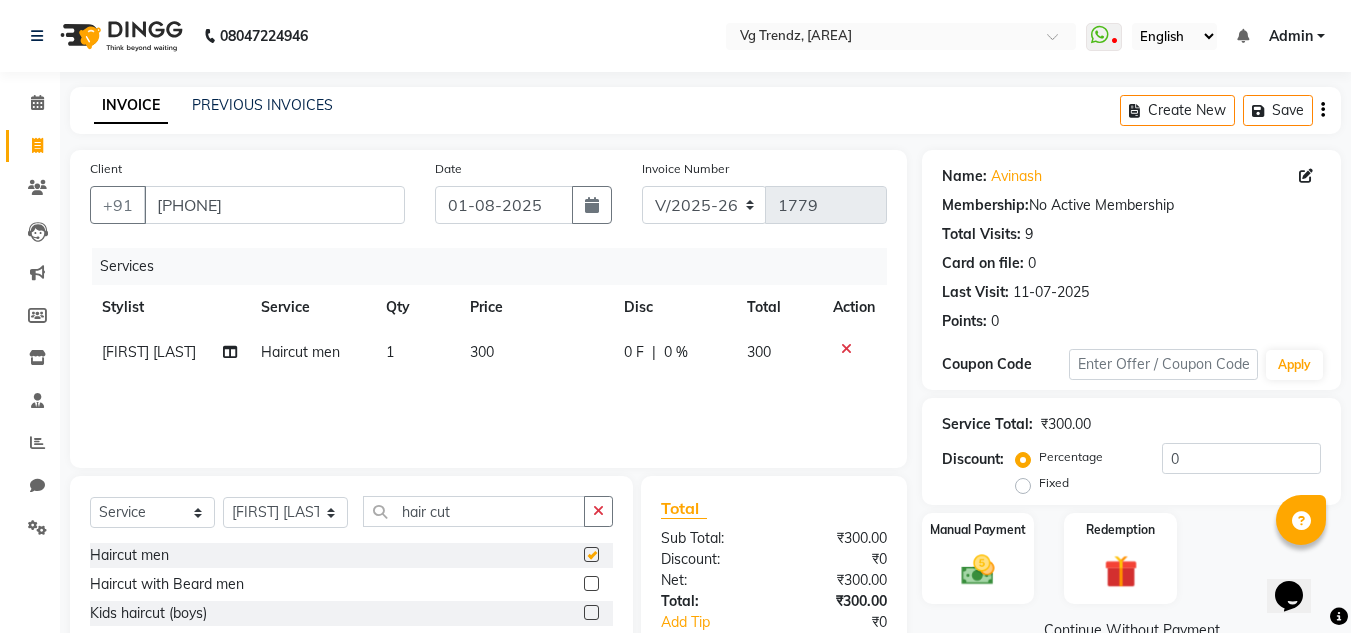 checkbox on "false" 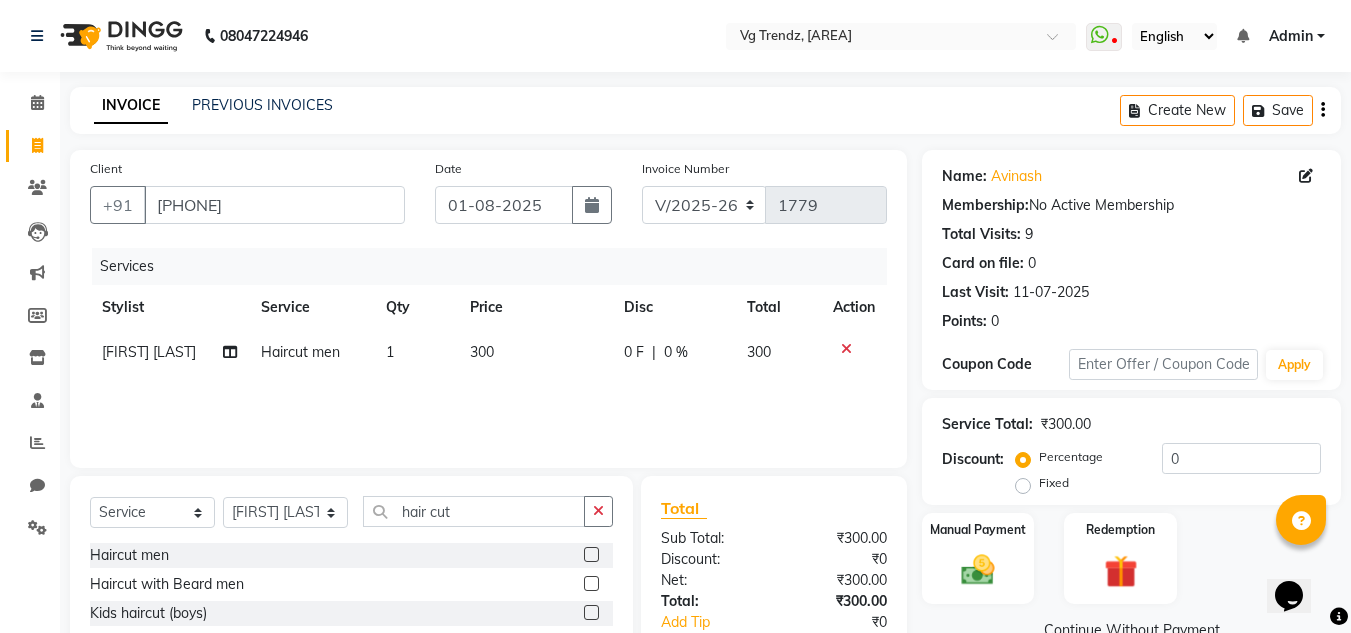 scroll, scrollTop: 90, scrollLeft: 0, axis: vertical 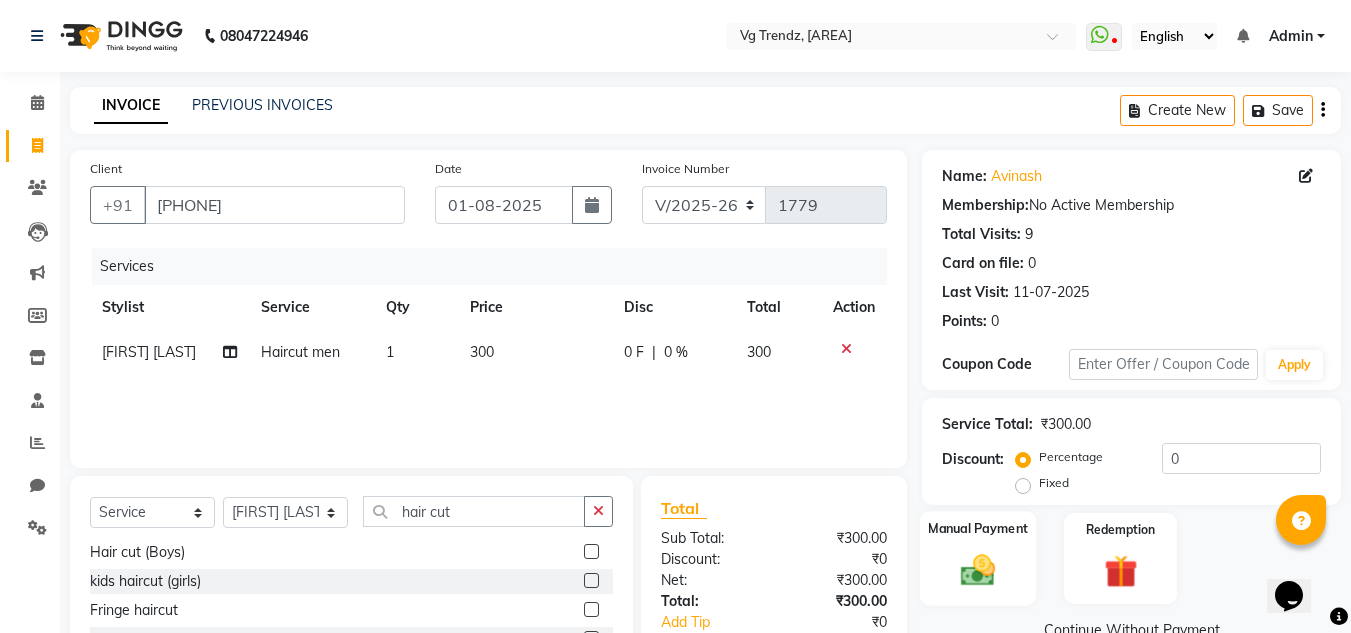click on "Manual Payment" 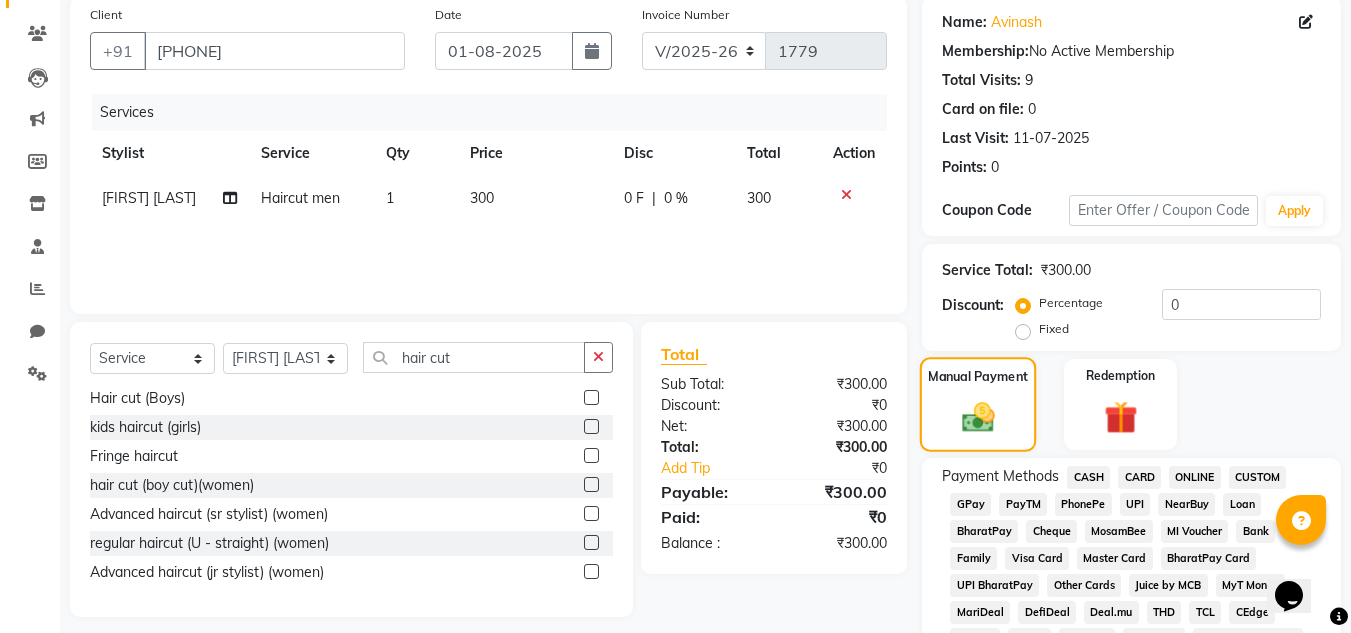 scroll, scrollTop: 155, scrollLeft: 0, axis: vertical 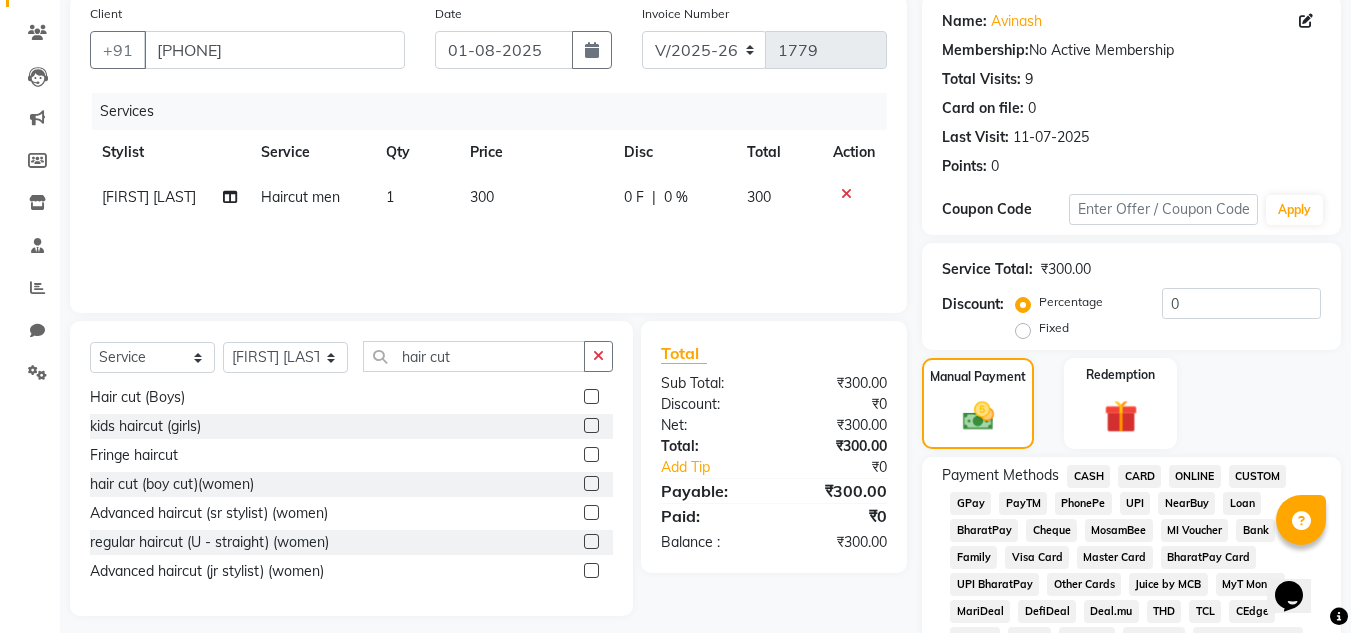 click on "PhonePe" 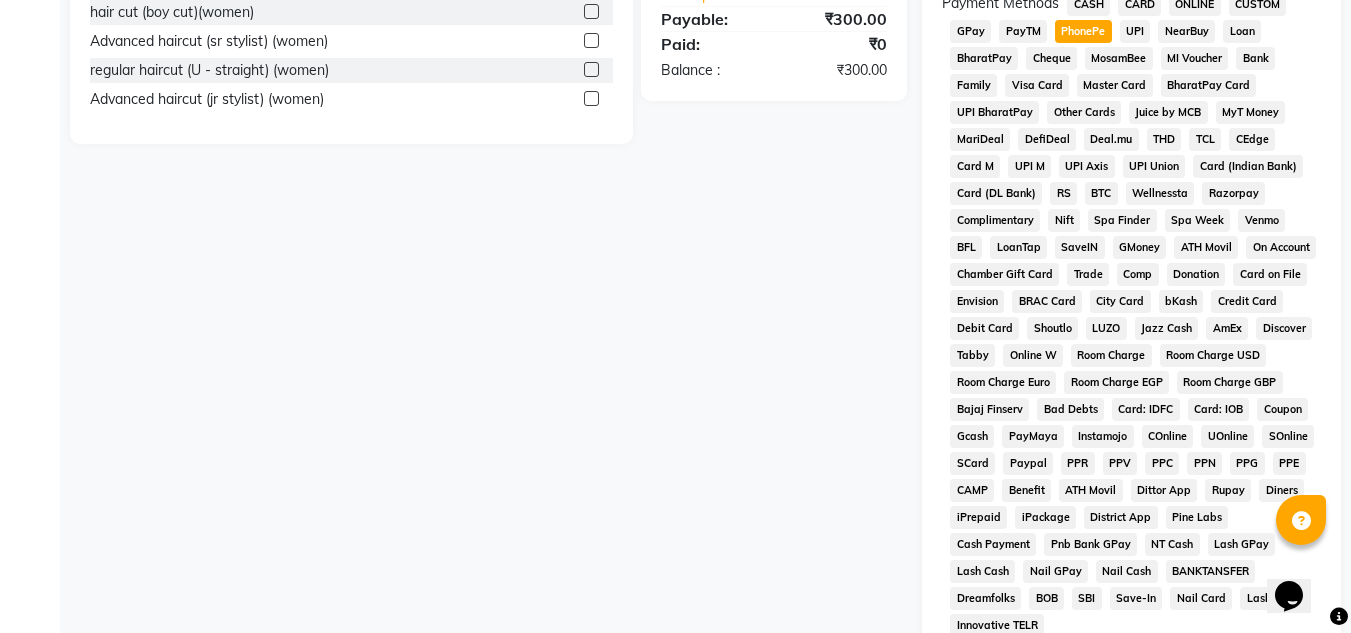 scroll, scrollTop: 869, scrollLeft: 0, axis: vertical 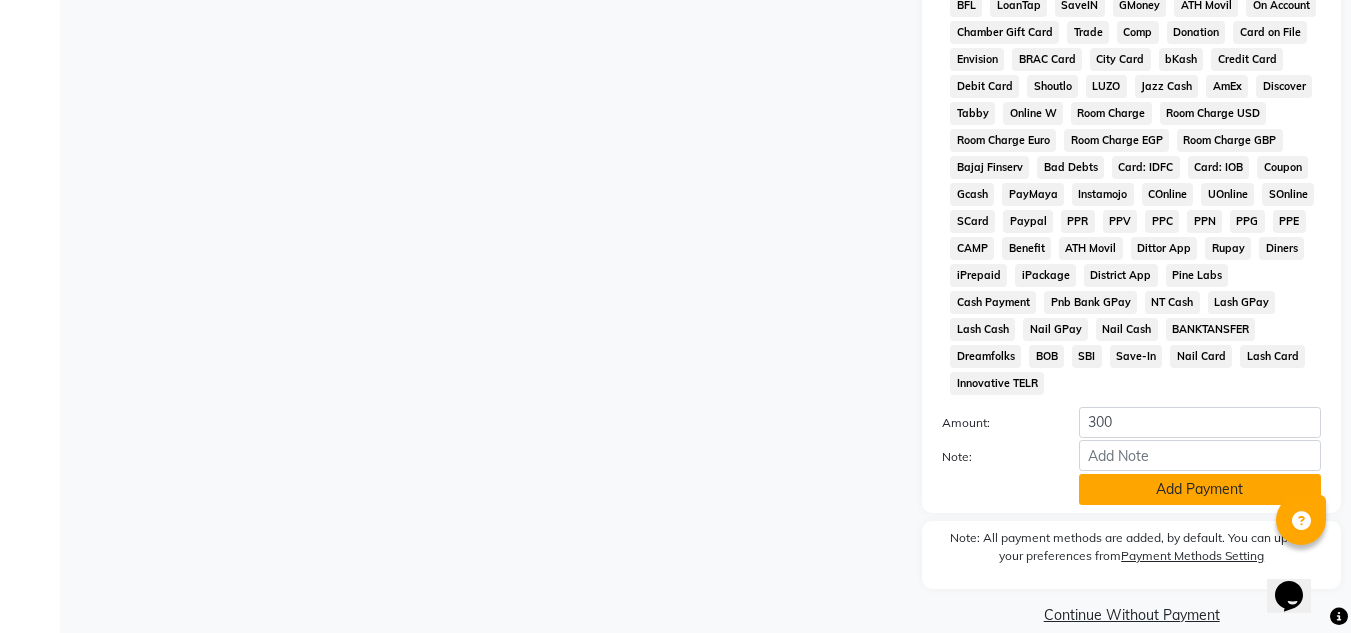 click on "Add Payment" 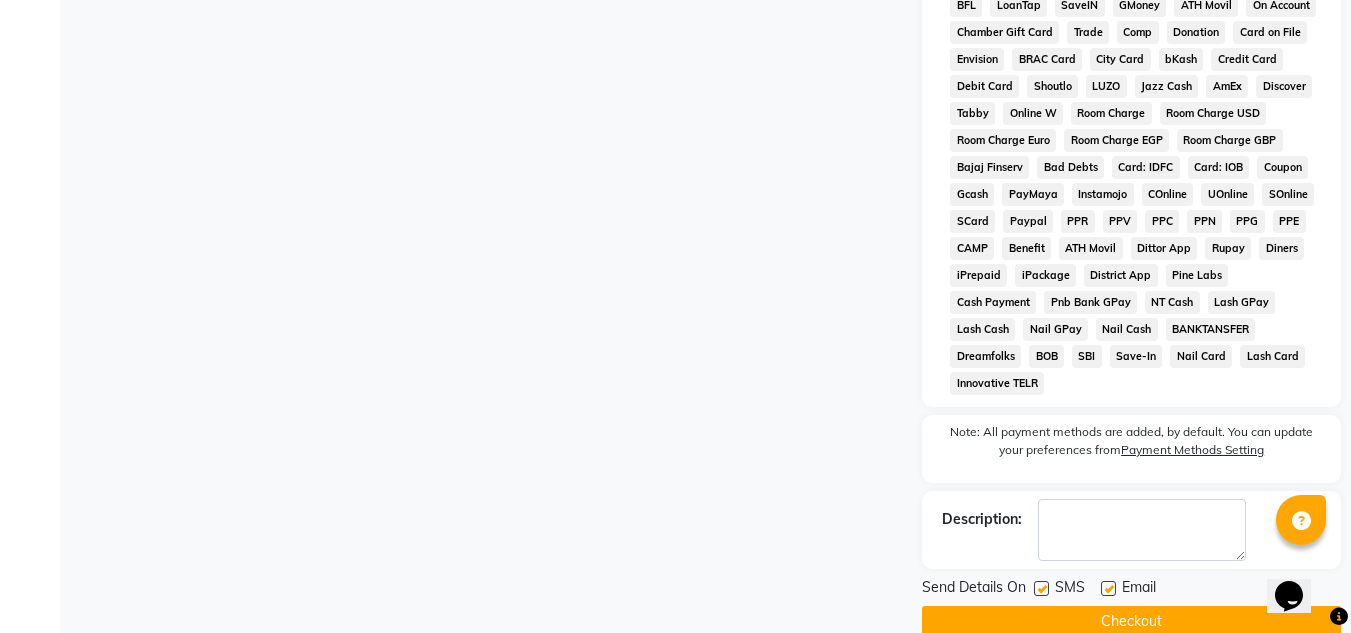 click 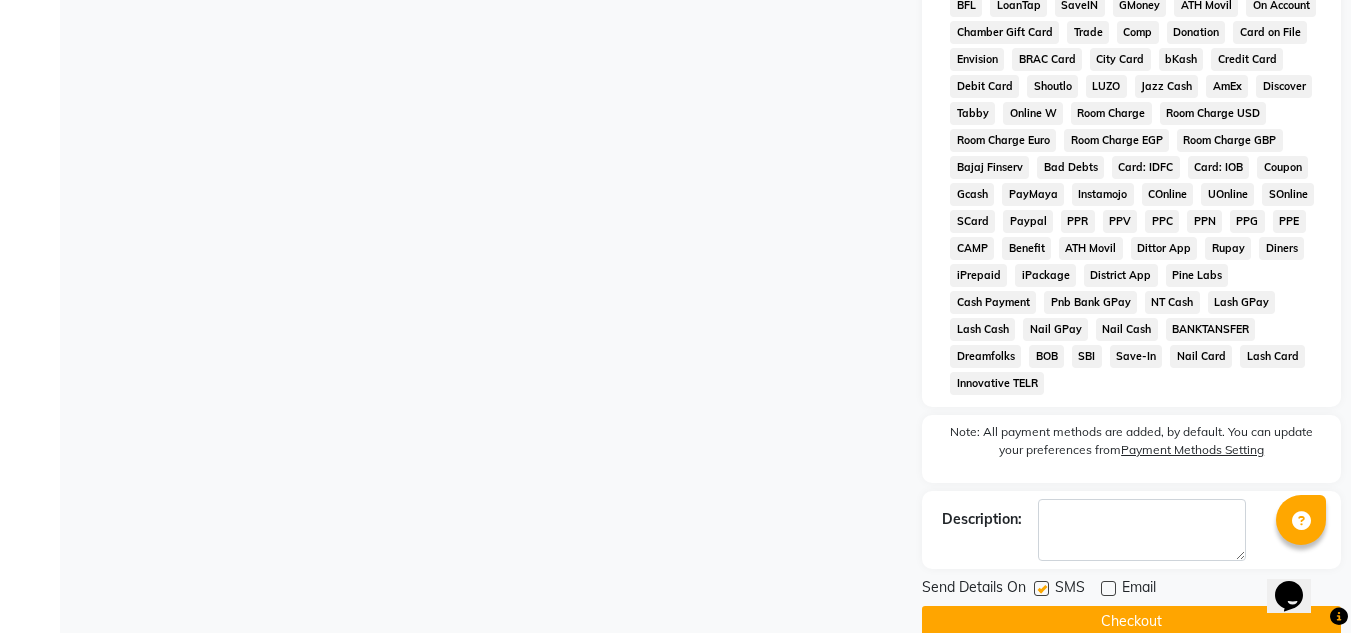 click 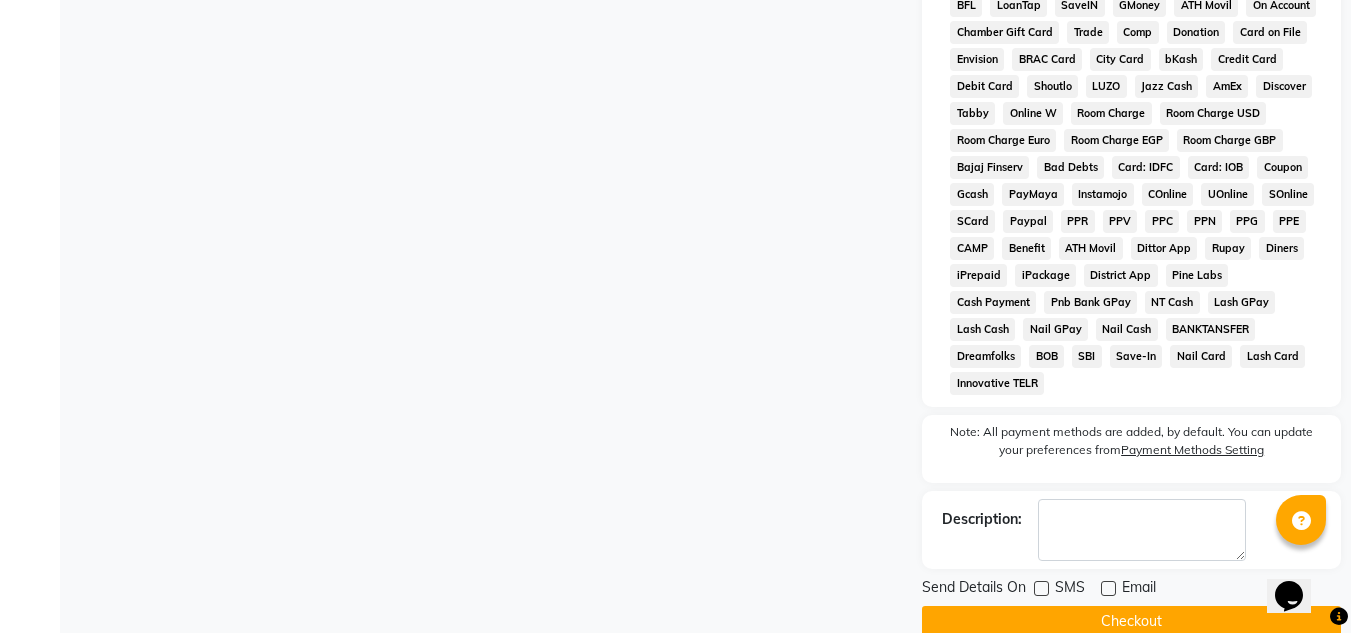 click on "Checkout" 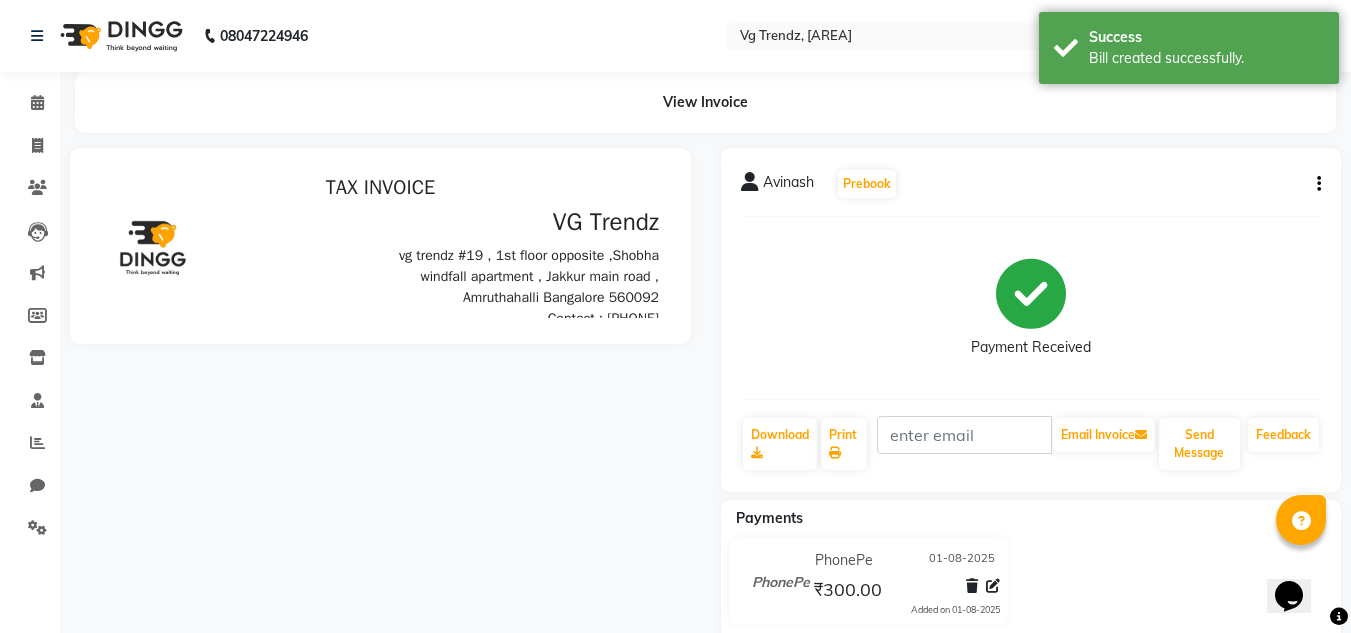 scroll, scrollTop: 0, scrollLeft: 0, axis: both 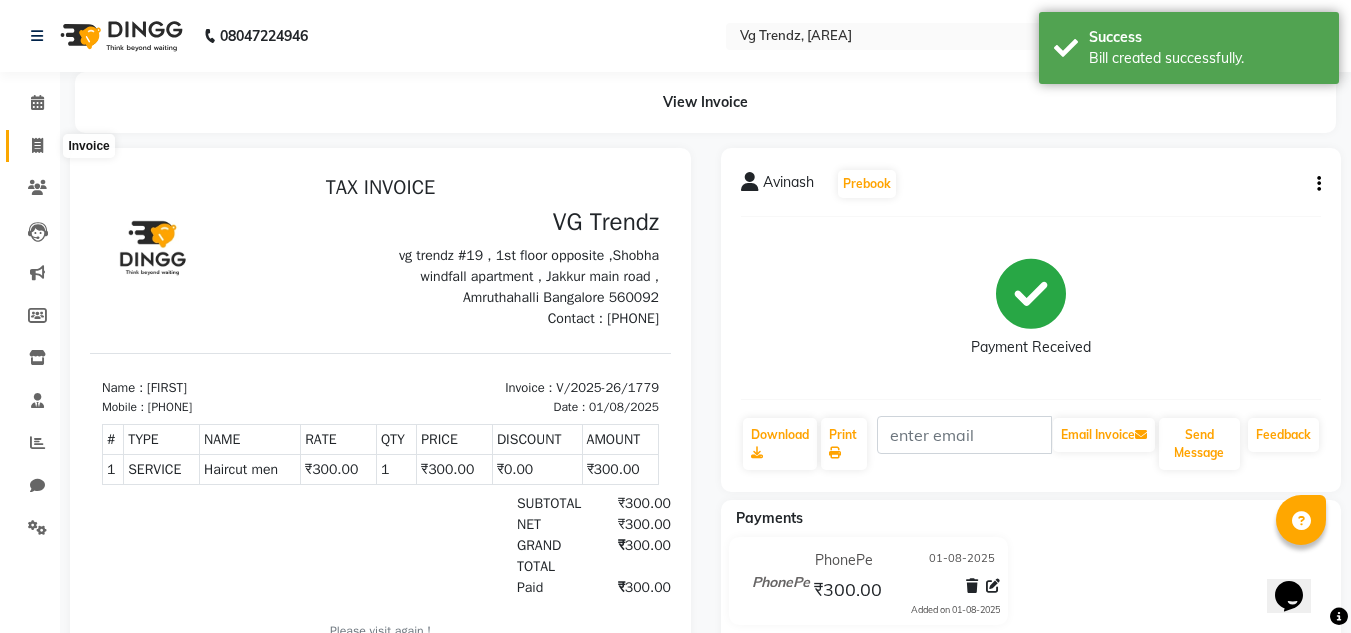 click 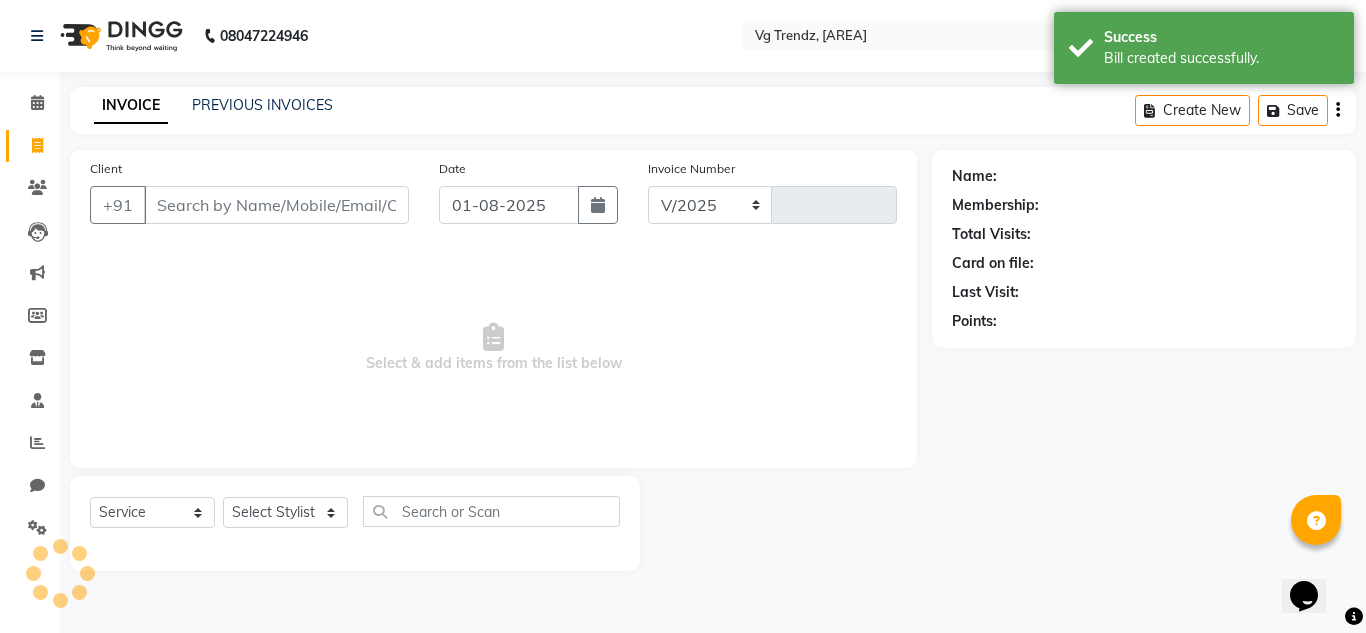 select on "5536" 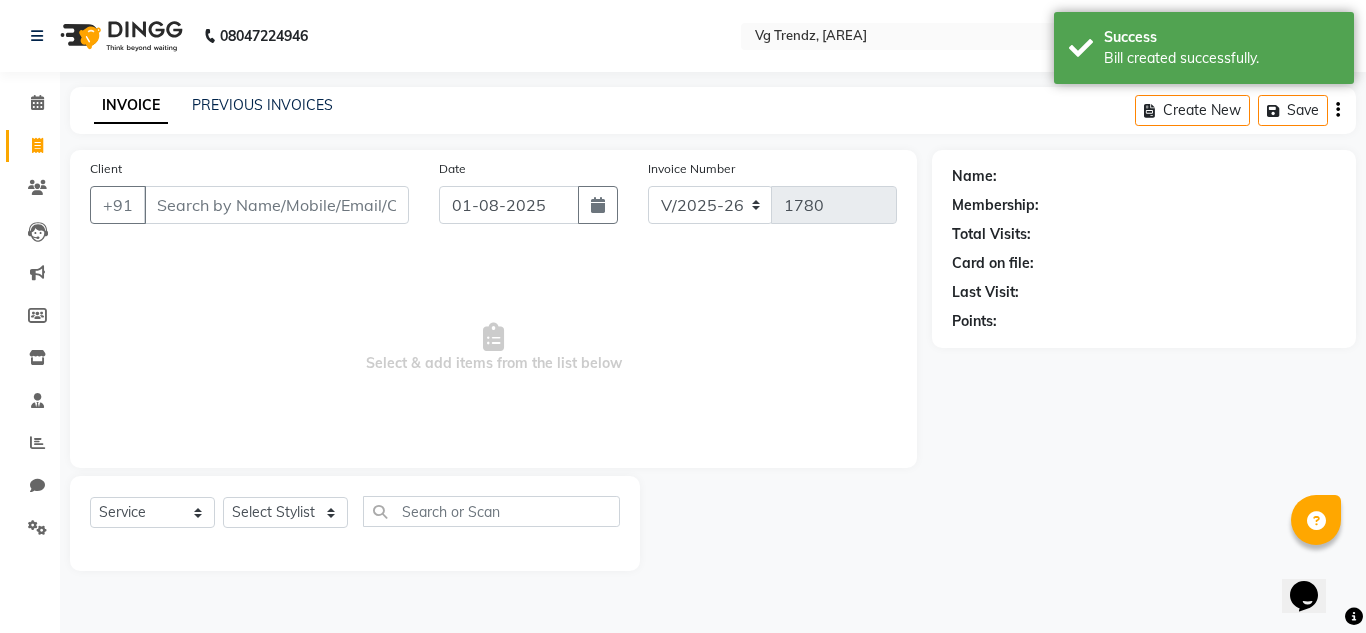 click on "Client" at bounding box center [276, 205] 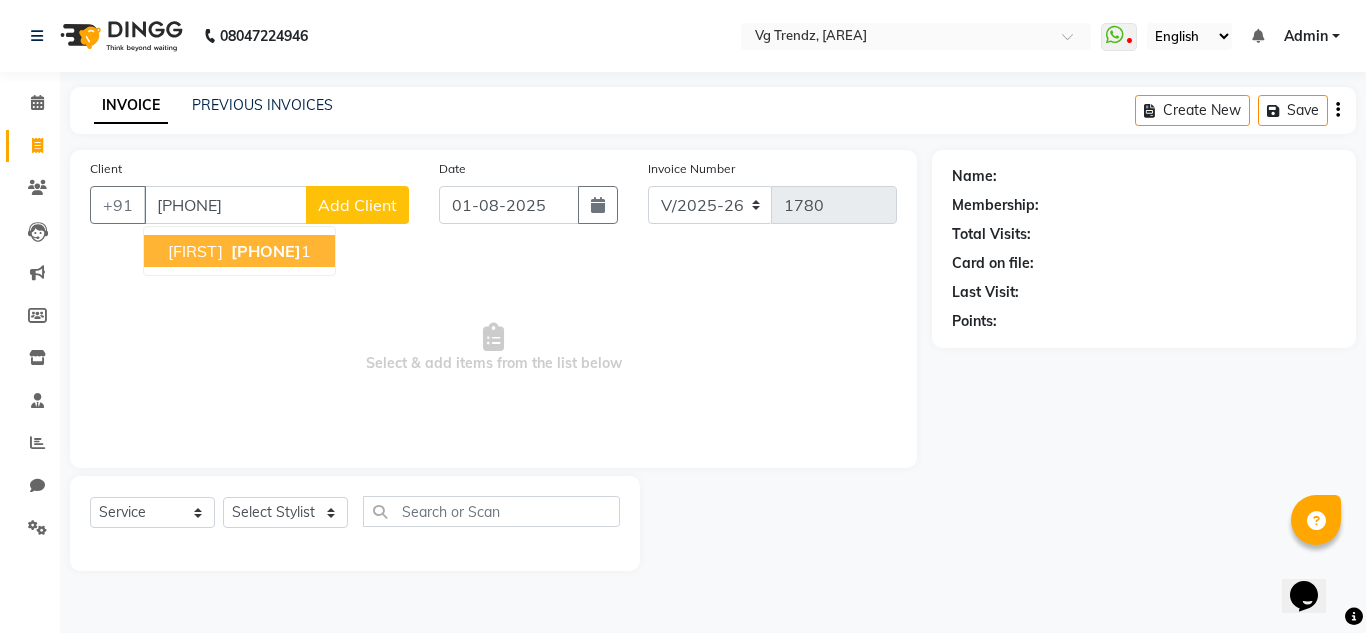 click on "[PHONE]" at bounding box center (266, 251) 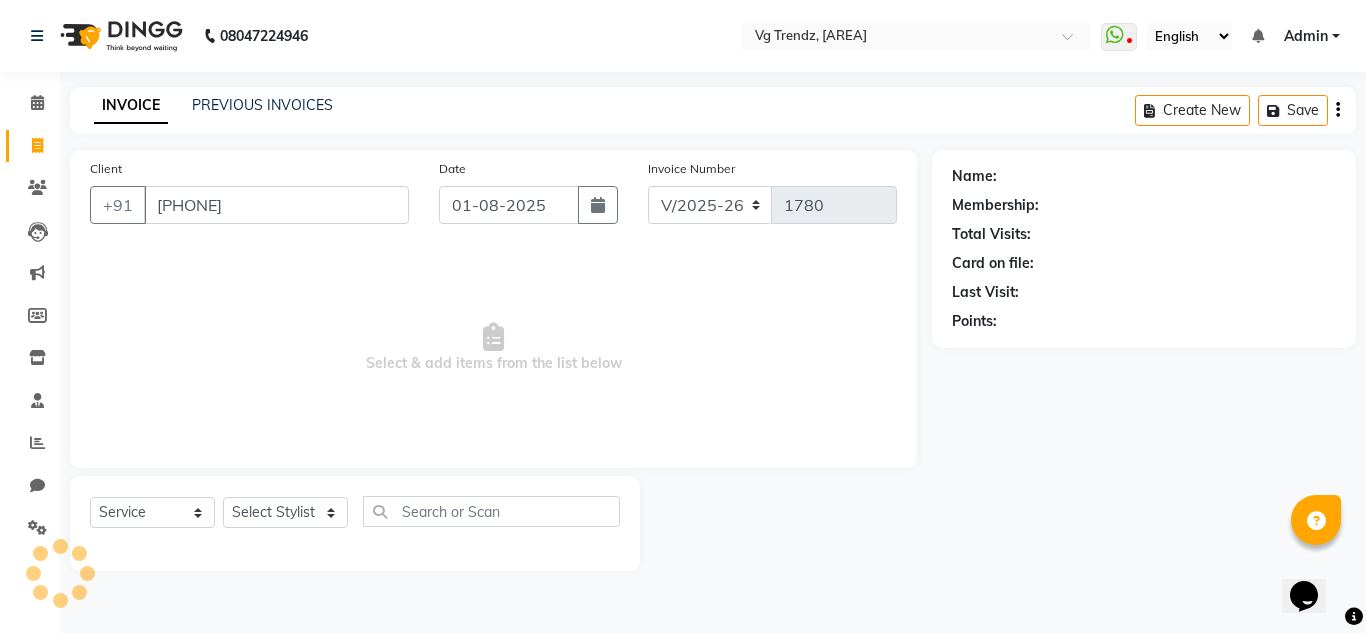 type on "[PHONE]" 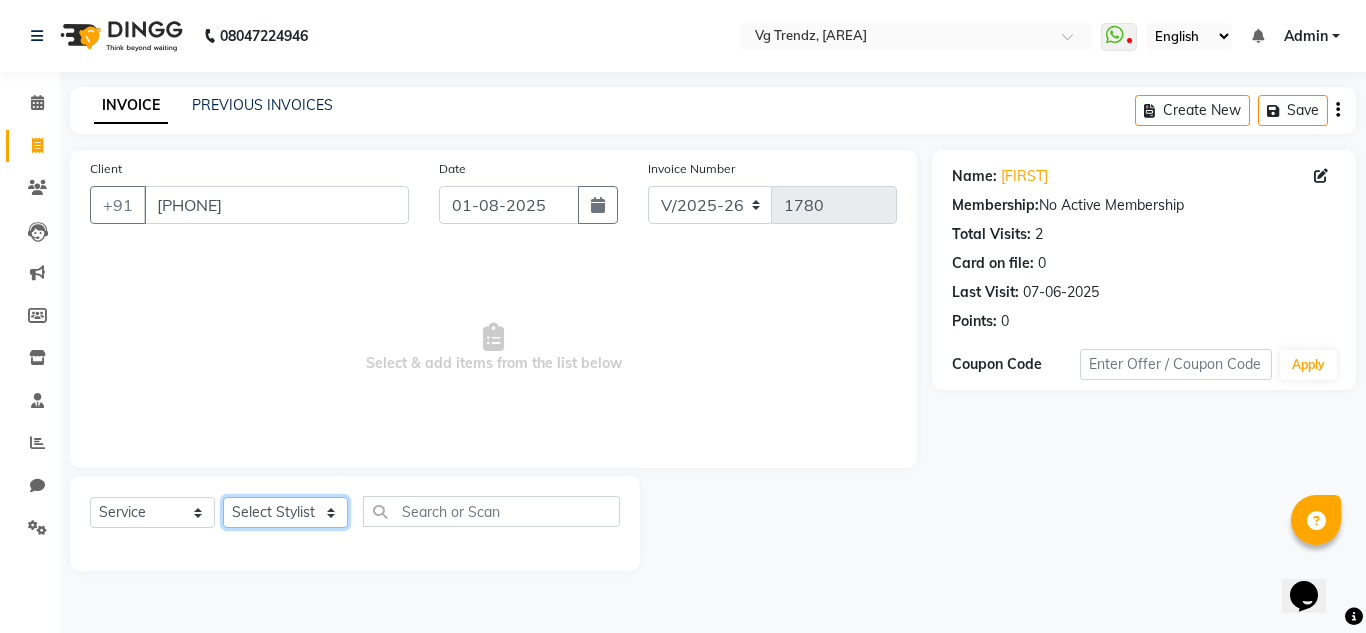 click on "Select Stylist [FIRST] [LAST] [FIRST] [LAST] [FIRST] [LAST] [FIRST] [LAST] salon number [FIRST] [LAST] [FIRST] [LAST] [FIRST] [LAST] [FIRST] [LAST]" 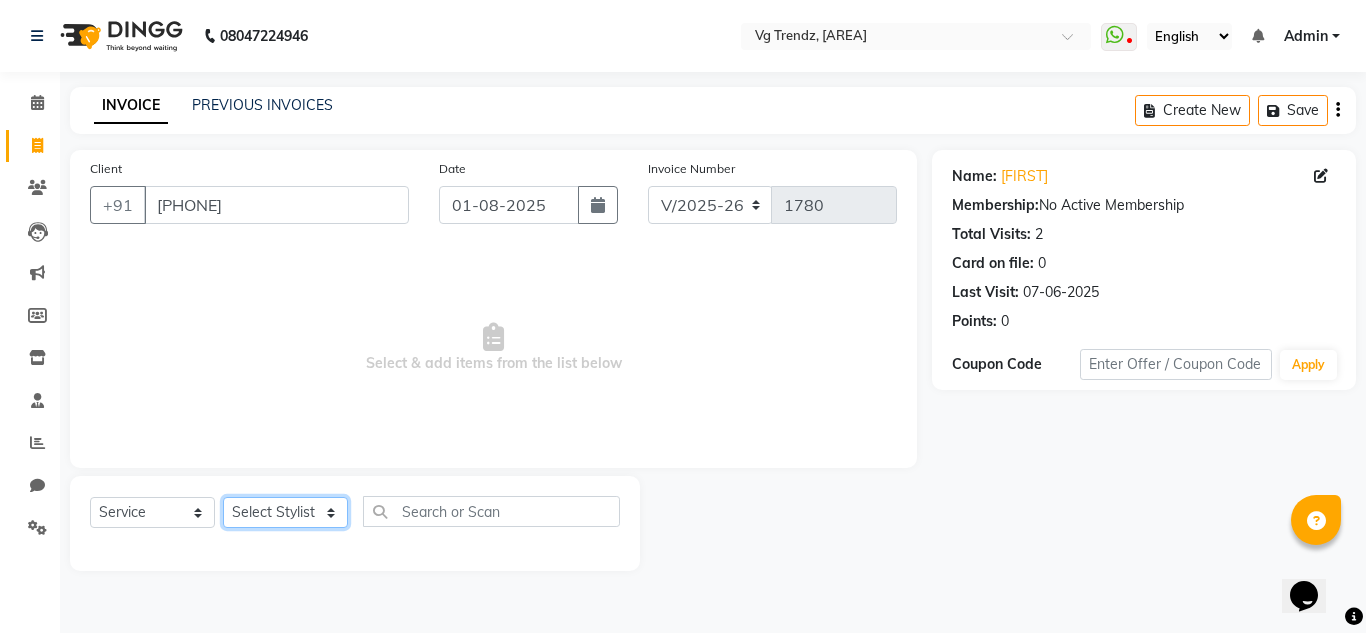 select on "[ZIP]" 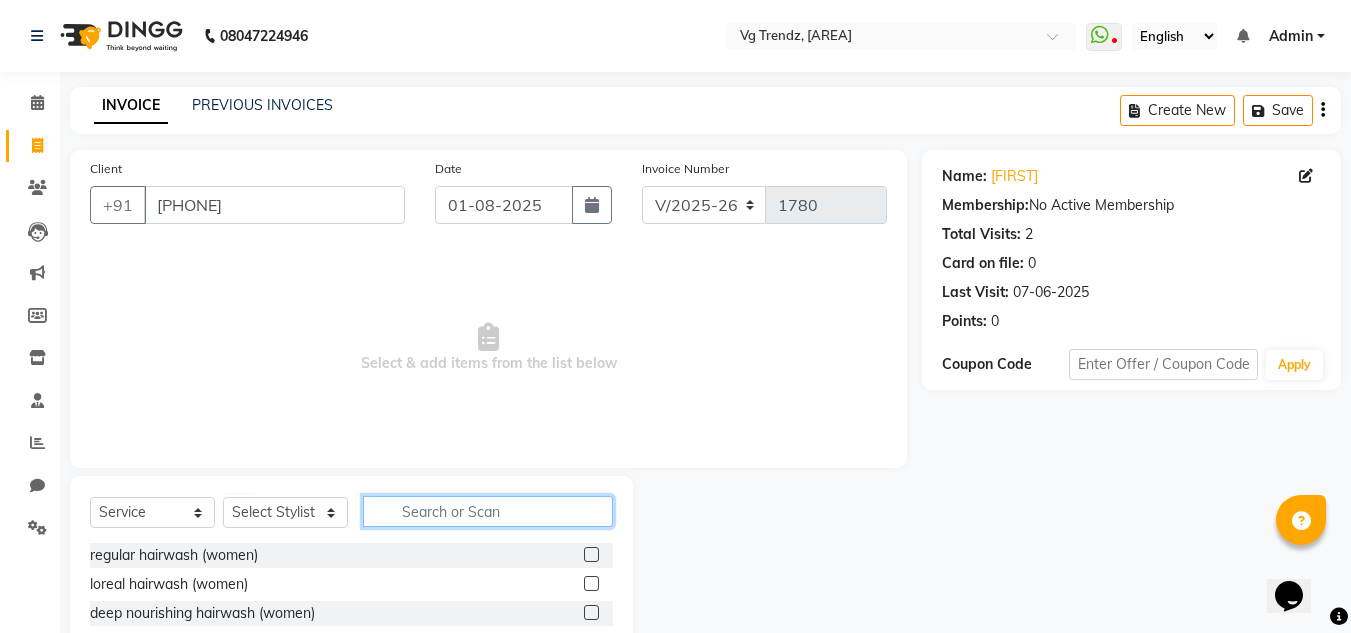 click 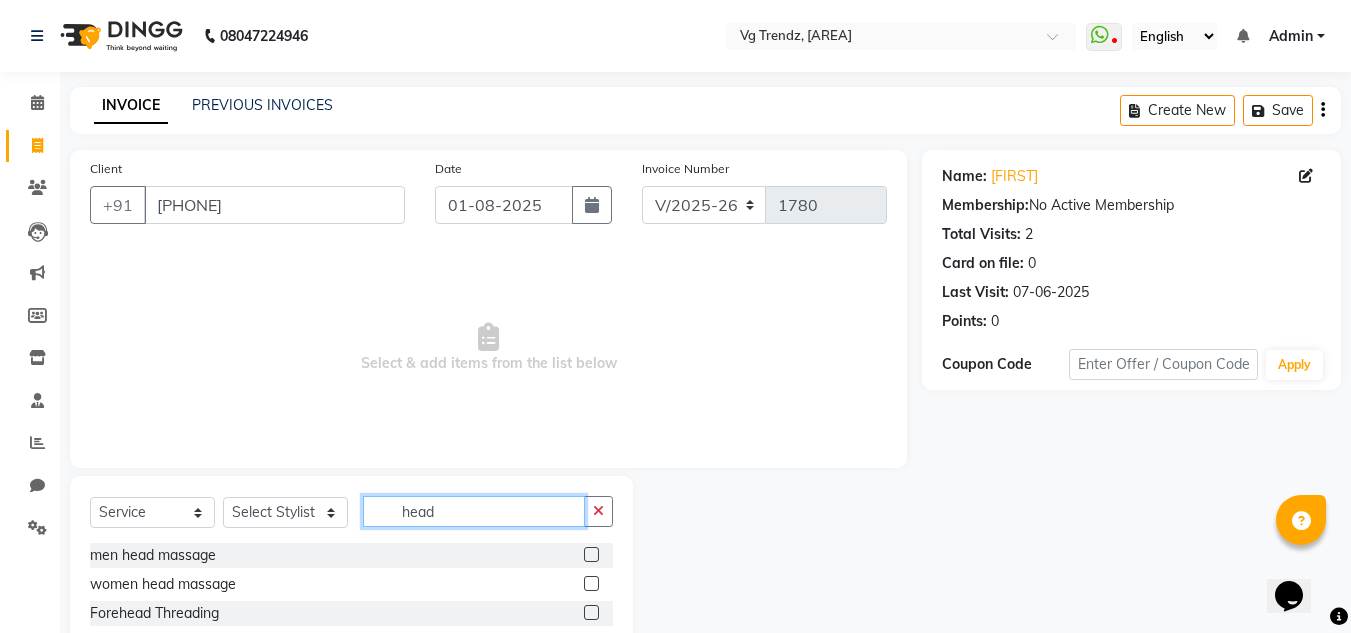 type on "head" 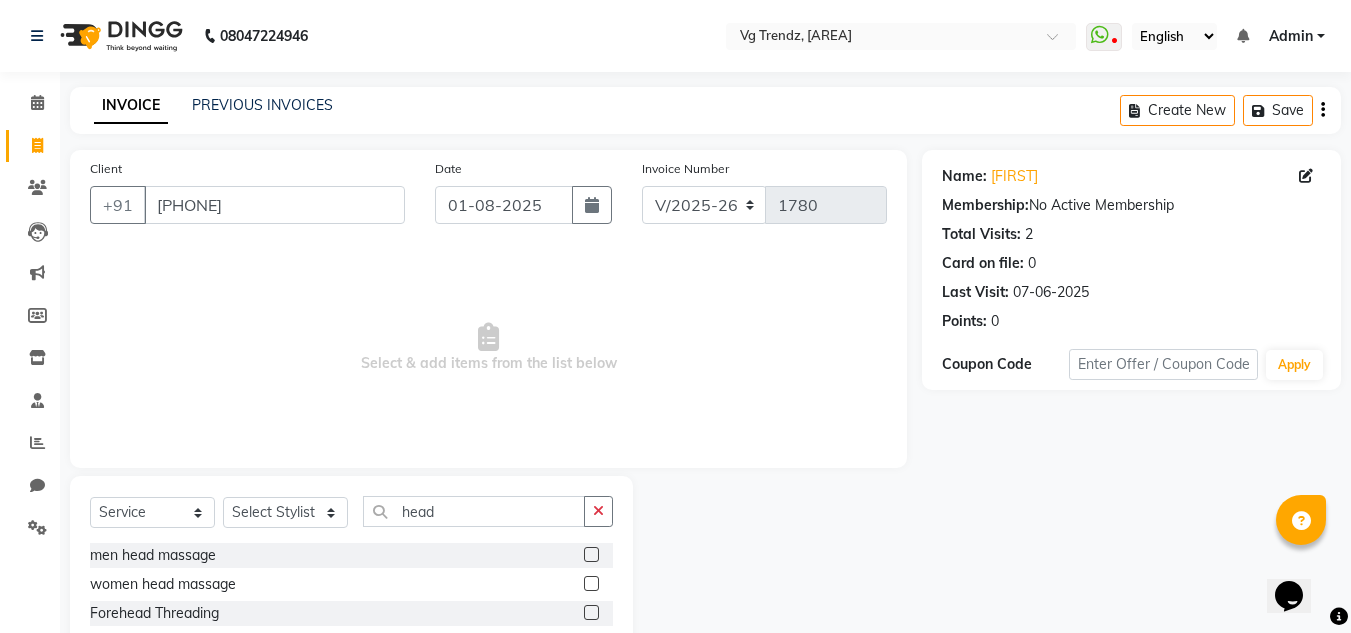 click 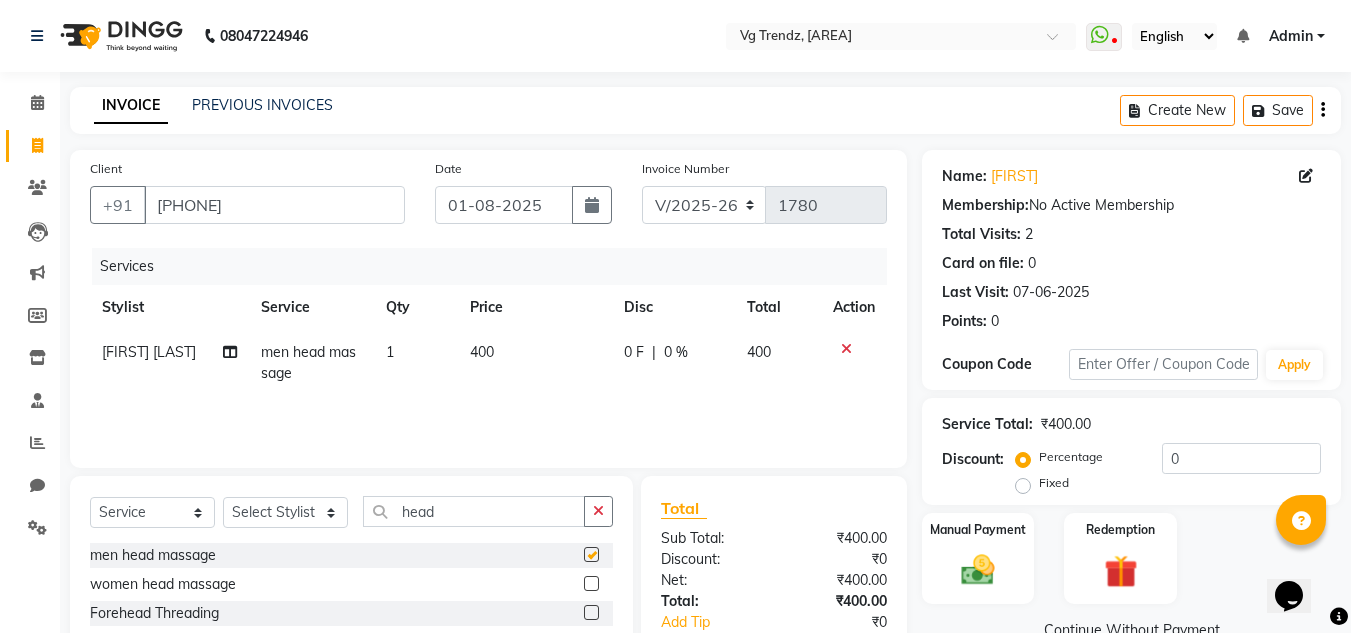 checkbox on "false" 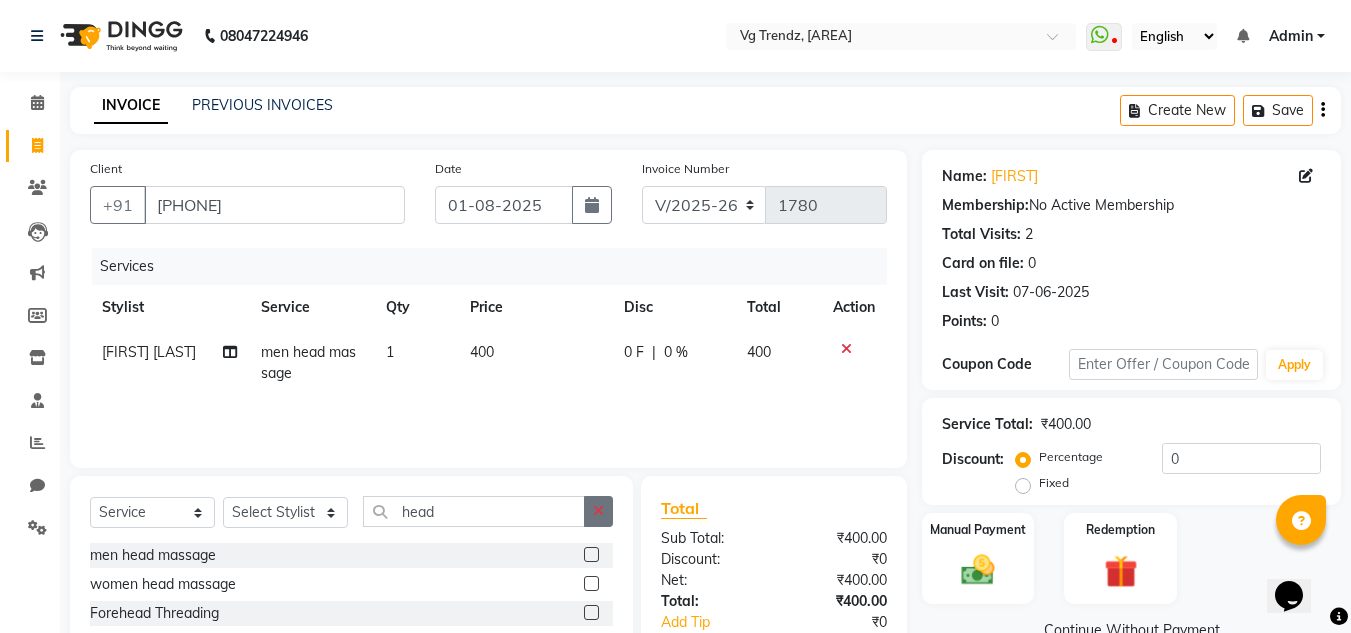 click 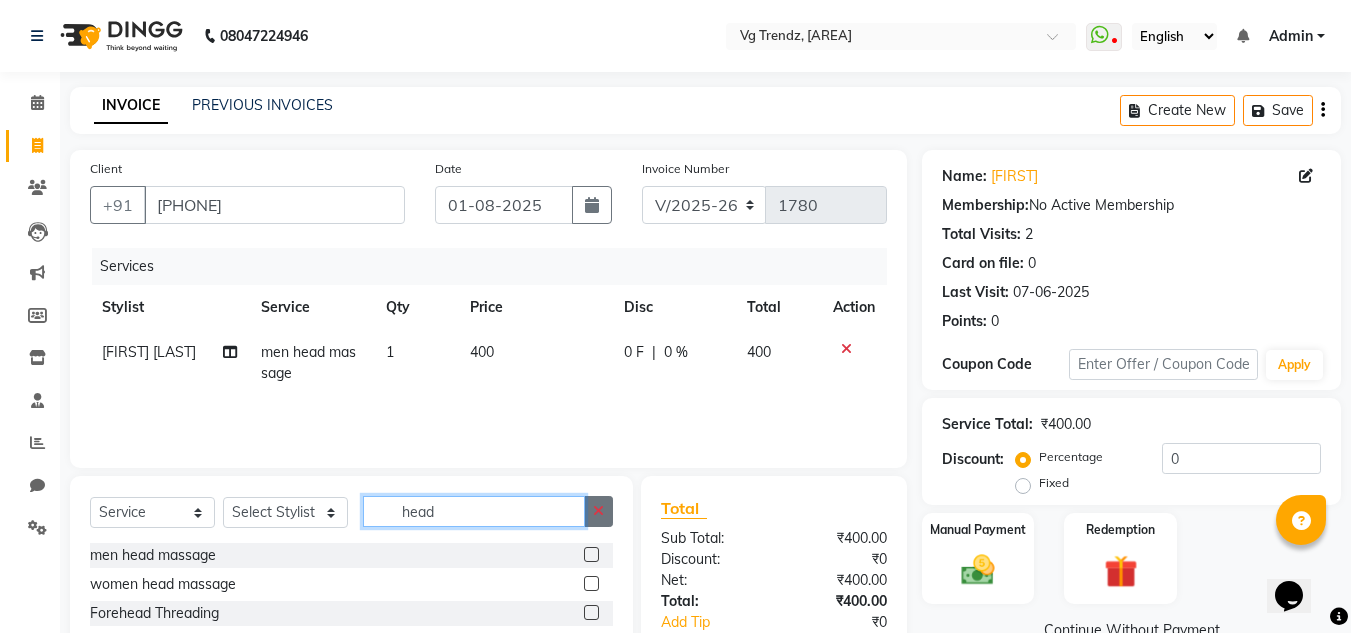type 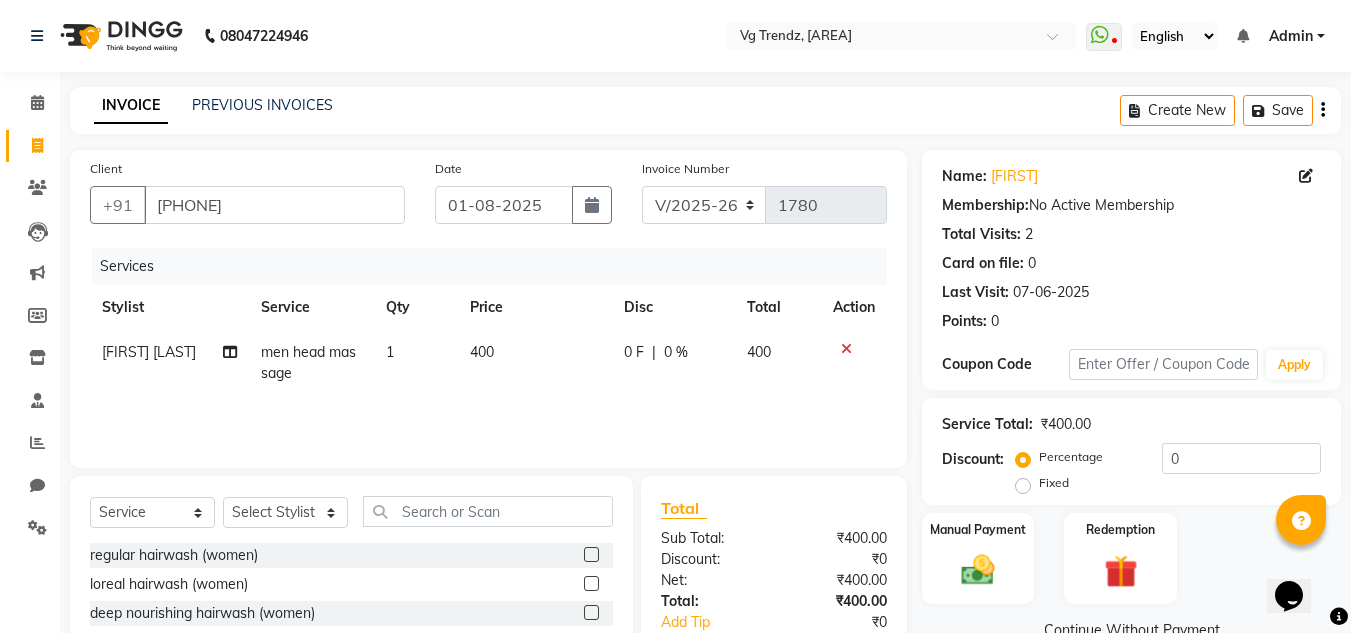 click on "400" 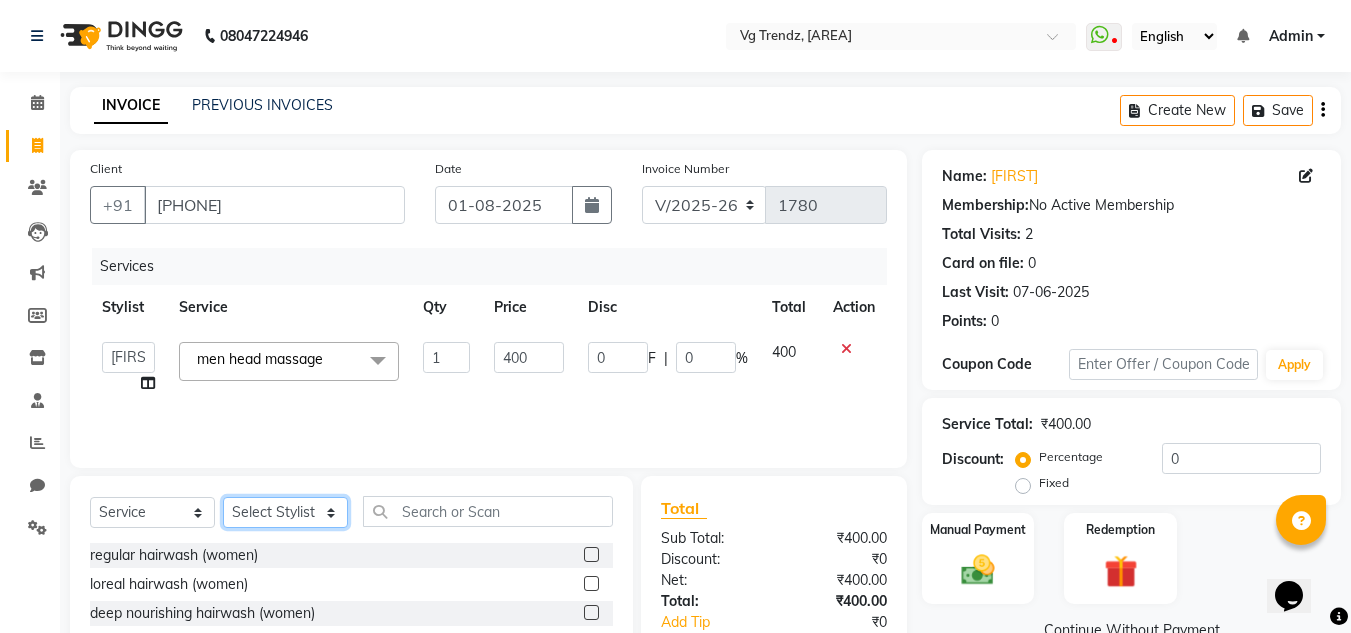 click on "Select Stylist [FIRST] [LAST] [FIRST] [LAST] [FIRST] [LAST] [FIRST] [LAST] salon number [FIRST] [LAST] [FIRST] [LAST] [FIRST] [LAST] [FIRST] [LAST]" 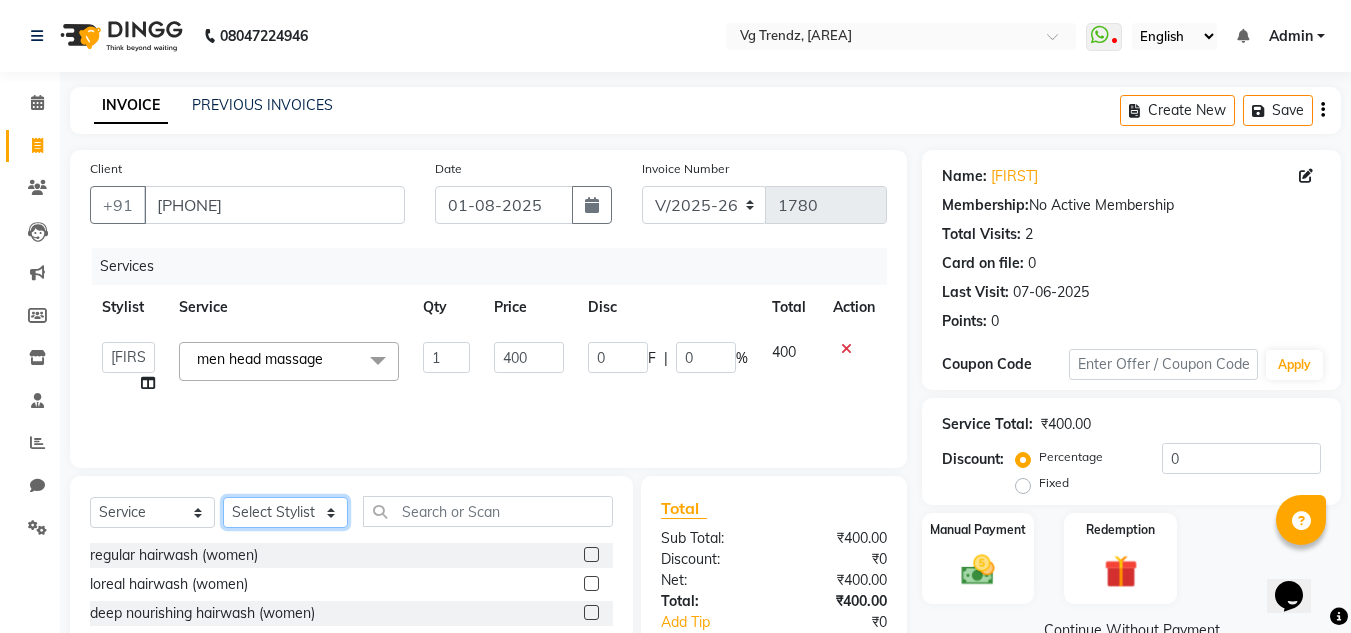 select on "84659" 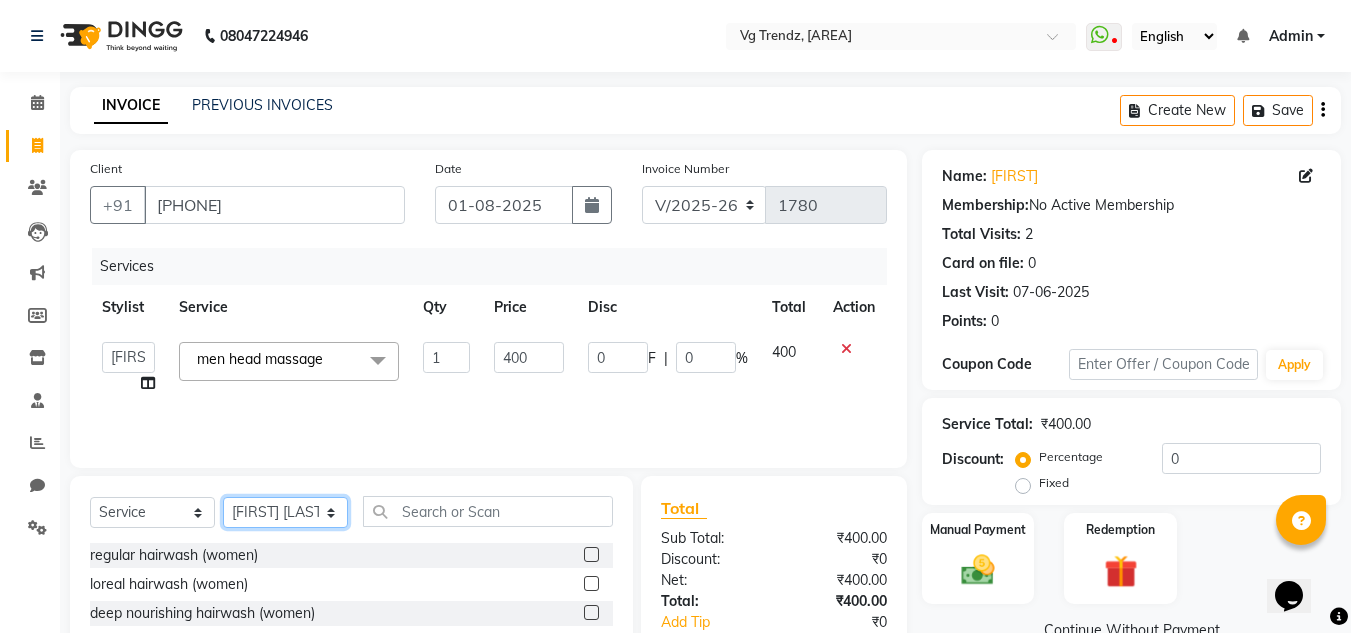 click on "Select Stylist [FIRST] [LAST] [FIRST] [LAST] [FIRST] [LAST] [FIRST] [LAST] salon number [FIRST] [LAST] [FIRST] [LAST] [FIRST] [LAST] [FIRST] [LAST]" 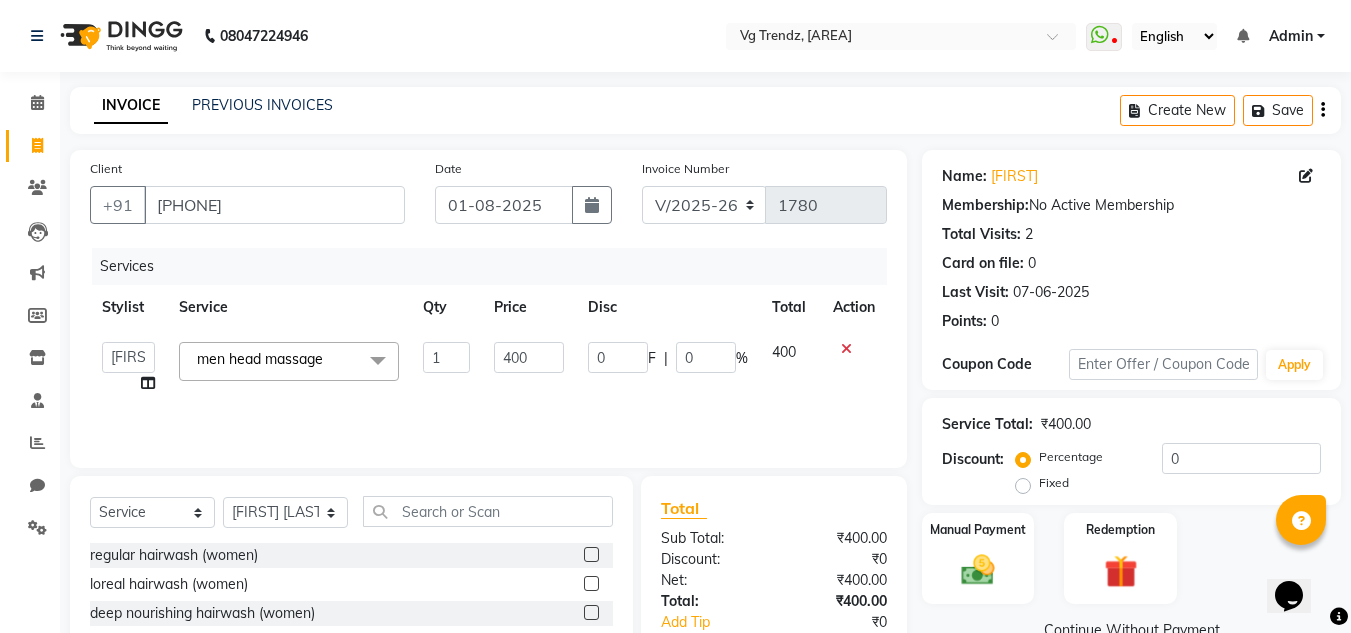 click on "men head massage  x regular hairwash (women) loreal hairwash (women) deep nourishing hairwash (women) regular hairwash (men) Hair henna application Henna application after wash korean glass facial ozone gold blow dry (hairstyle) lroning (hairstyle) tongs (hairstyle) anti danddruff (hair treatment) (women) anti danddruff + spa (hair treatment)(women) hair fall treatment (hair treatment) (women) hair fall treatment + spa (hair treatment) (women) hair spa (loreal) (hair treatment) (women) hair spa (keratin) (hair treatment) (women) hair spa (jipsy) (hair treatment) (women) smoothing keratin treatment botox treatment (goorej) botox treatment (nanoplastia) bluetox treatment Root Touchup(Ammonia free) (women) haircolour Global Colour (Ammonia free) (women) haircolour Global Colour (women) haircolour Highlights (Per streaks) (women) haircolour Global Streaks (women) haircolour Ombre Colour (women) haircolour Front hair color men head massage women head massage Application Face(regular) D tan Face(raaga) D tan Mool" 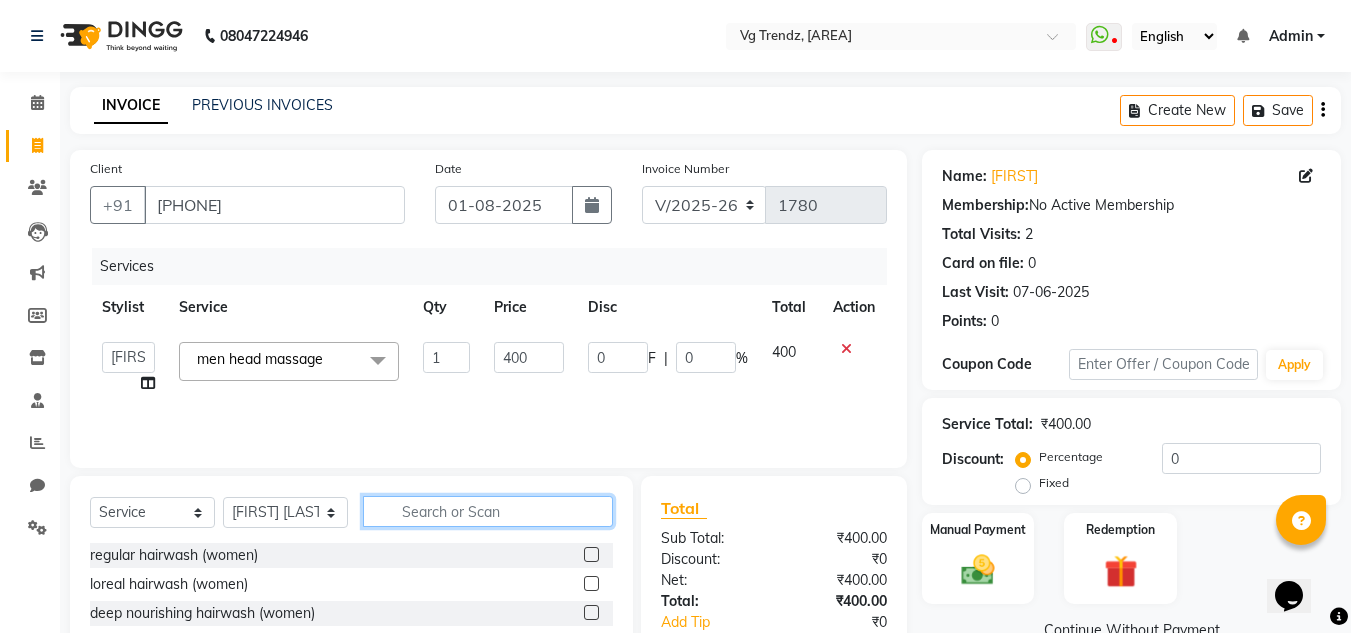 click 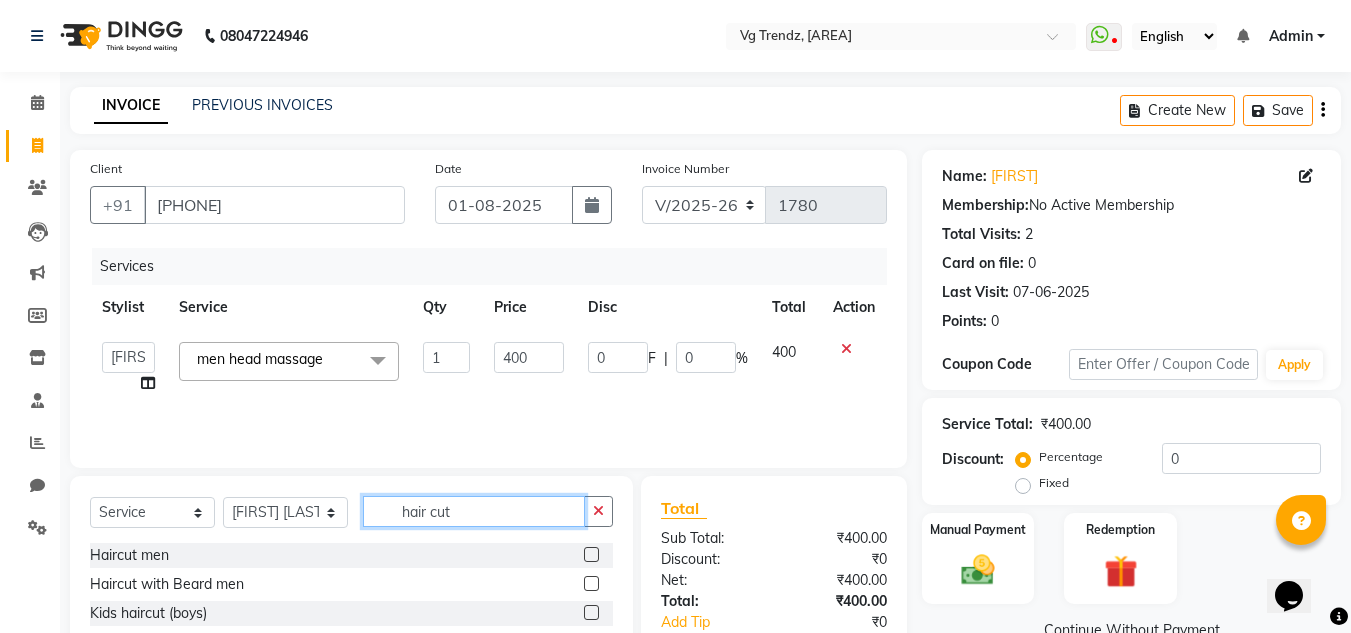 type on "hair cut" 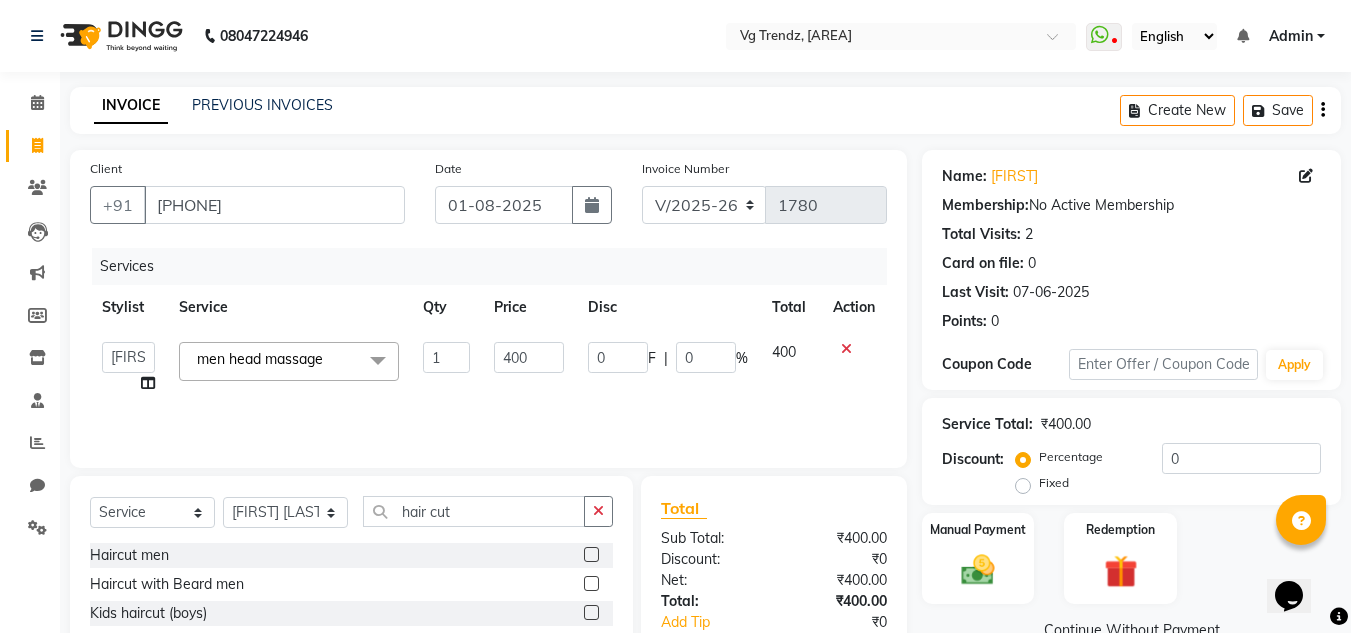 click 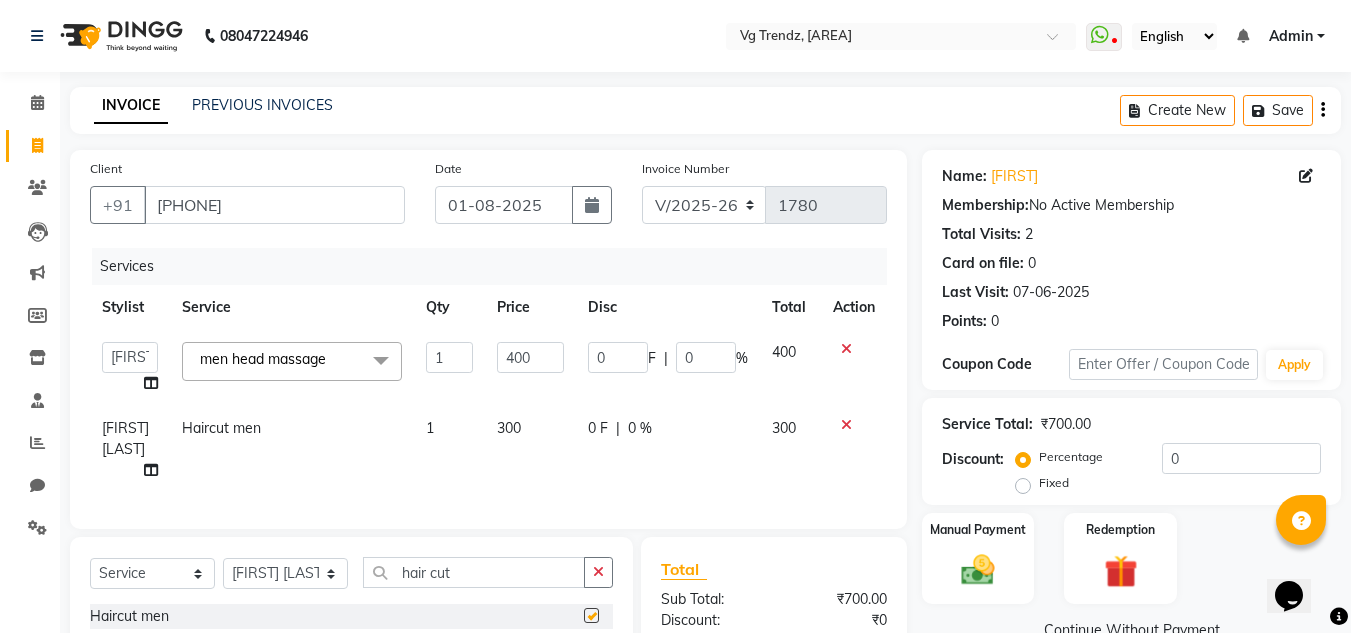 checkbox on "false" 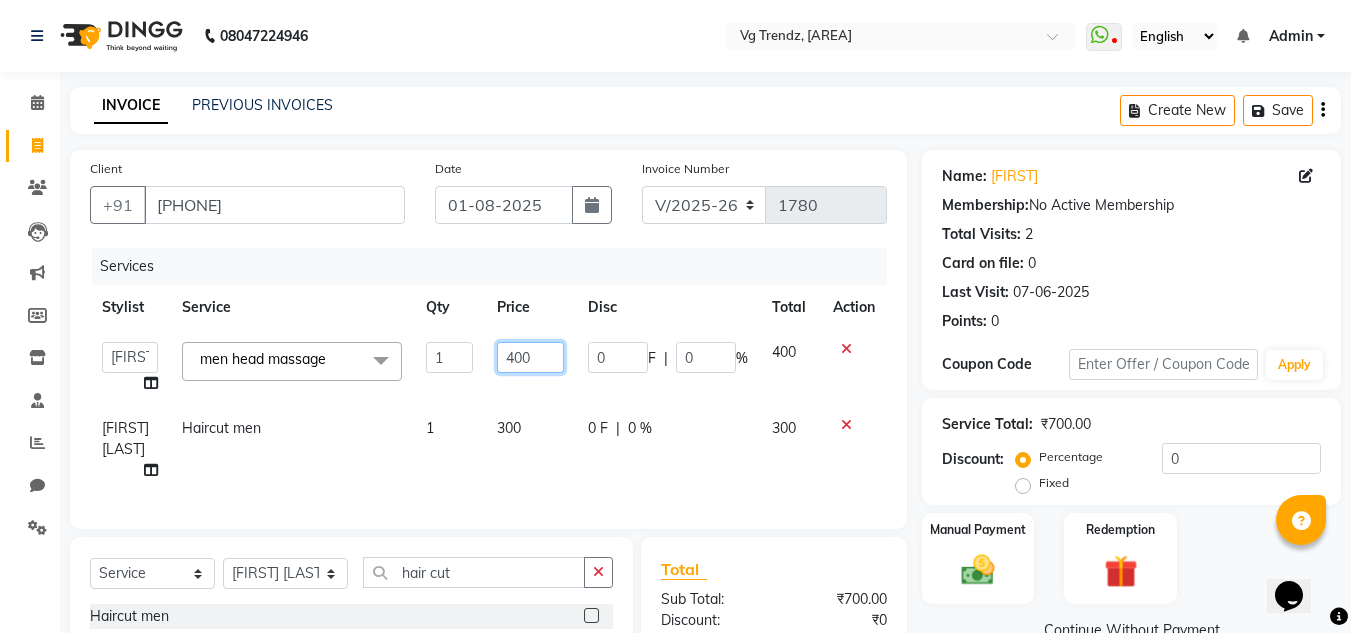 click on "400" 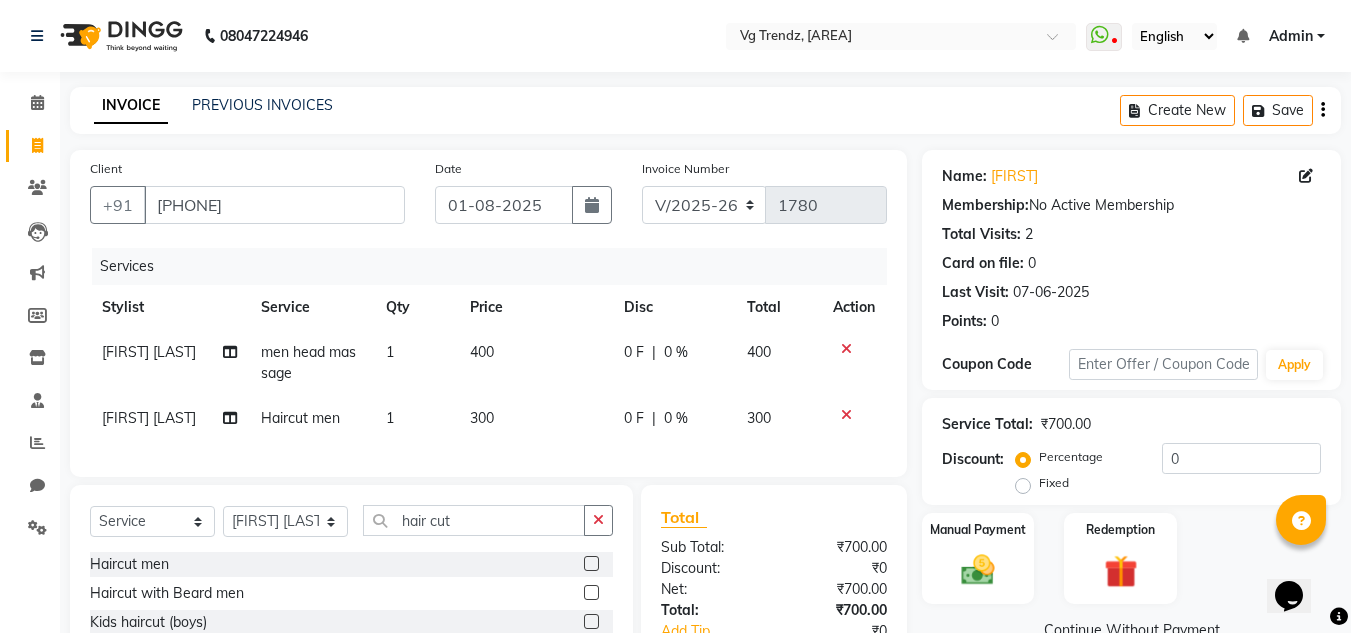 click on "0 F" 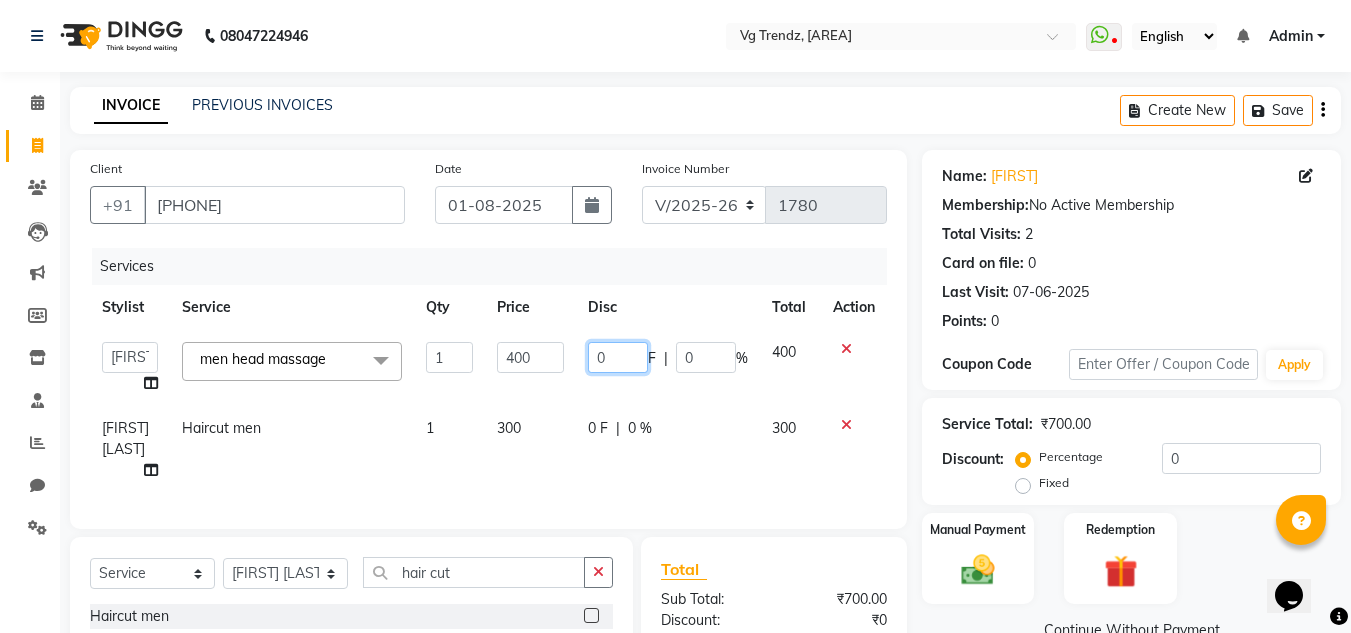 click on "0" 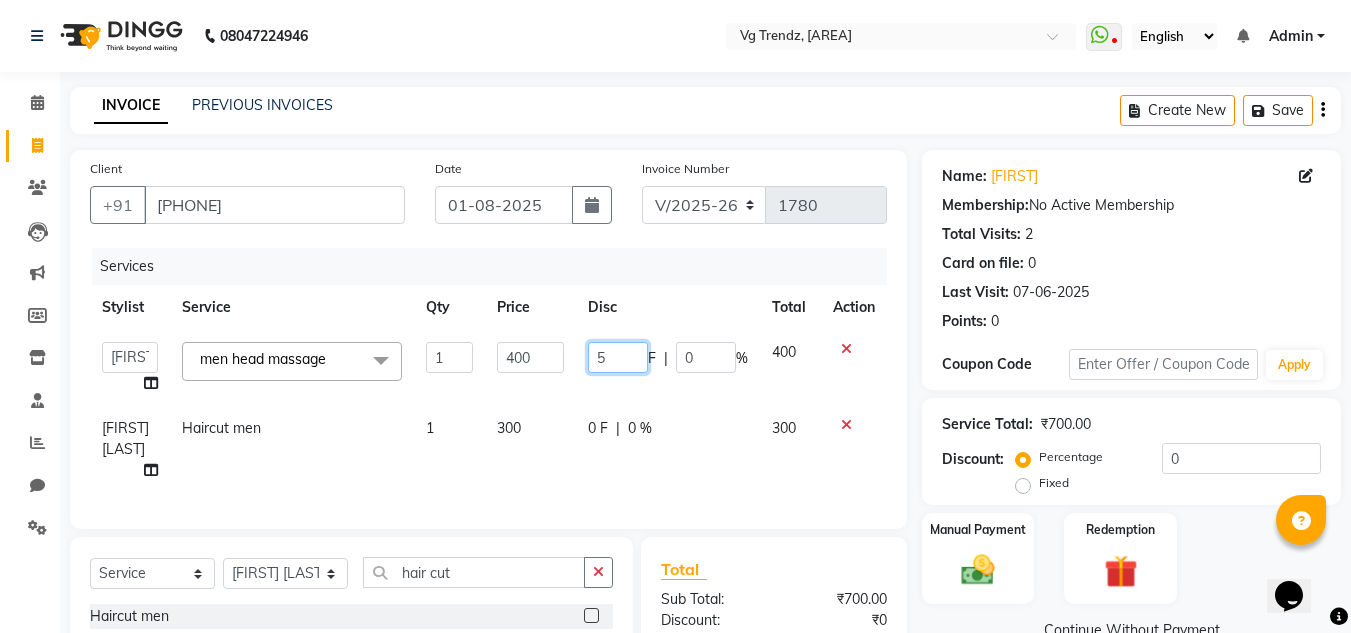 type on "50" 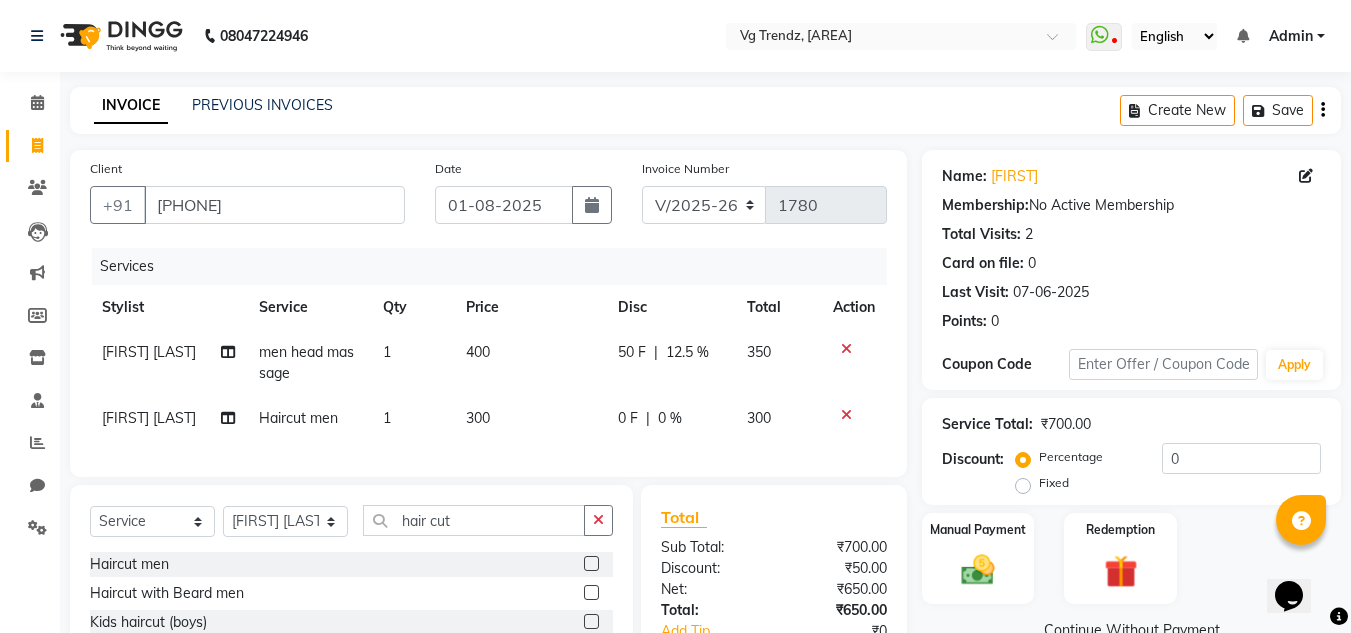 click on "Client +91 [PHONE] Date [DATE] Invoice Number V/2025 V/2025-26 1780 Services Stylist Service Qty Price Disc Total Action [FIRST] [LAST] men head massage 1 400 50 F | 12.5 % 350 [FIRST] [LAST] Haircut men 1 300 0 F | 0 % 300 Select Service Product Membership Package Voucher Prepaid Gift Card Select Stylist [FIRST] [LAST] [FIRST] [LAST] [FIRST] [LAST] [FIRST] [LAST] [FIRST] [LAST] salon number [FIRST] [LAST] [FIRST] [LAST] [FIRST] [LAST] [FIRST] [LAST] hair cut Haircut men Haircut with Beard men Kids haircut (boys) Hair cut (Boys) kids haircut (girls) Fringe haircut hair cut (boy cut)(women) Advanced haircut (sr stylist) (women) Advanced haircut (jr stylist) (women) regular haircut (U - straight) (women) Total Sub Total: ₹700.00 Discount: ₹50.00 Net: ₹650.00 Total: ₹650.00 Add Tip ₹0 Payable: ₹650.00 Paid: ₹0 Balance : ₹650.00" 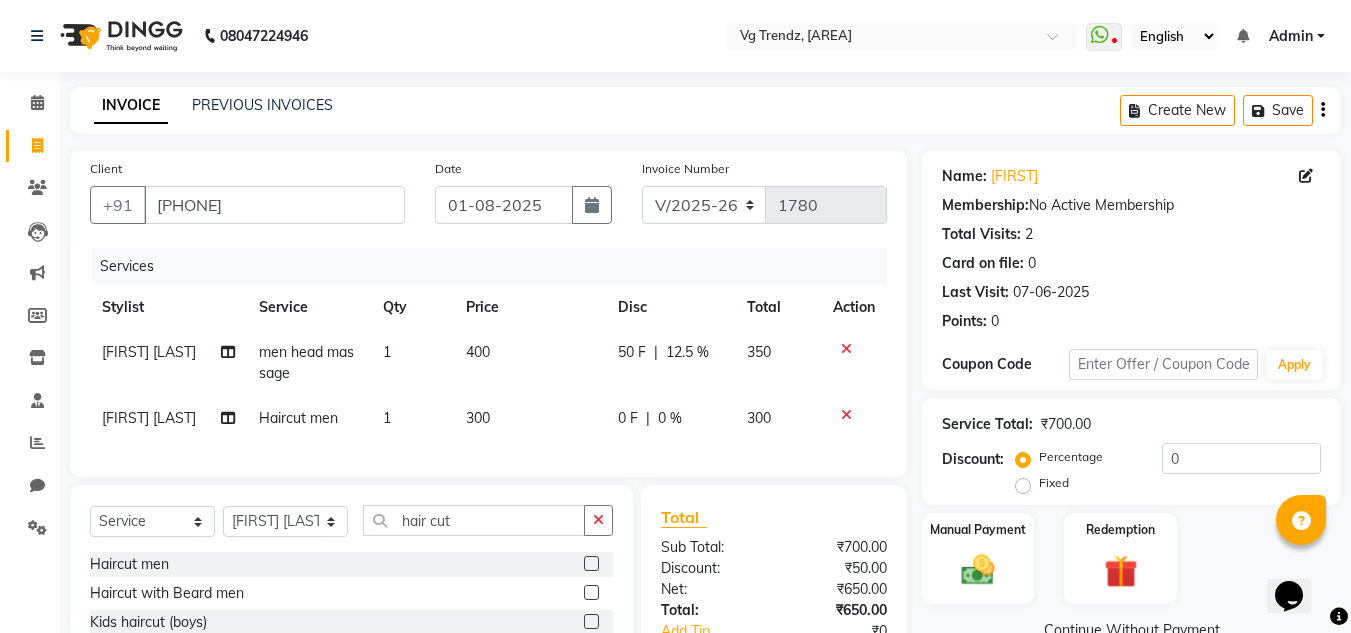 scroll, scrollTop: 192, scrollLeft: 0, axis: vertical 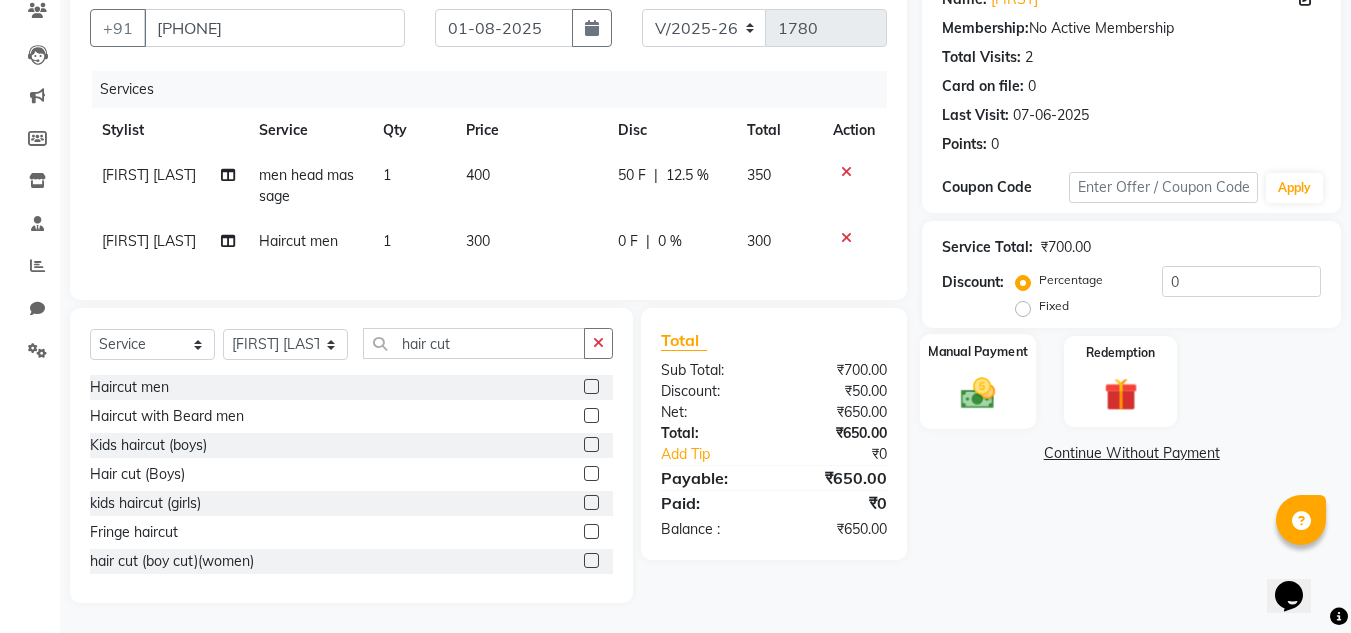click on "Manual Payment" 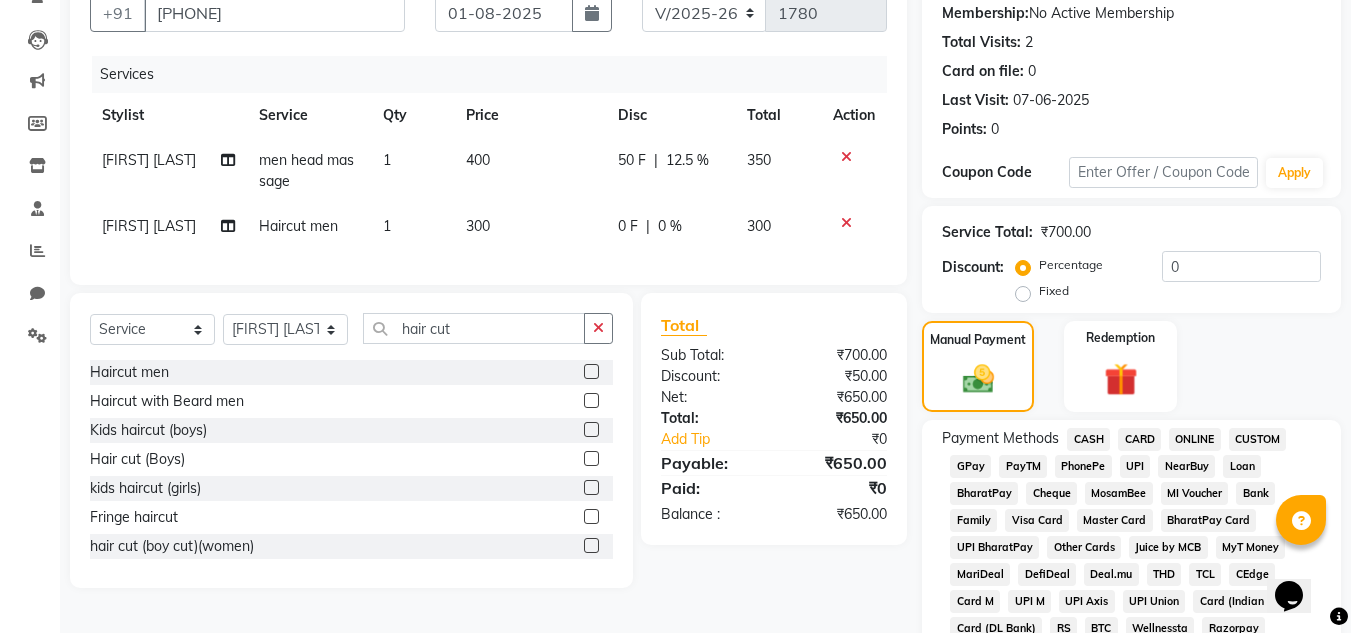 click on "PhonePe" 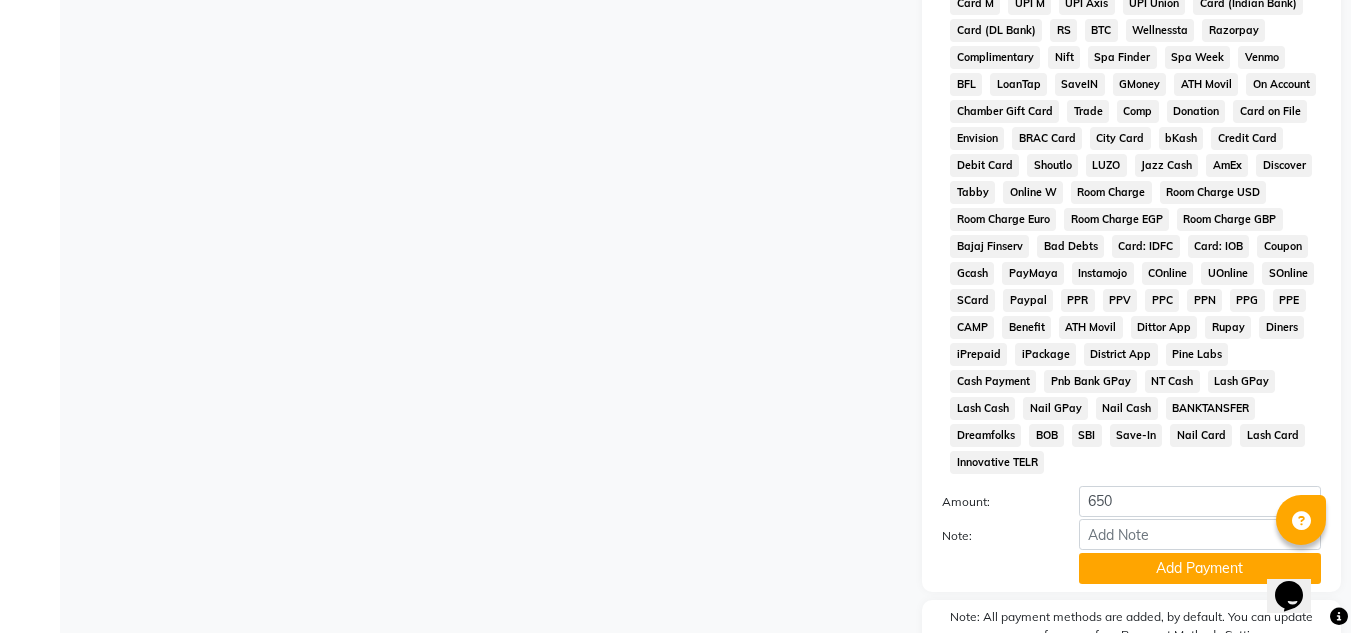 scroll, scrollTop: 869, scrollLeft: 0, axis: vertical 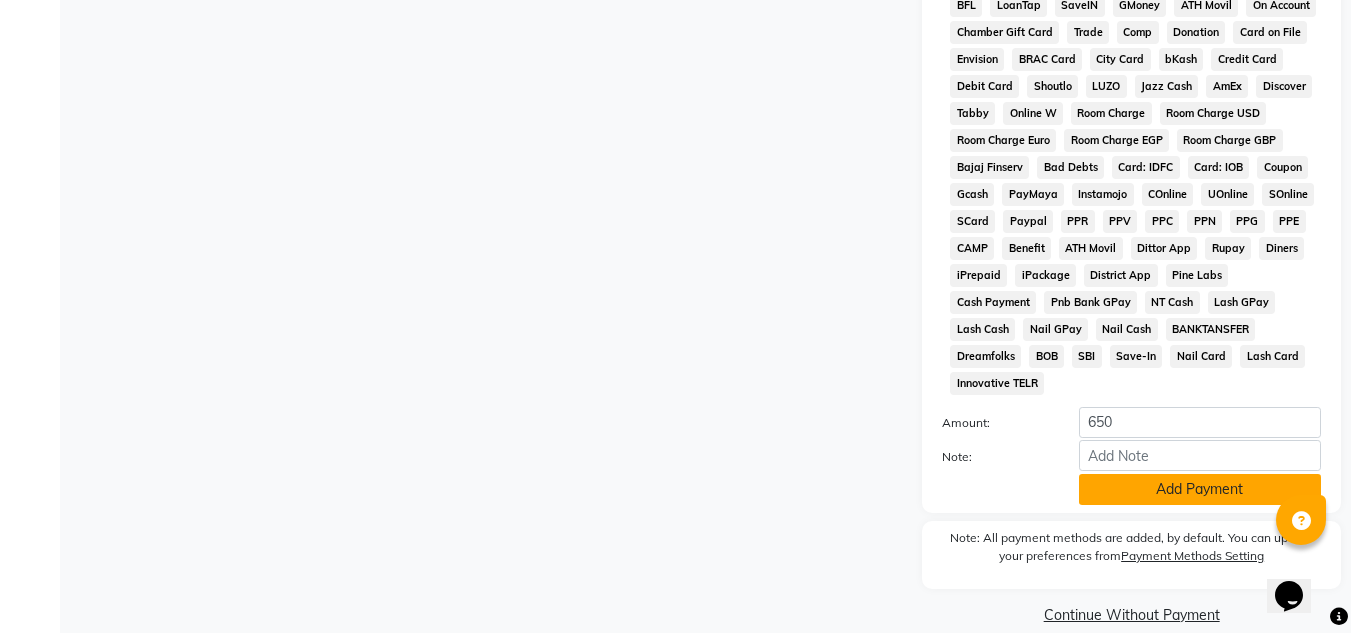 click on "Add Payment" 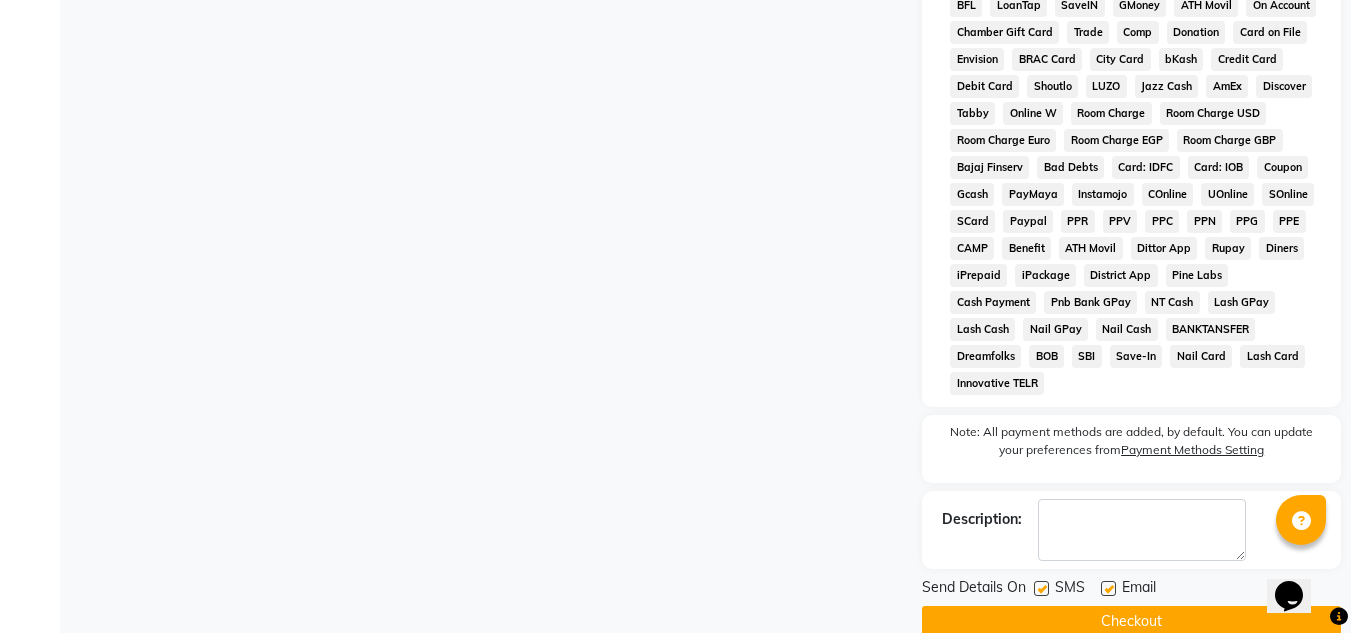 click 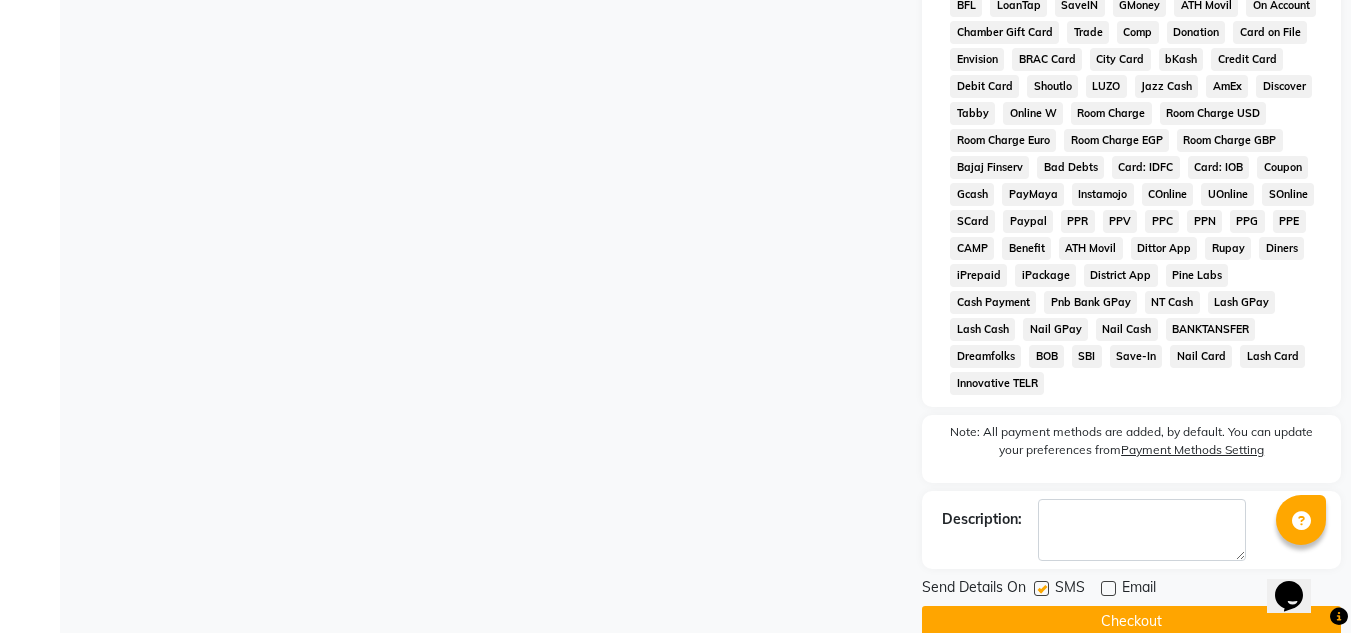 click 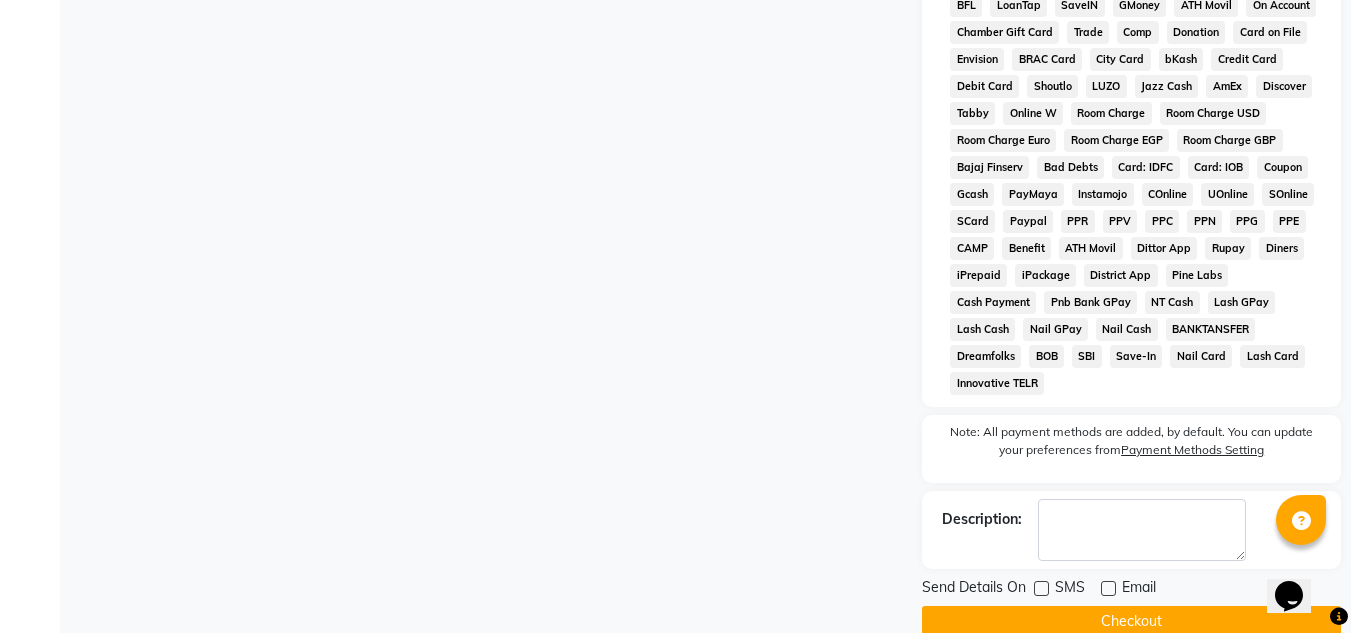click on "Checkout" 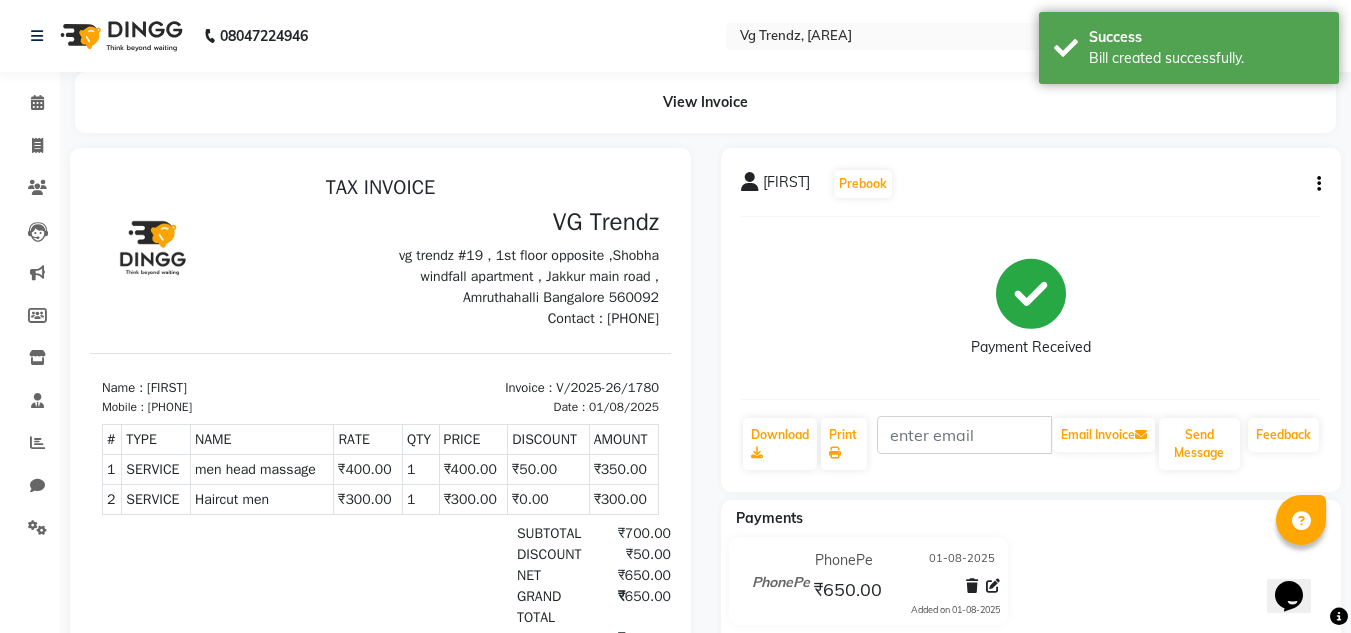 scroll, scrollTop: 0, scrollLeft: 0, axis: both 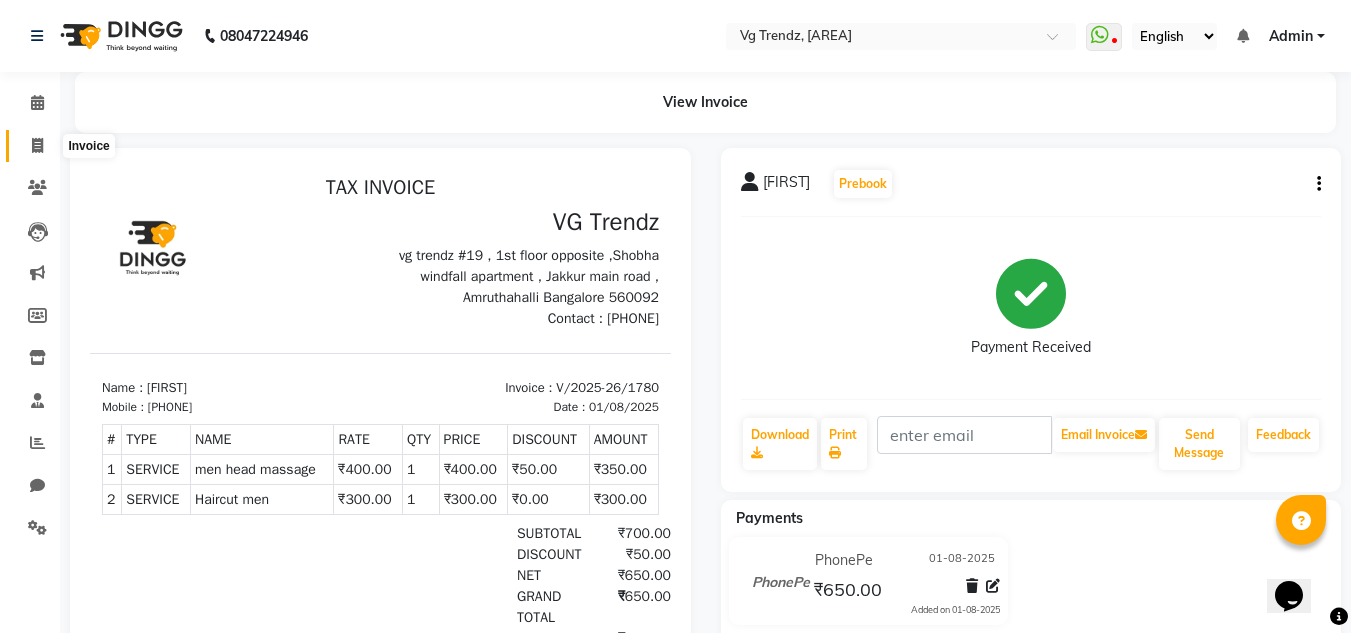 click 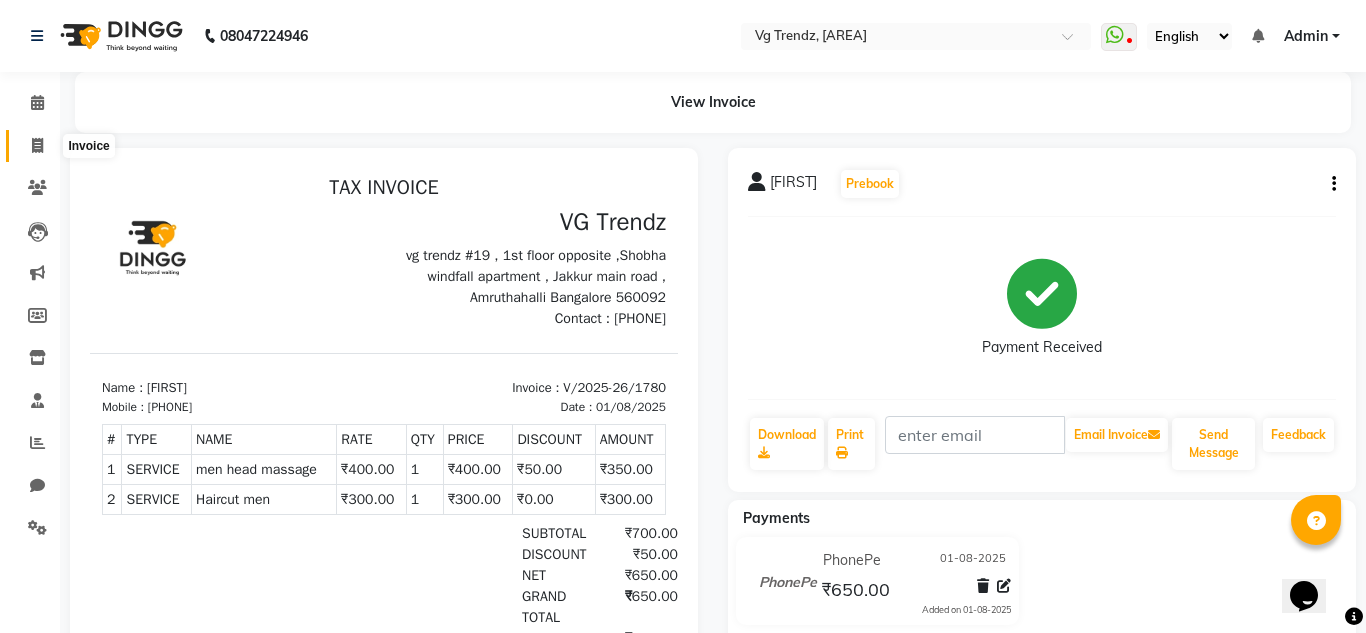 select on "service" 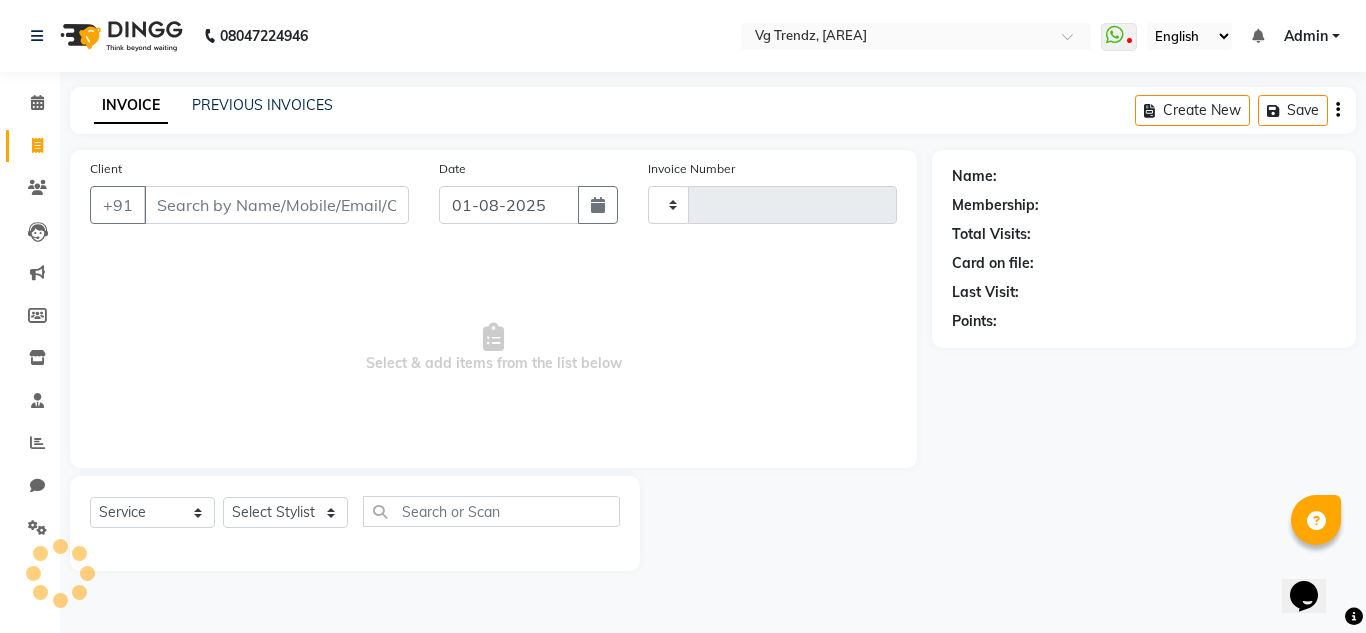 type on "1781" 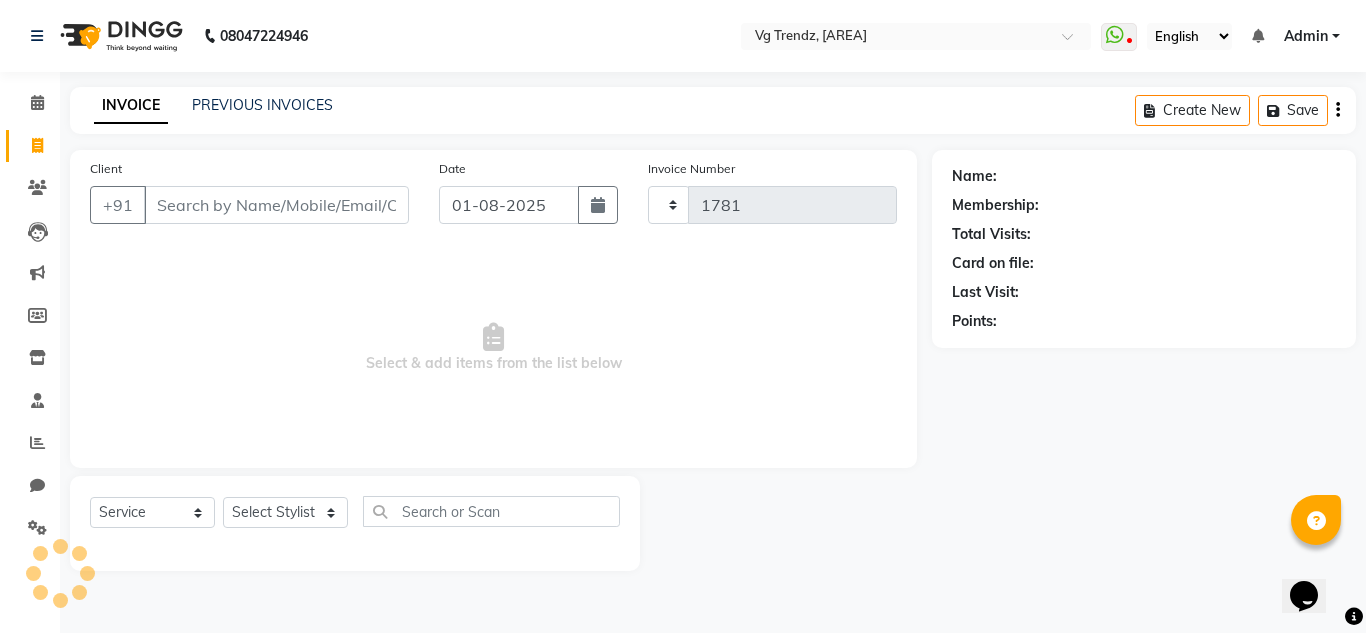 select on "5536" 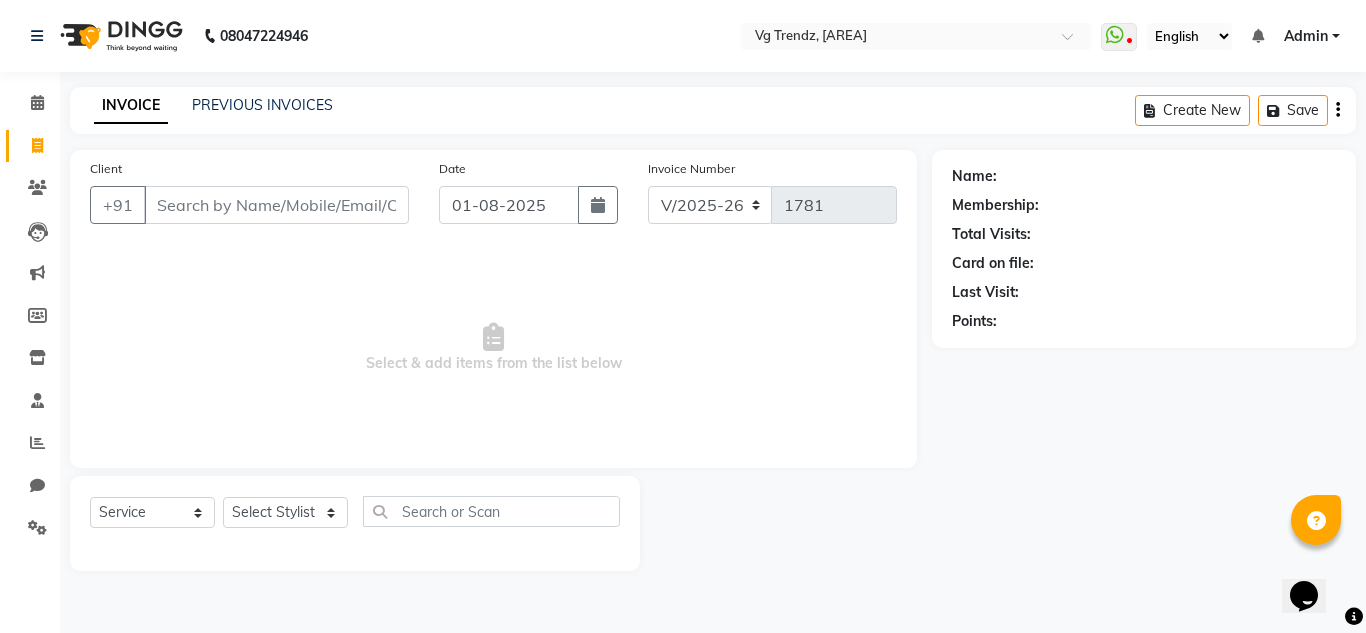 click on "Client" at bounding box center [276, 205] 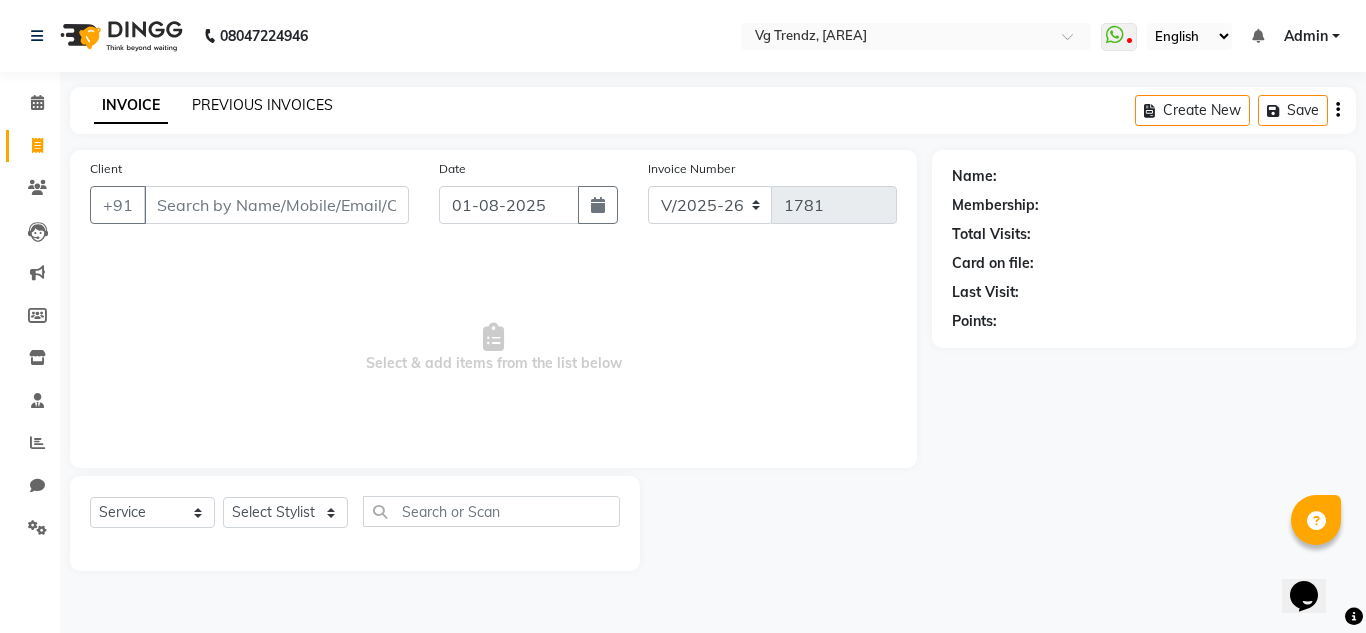 click on "PREVIOUS INVOICES" 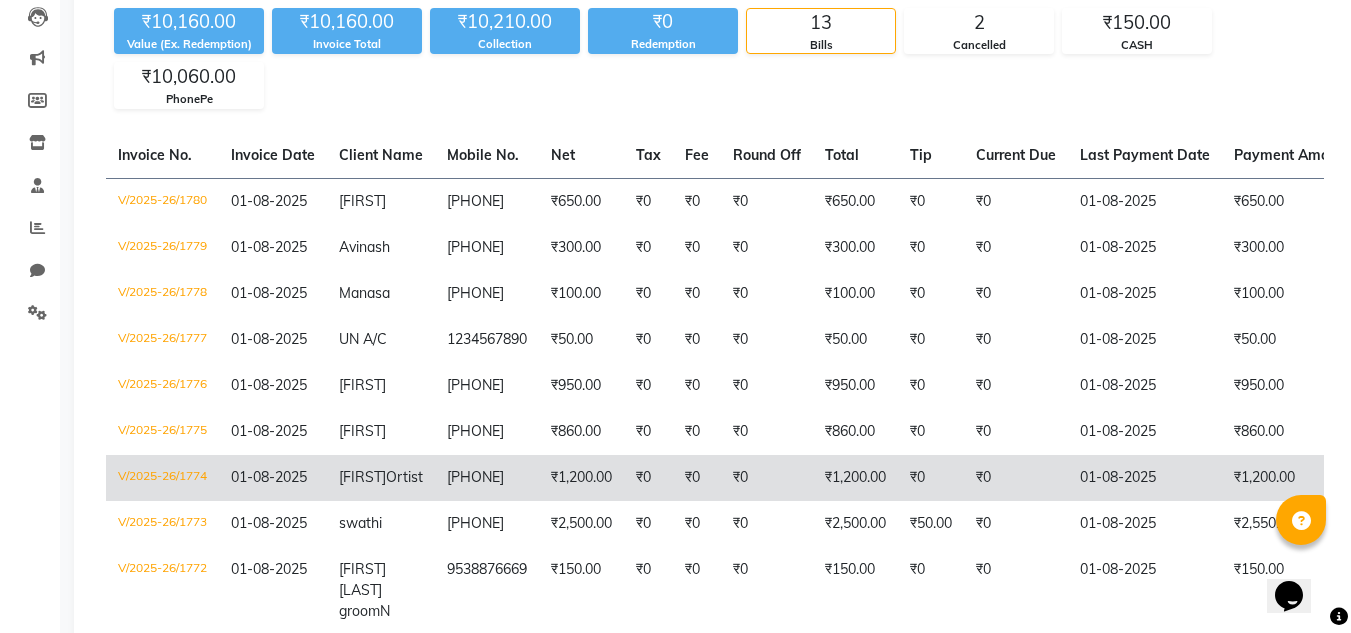 scroll, scrollTop: 0, scrollLeft: 0, axis: both 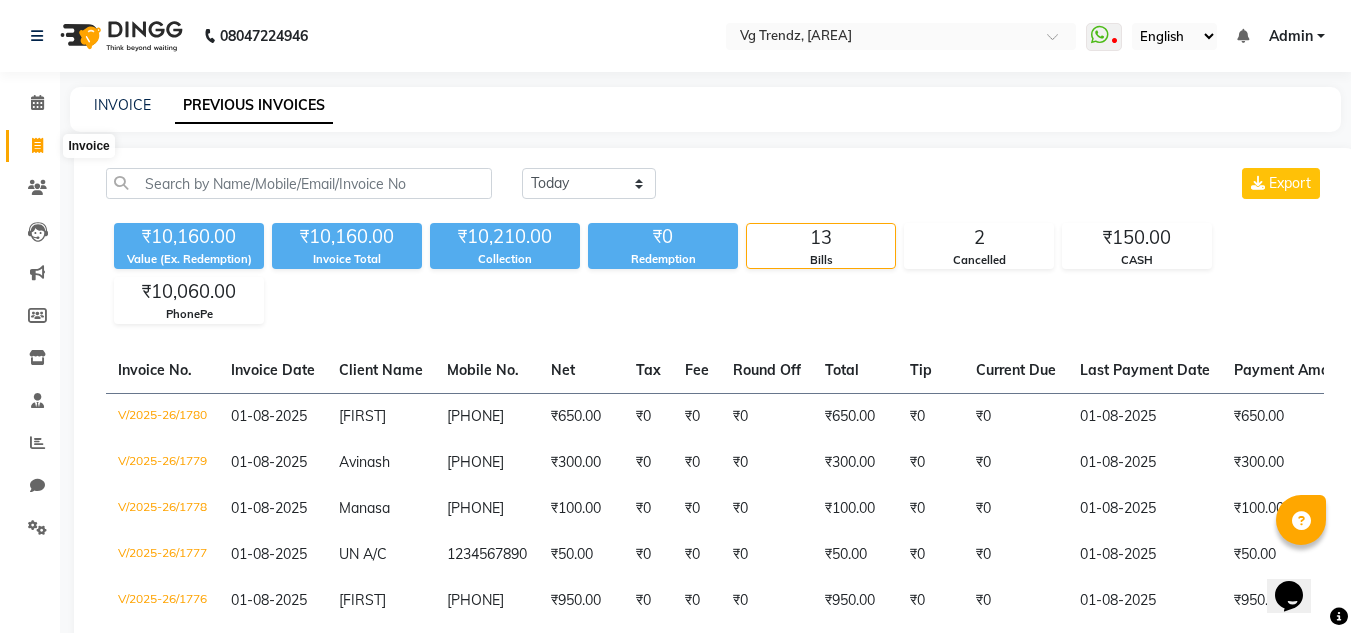 click 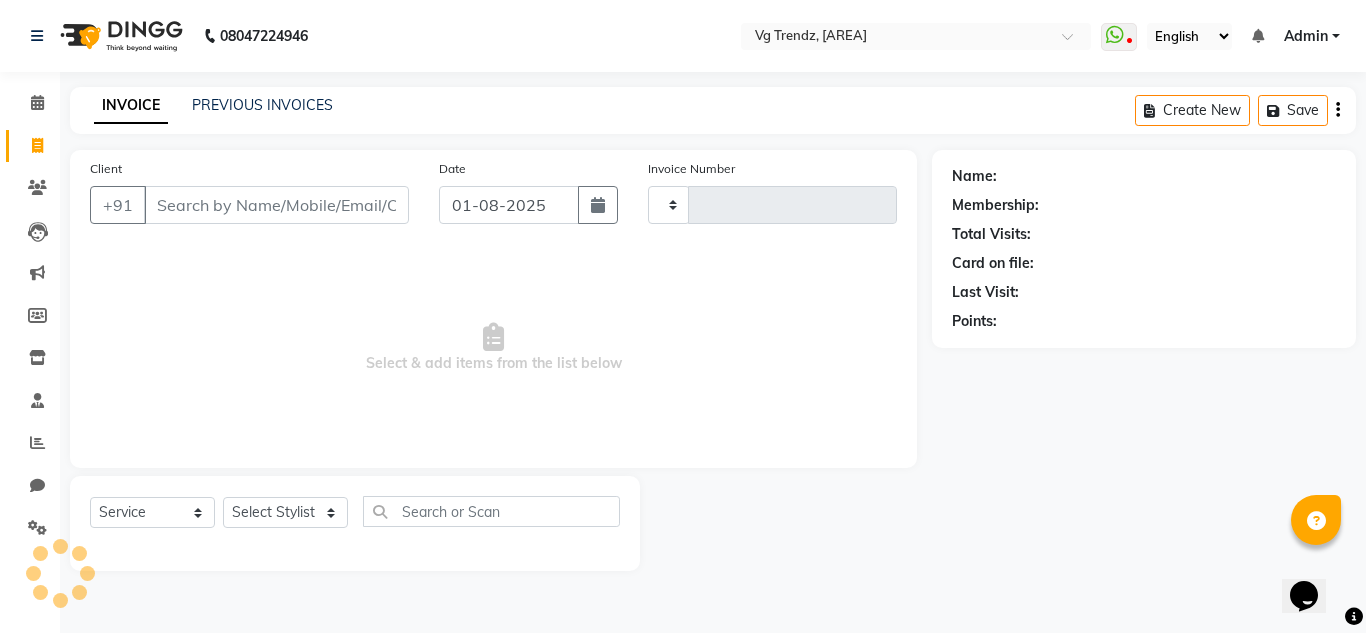 type on "1781" 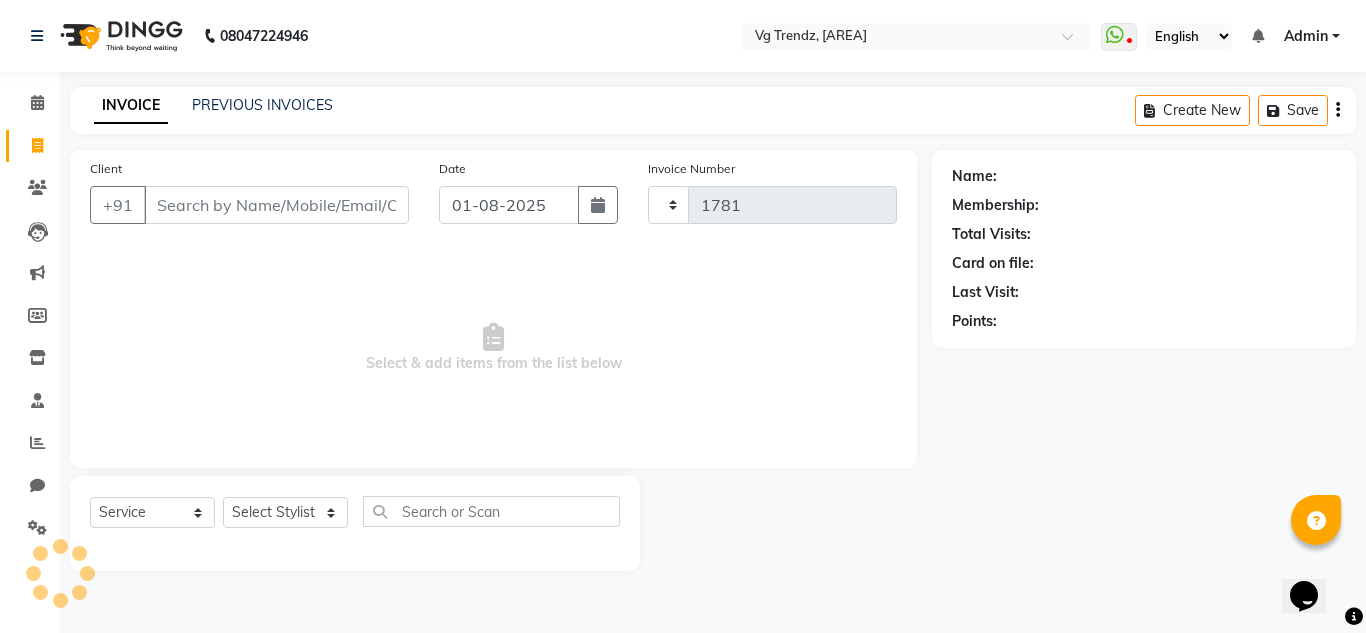 select on "5536" 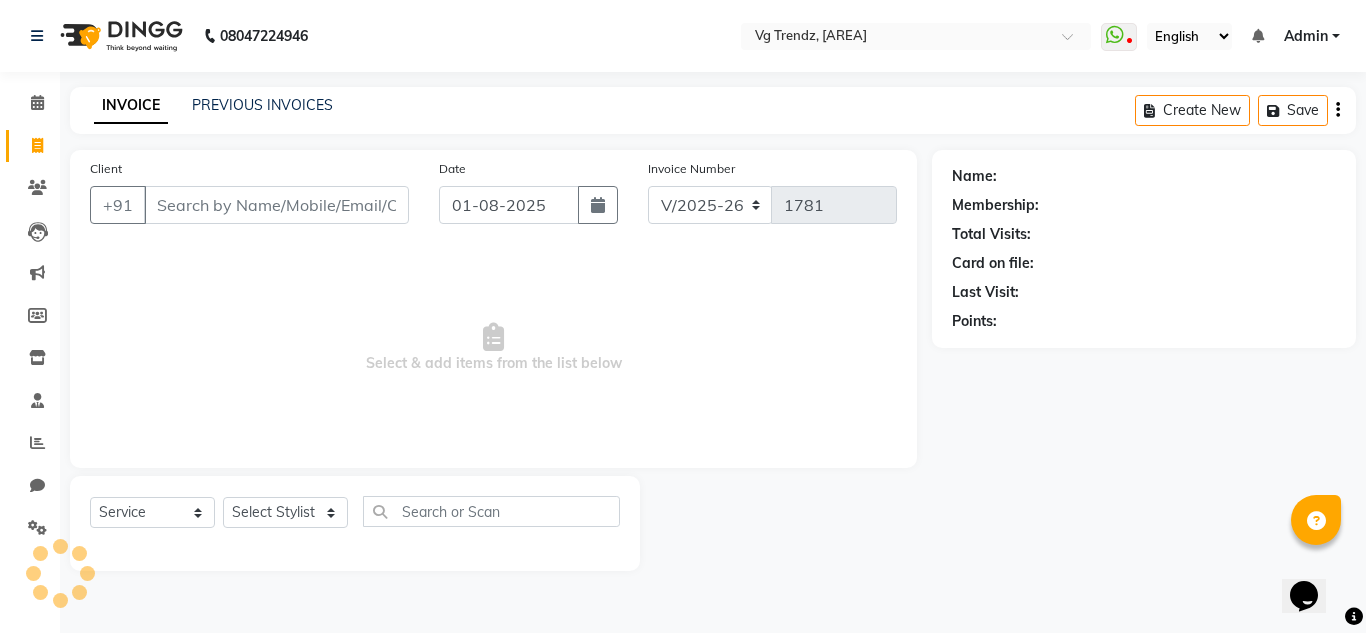 click on "Client" at bounding box center (276, 205) 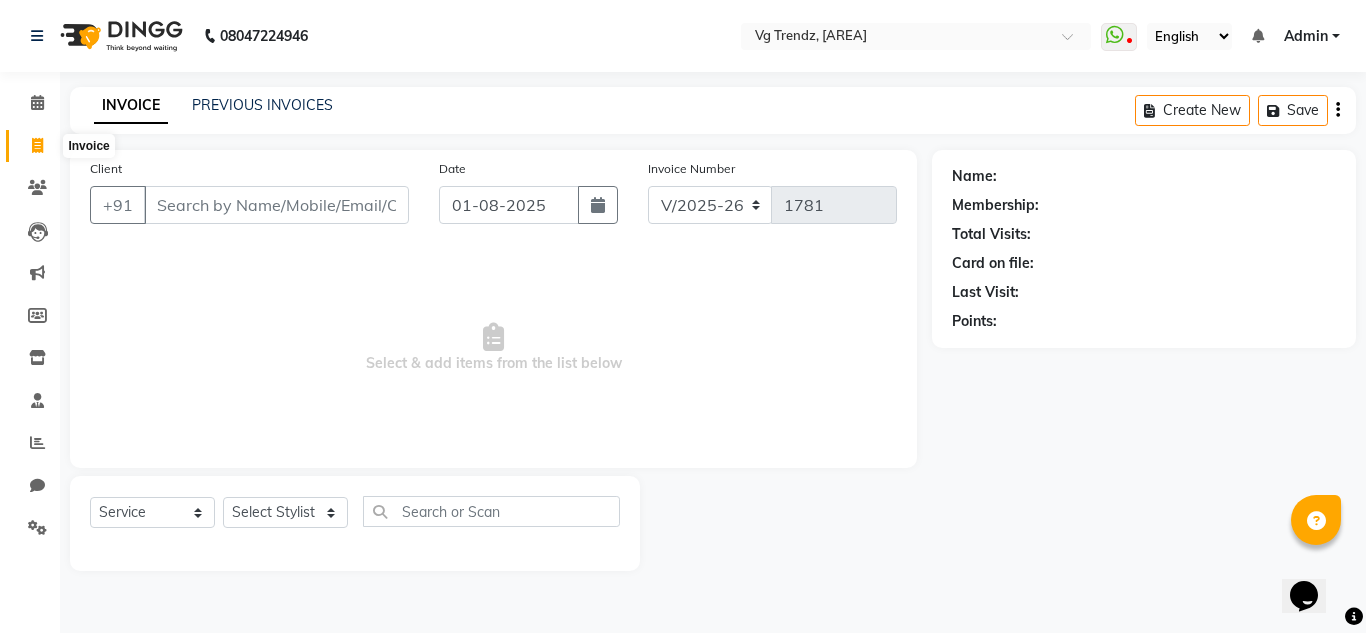 click 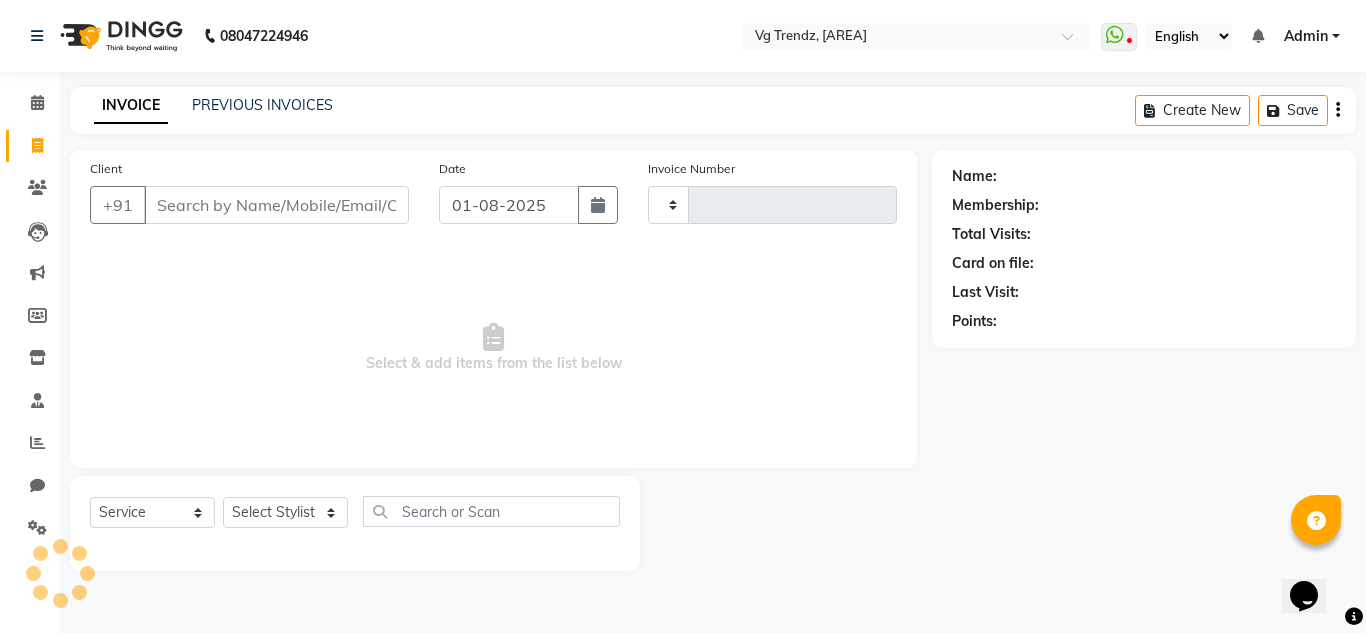 type on "1781" 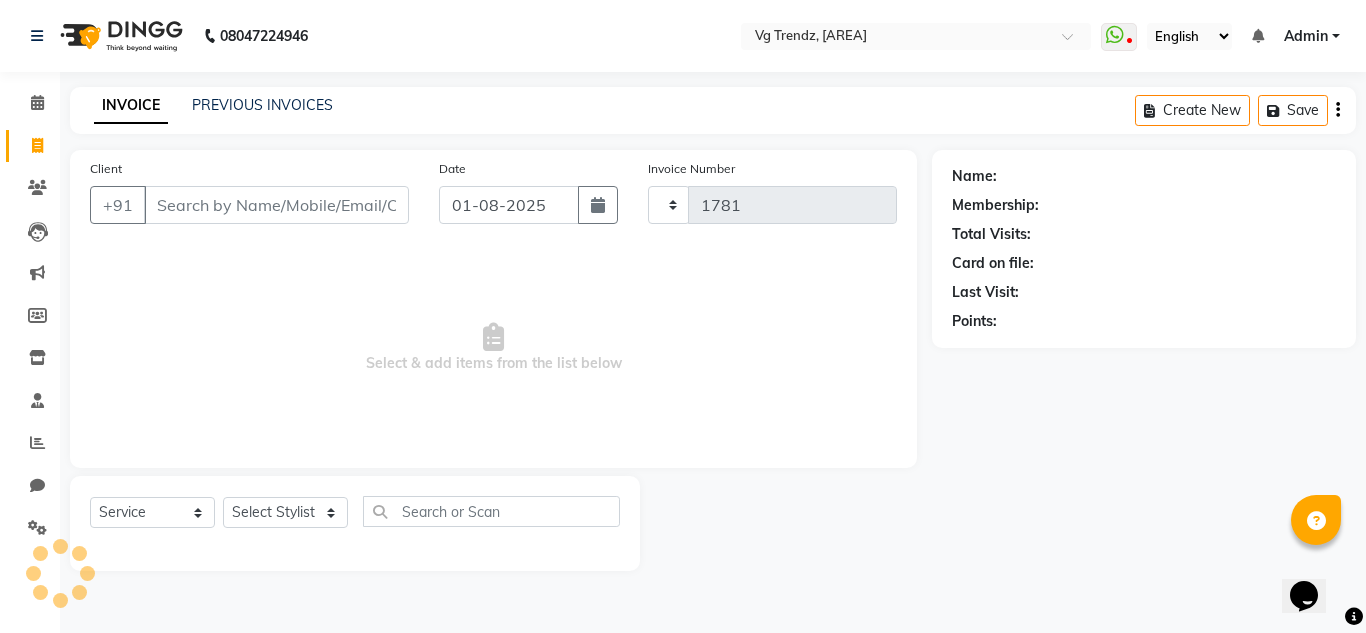 select on "5536" 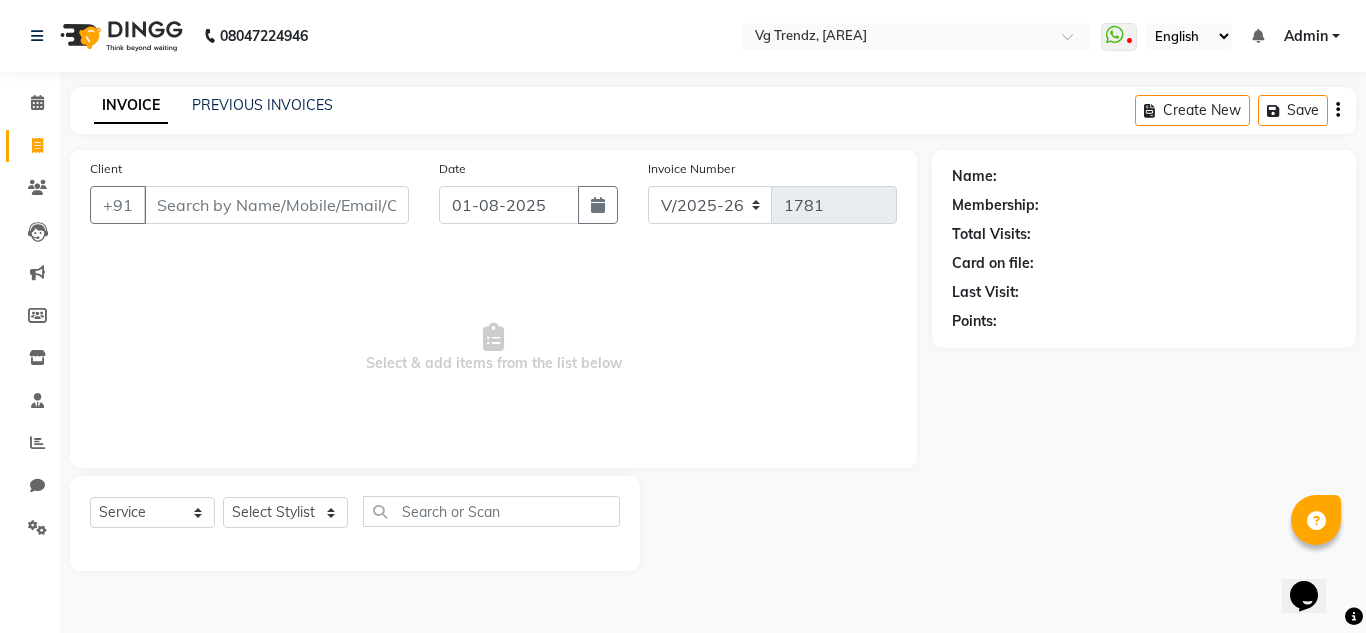 click on "INVOICE PREVIOUS INVOICES Create New   Save" 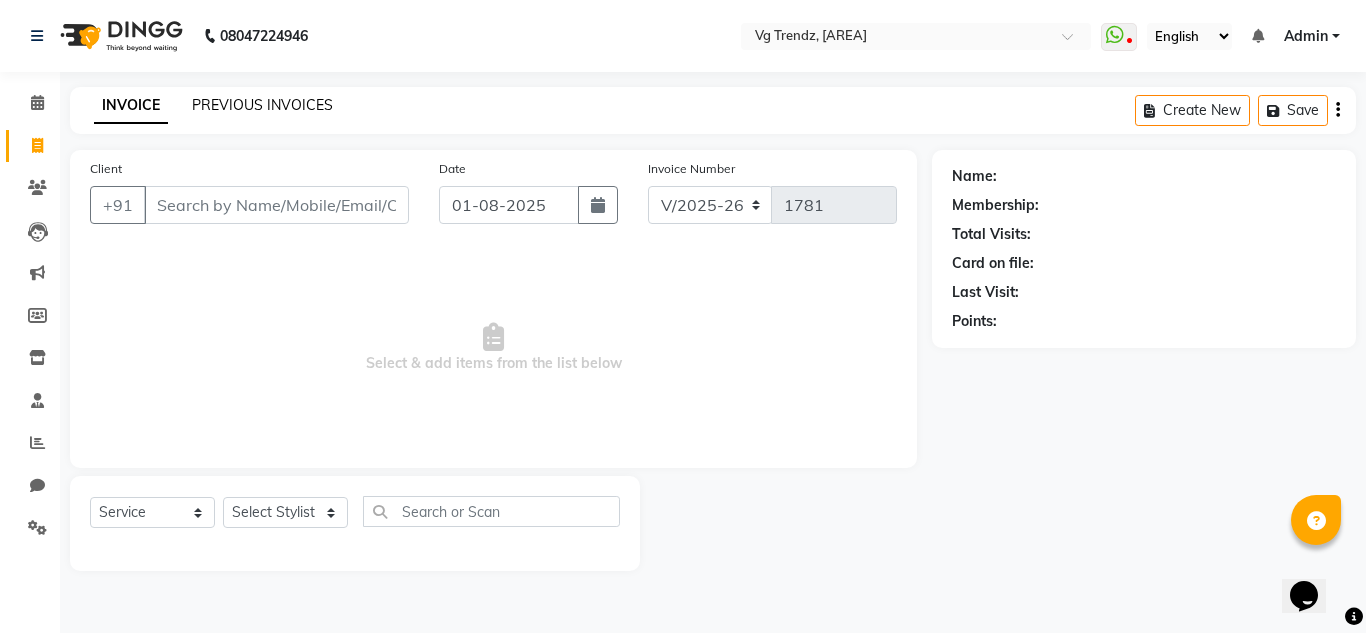 click on "PREVIOUS INVOICES" 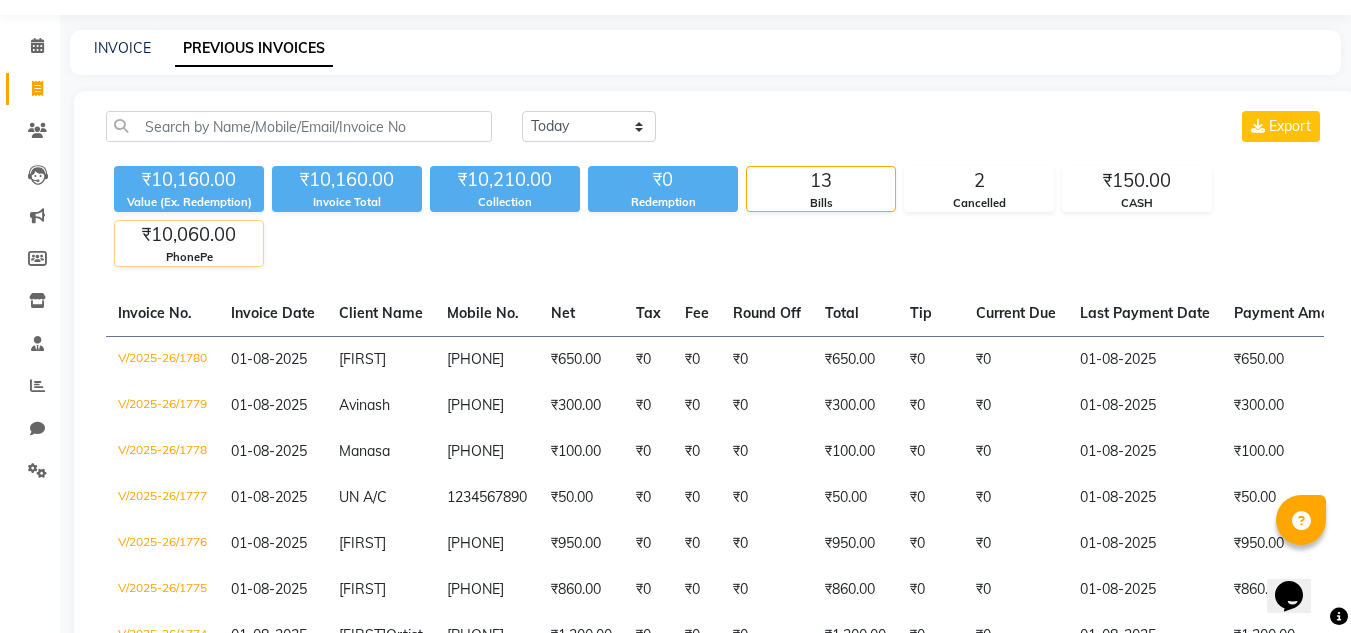 scroll, scrollTop: 51, scrollLeft: 0, axis: vertical 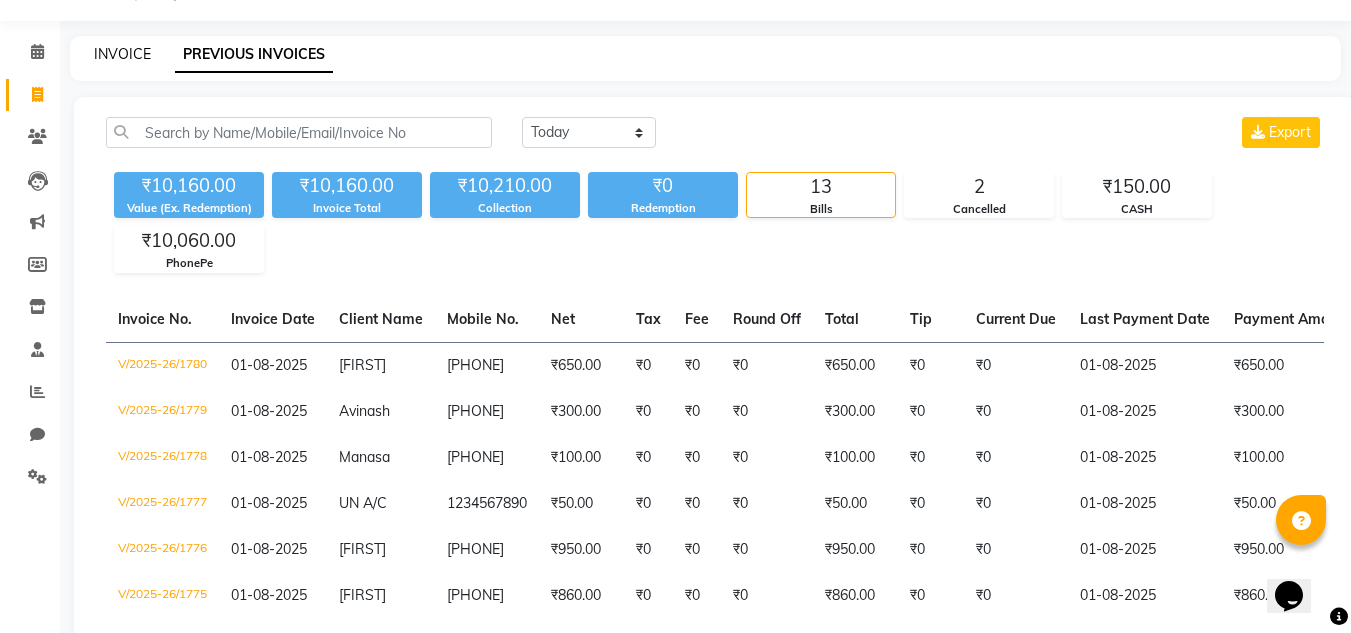 click on "INVOICE" 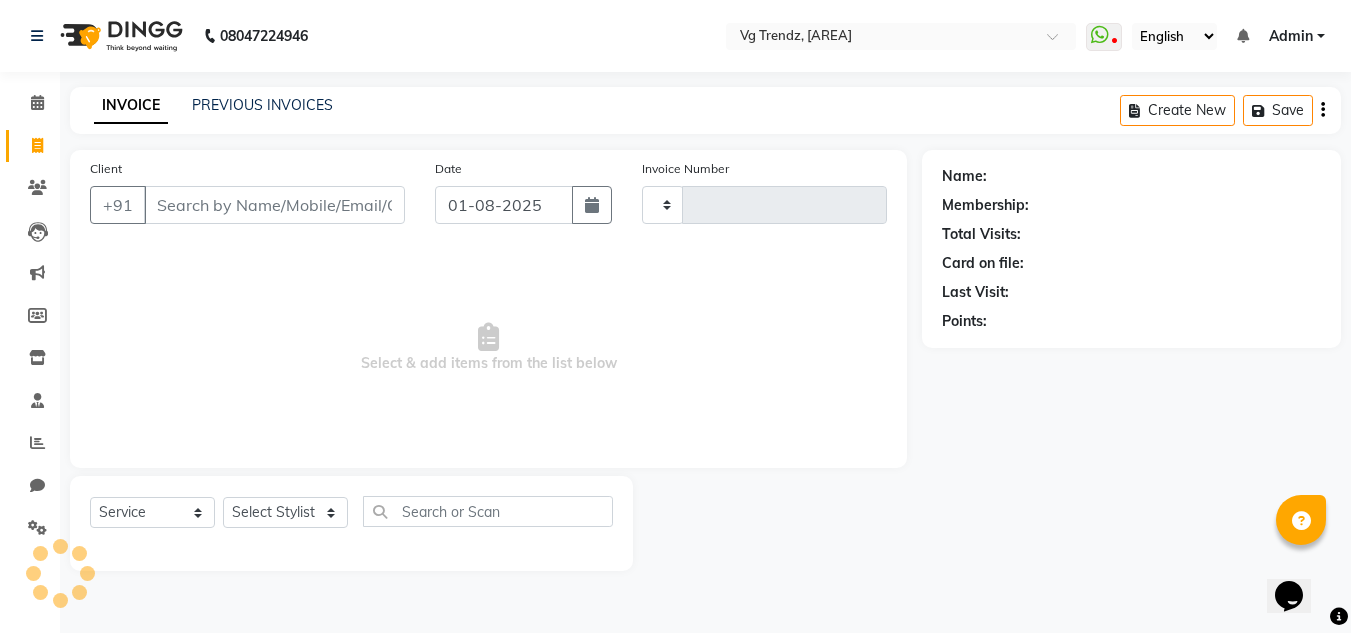 scroll, scrollTop: 0, scrollLeft: 0, axis: both 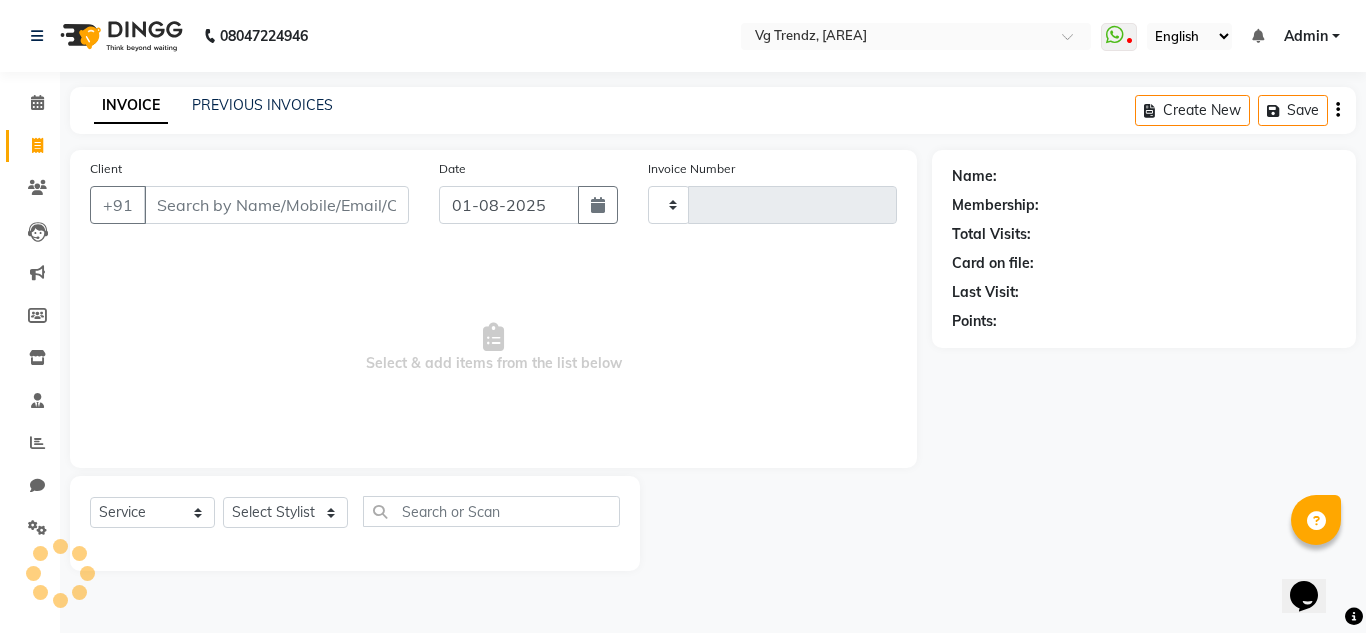 type on "1781" 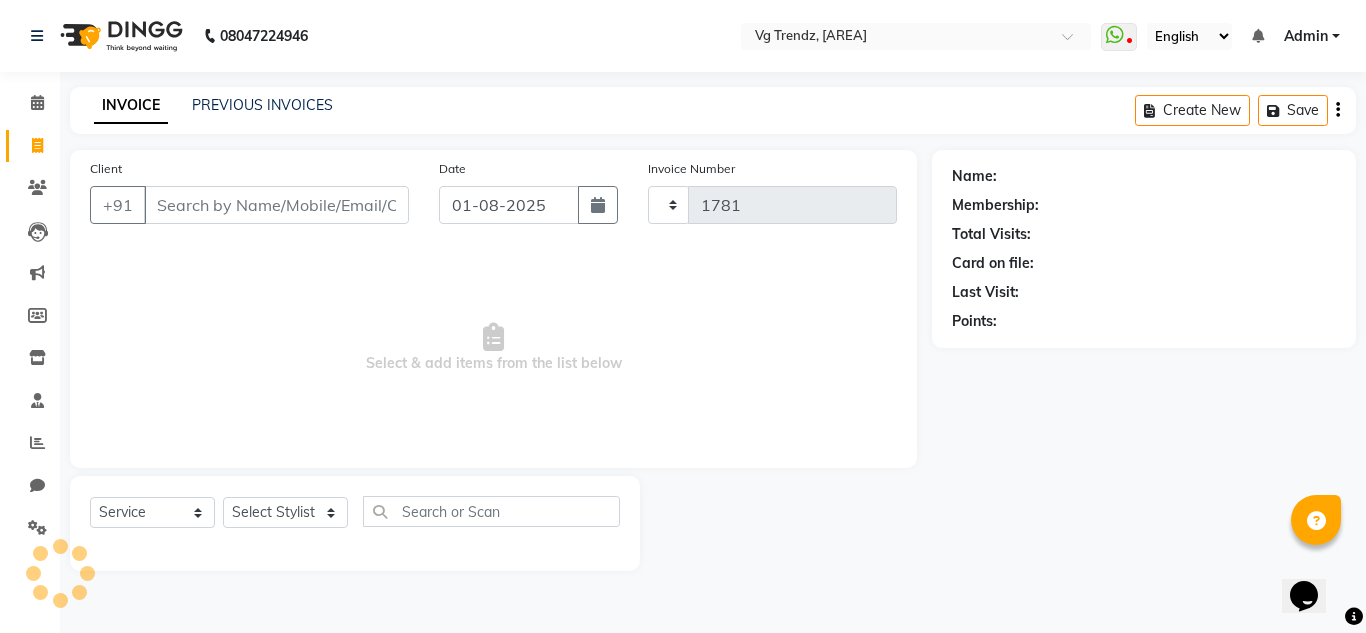 select on "5536" 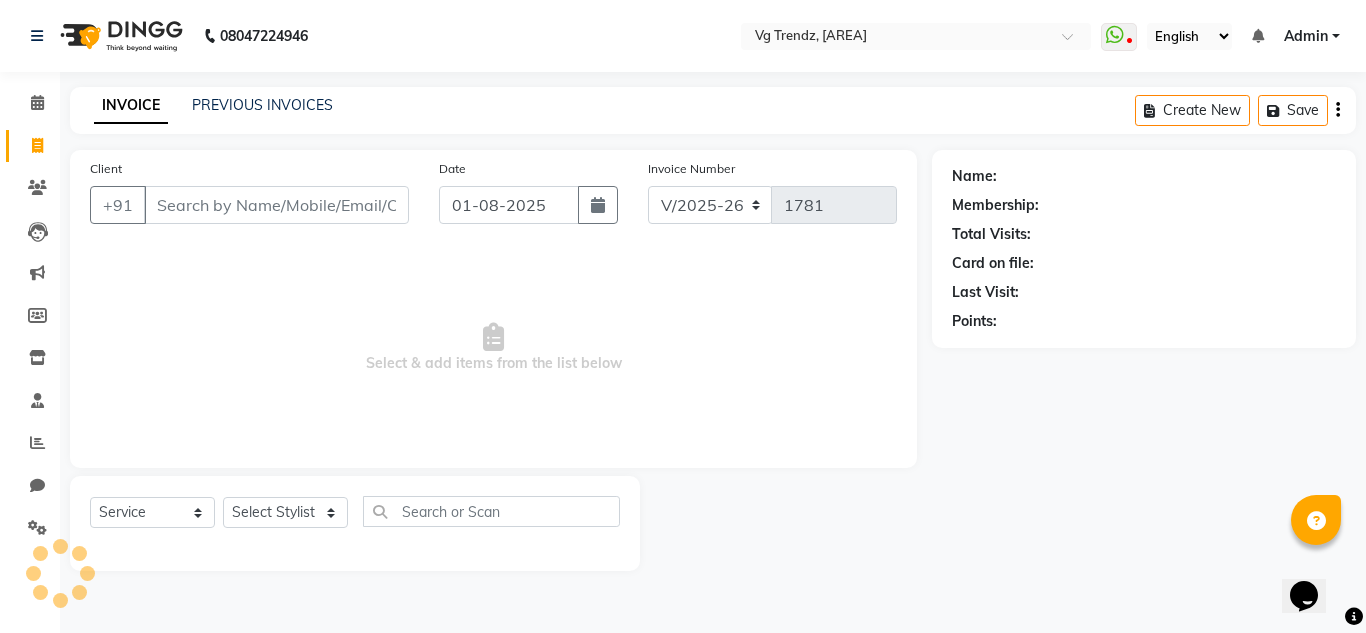 click on "Client" at bounding box center [276, 205] 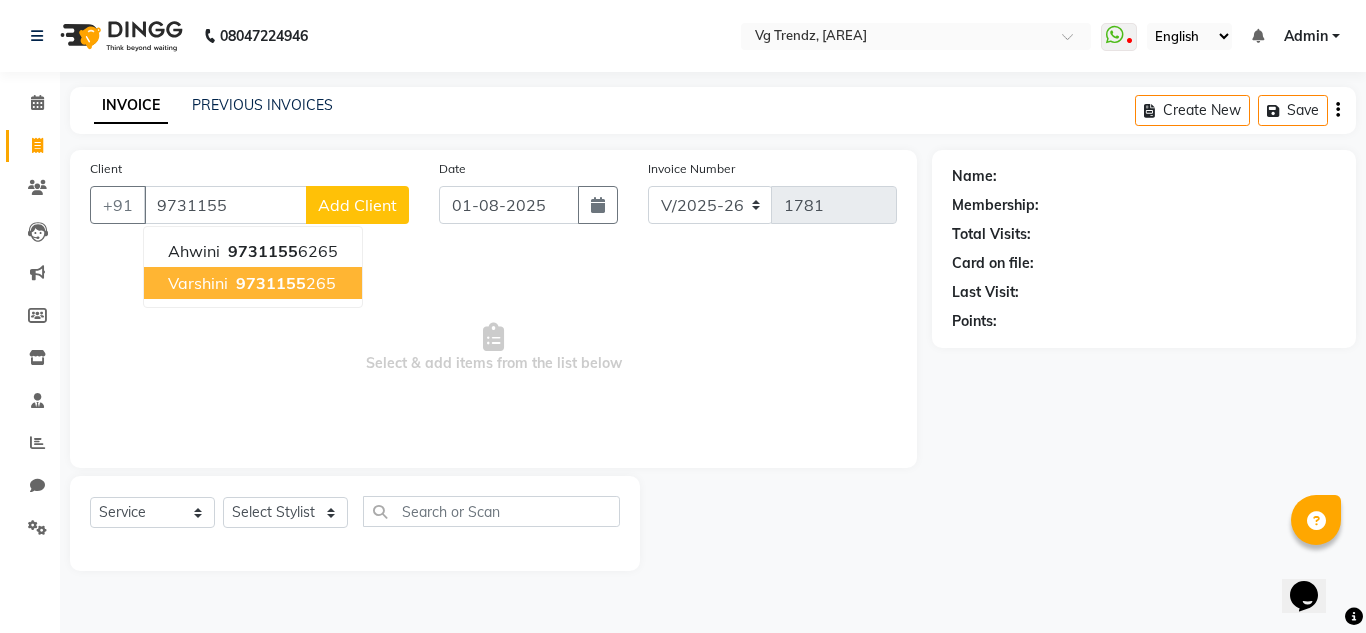 click on "Varshini" at bounding box center (198, 283) 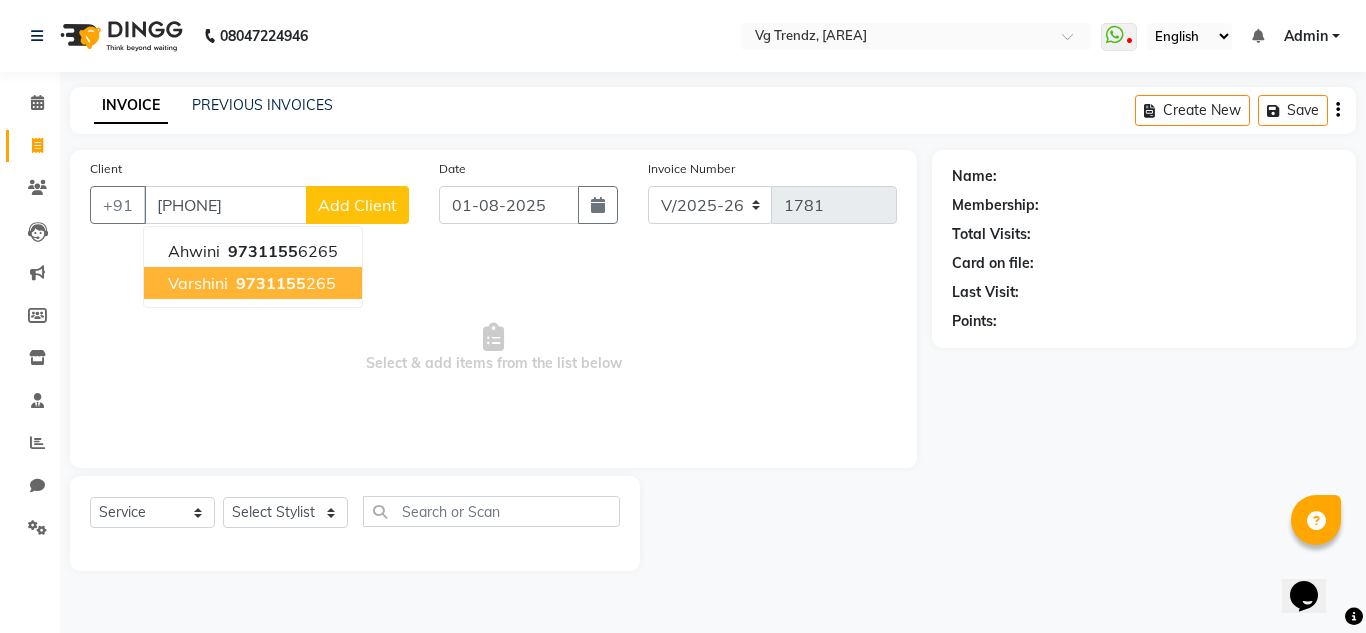type on "[PHONE]" 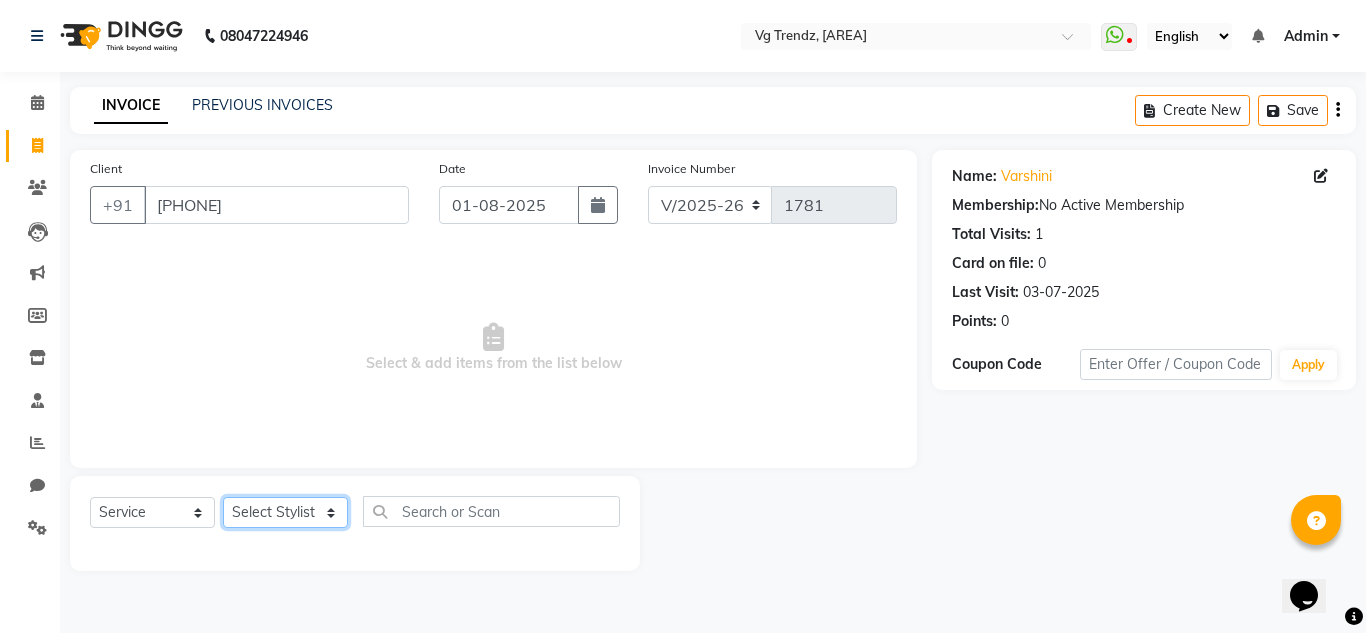 click on "Select Stylist [FIRST] [LAST] [FIRST] [LAST] [FIRST] [LAST] [FIRST] [LAST] salon number [FIRST] [LAST] [FIRST] [LAST] [FIRST] [LAST] [FIRST] [LAST]" 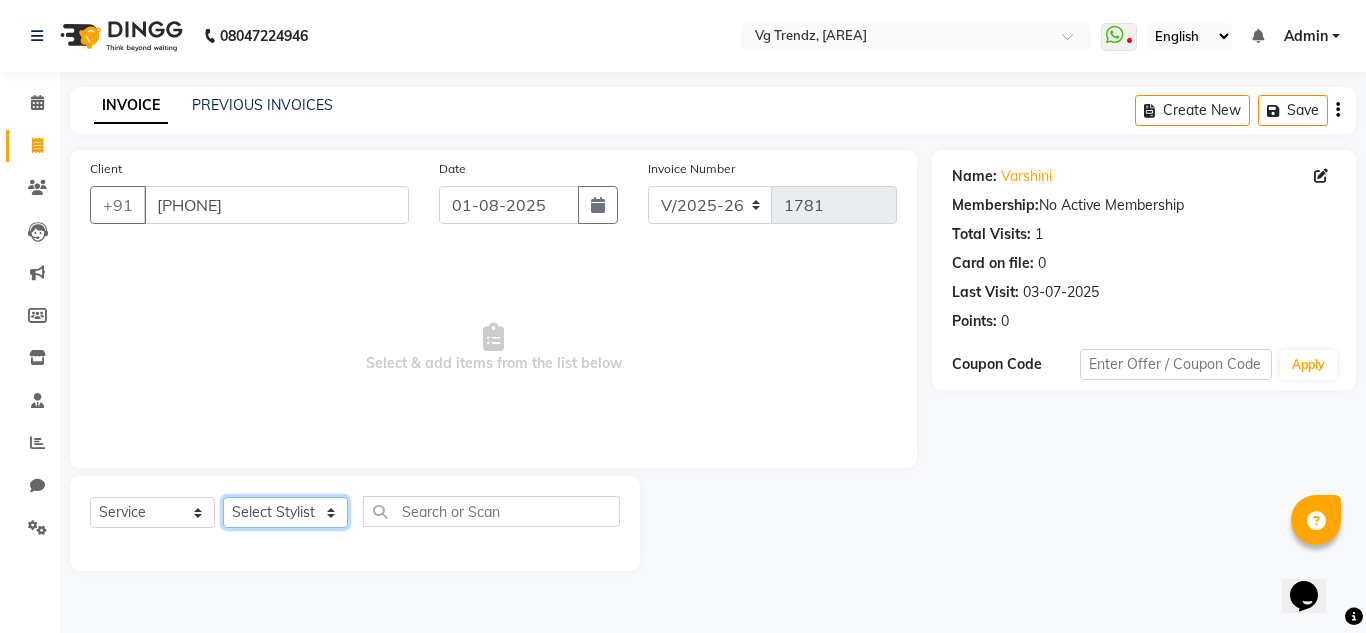select on "[ZIP]" 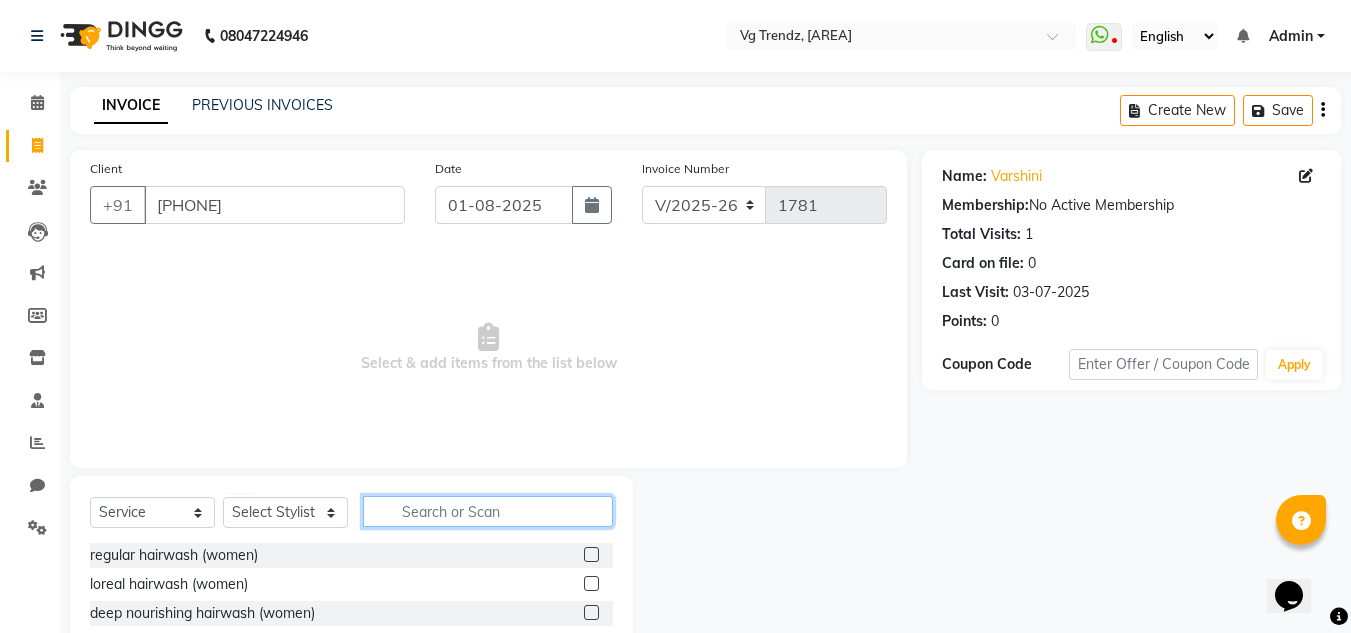 click 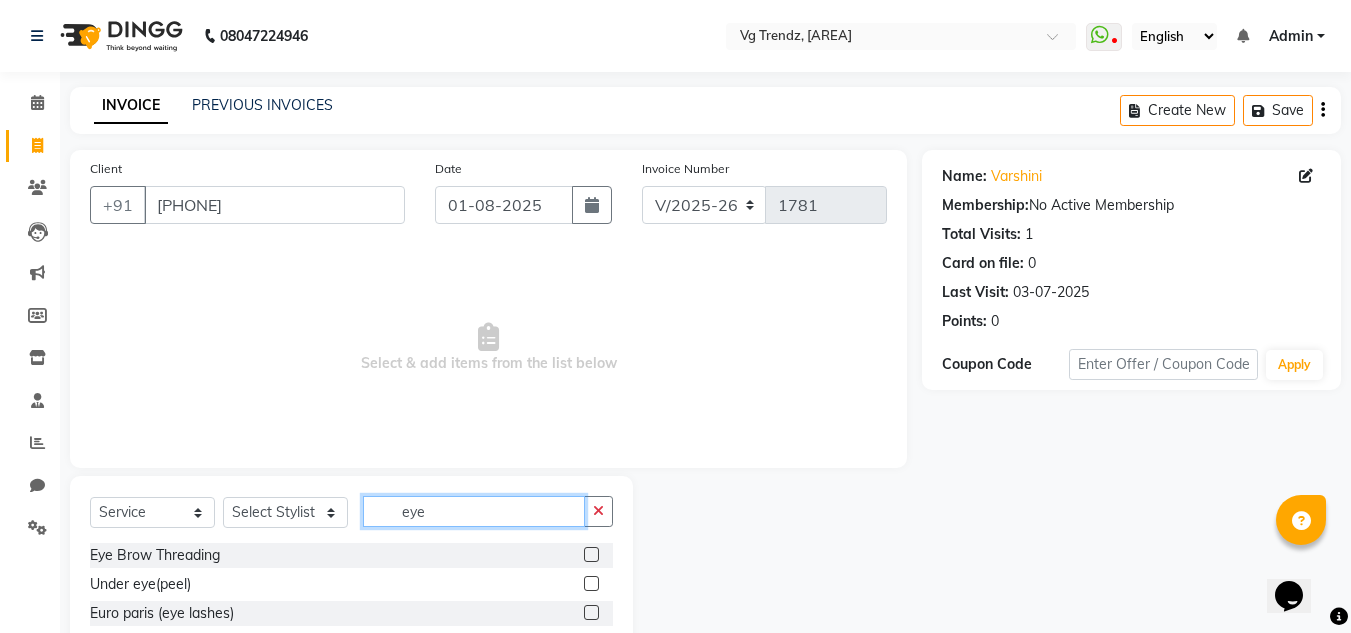 type on "eye" 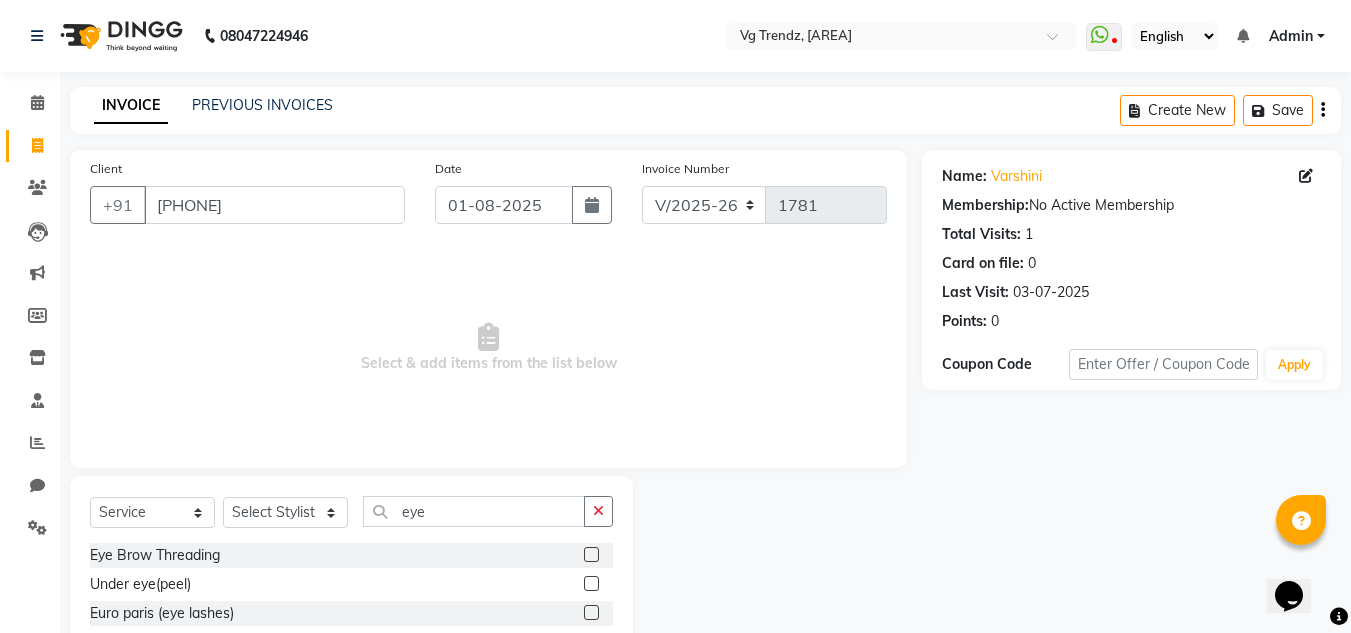 click 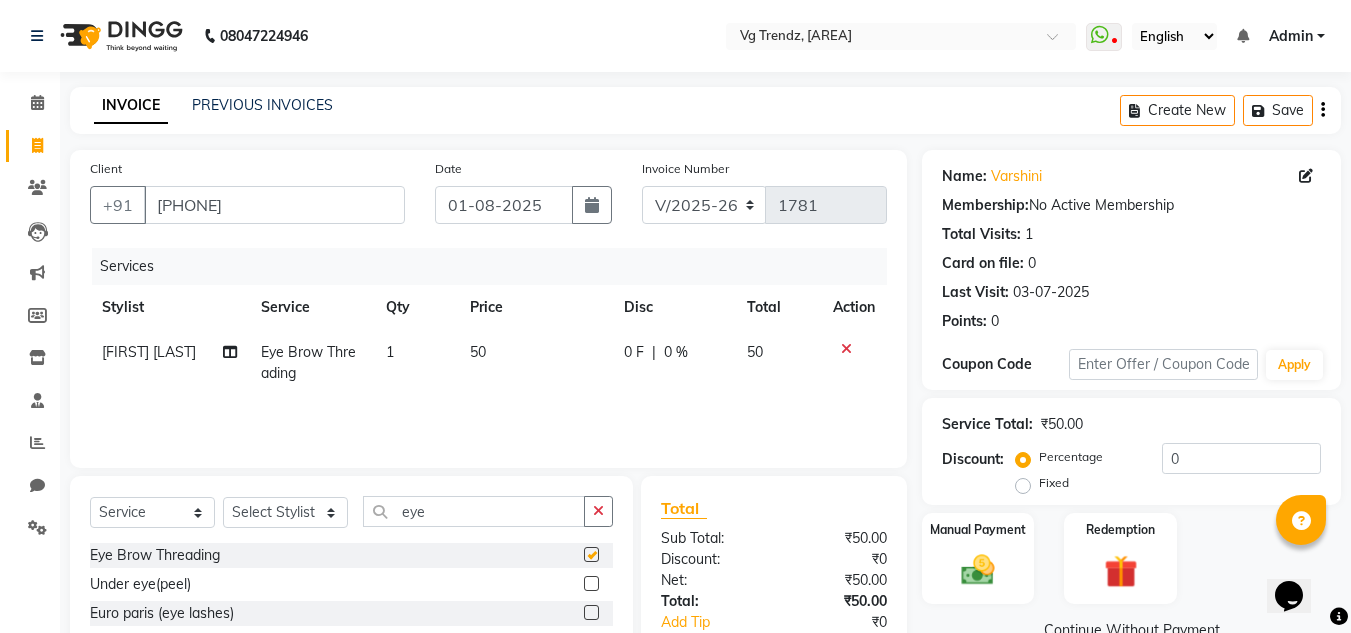 checkbox on "false" 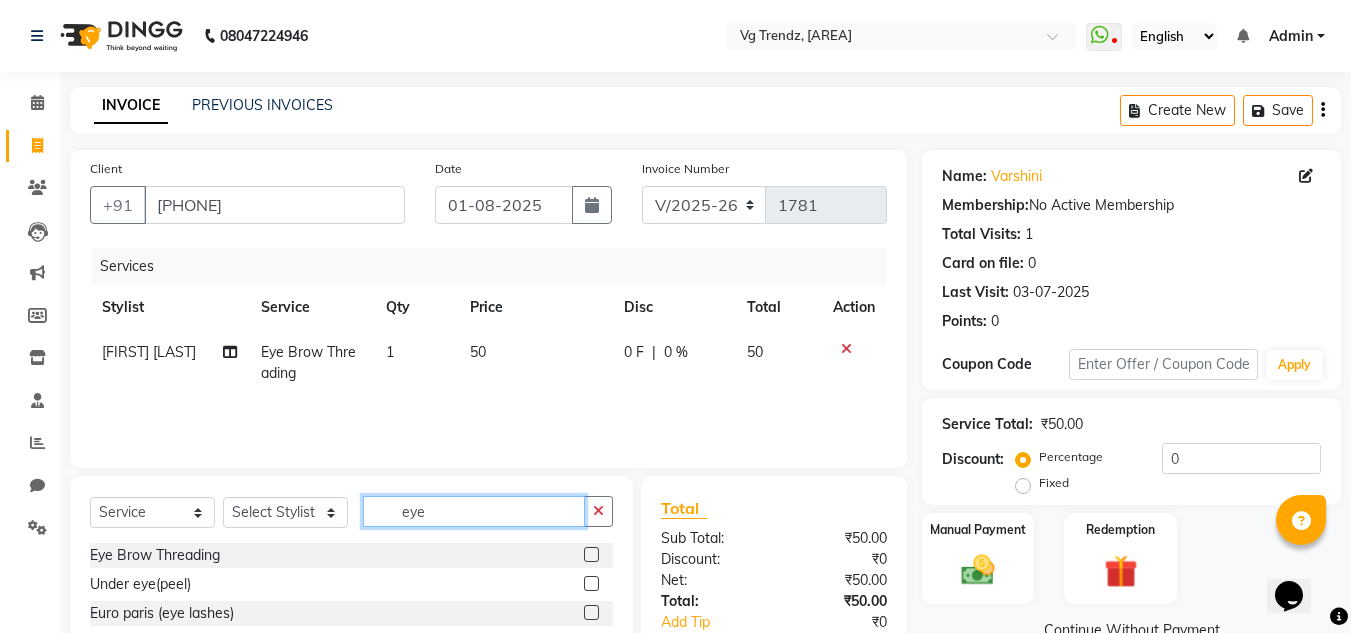 click on "eye" 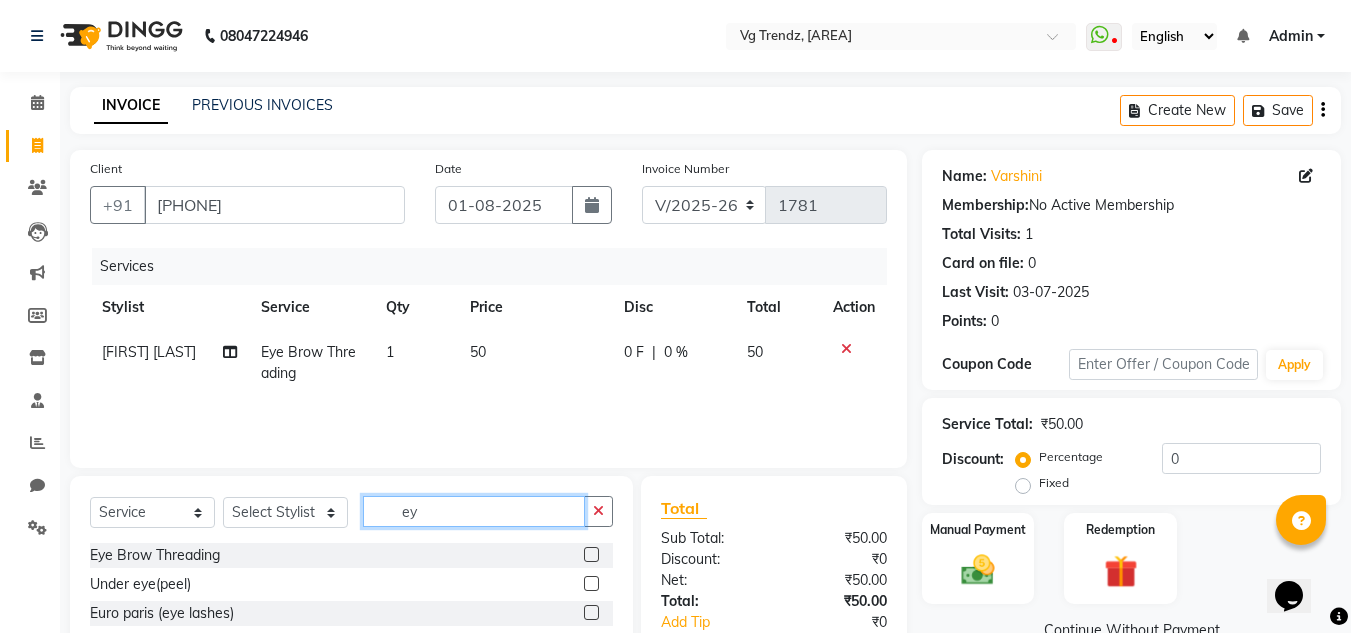 type on "e" 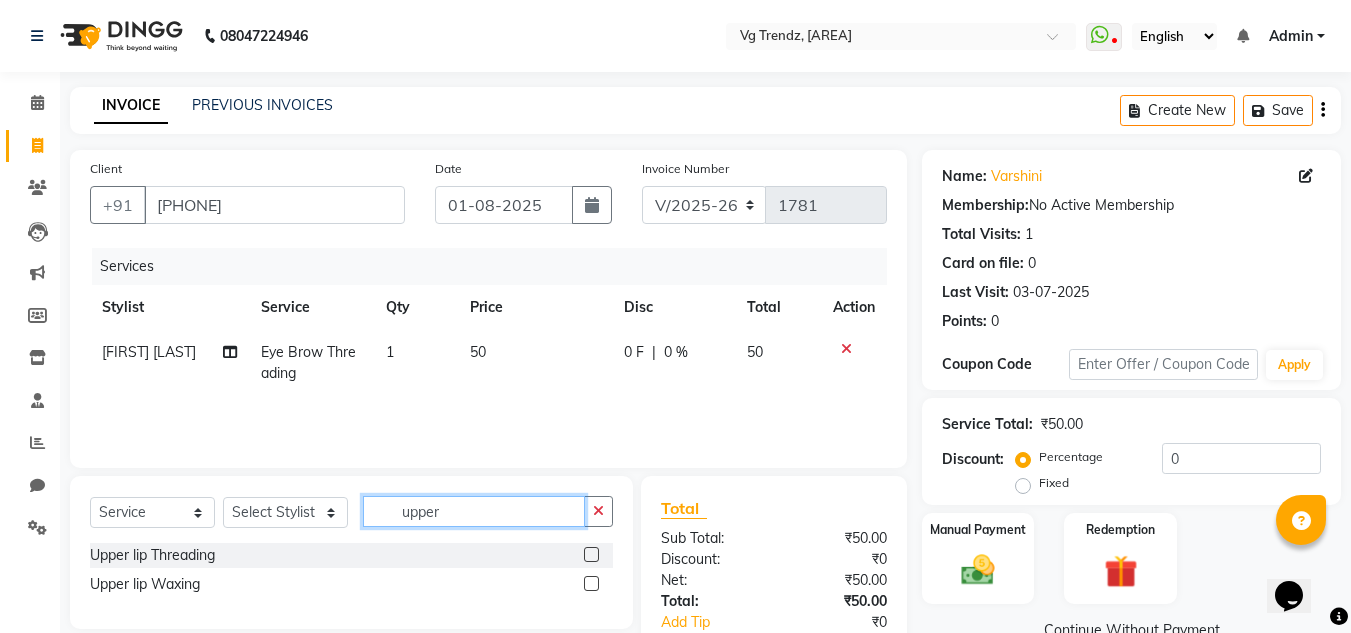type on "upper" 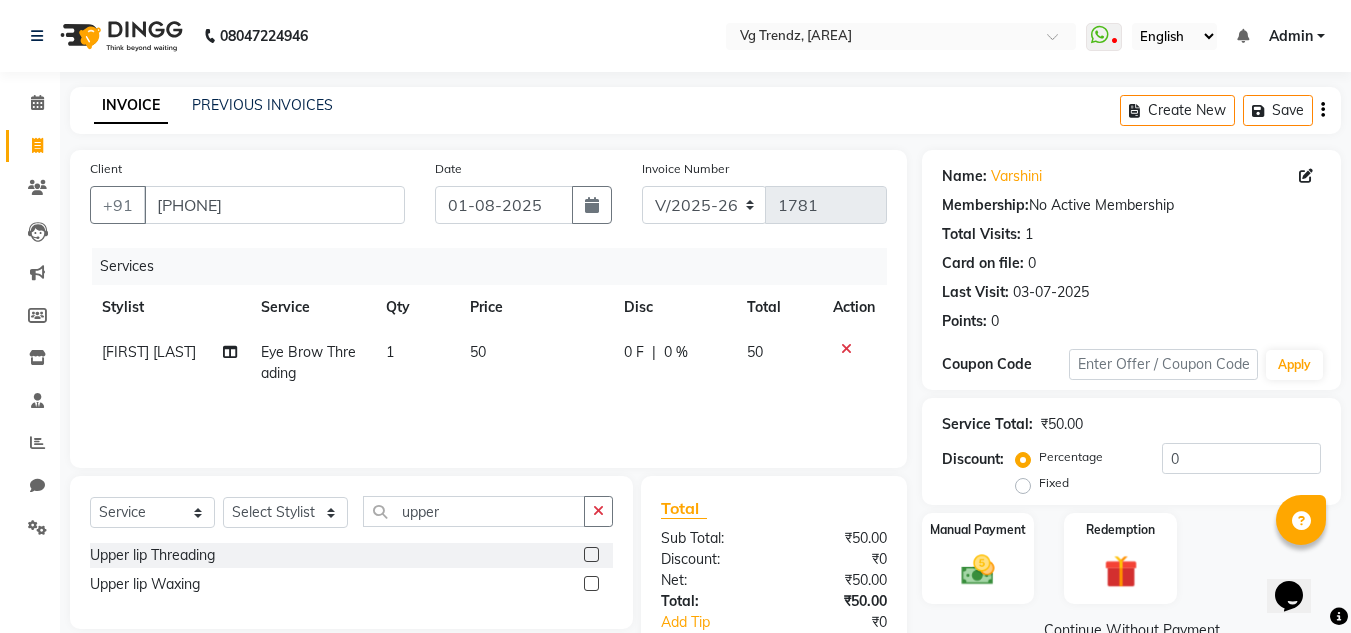 click 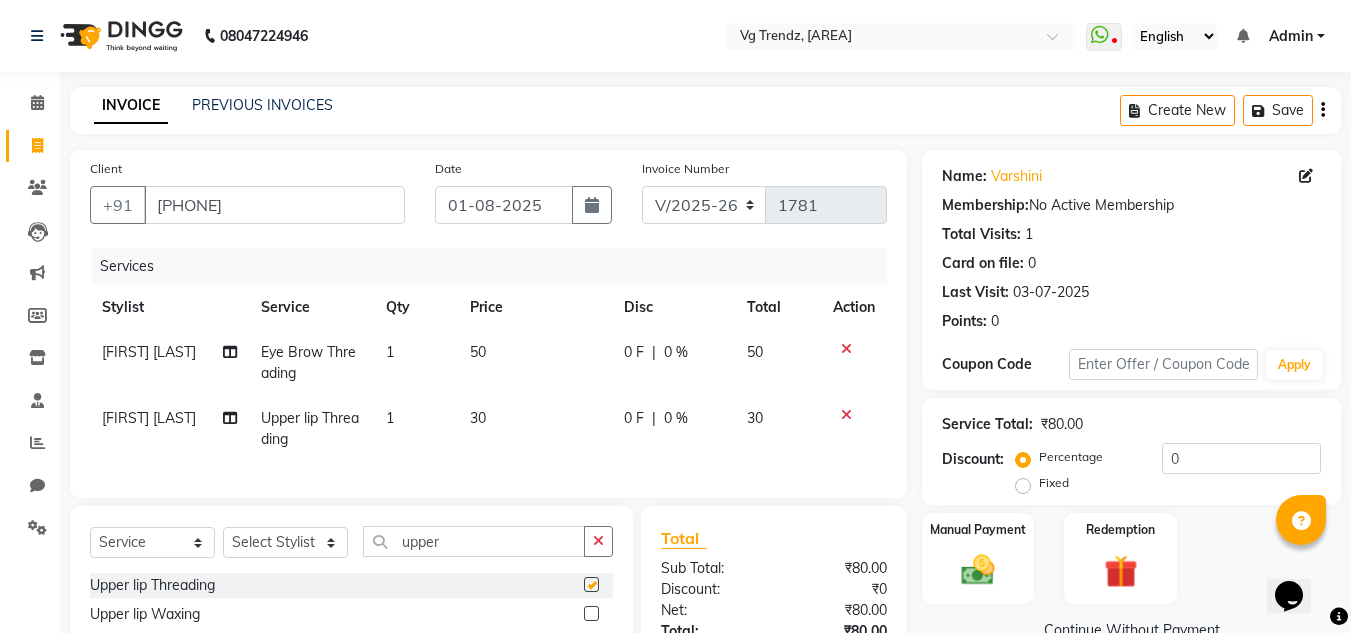 checkbox on "false" 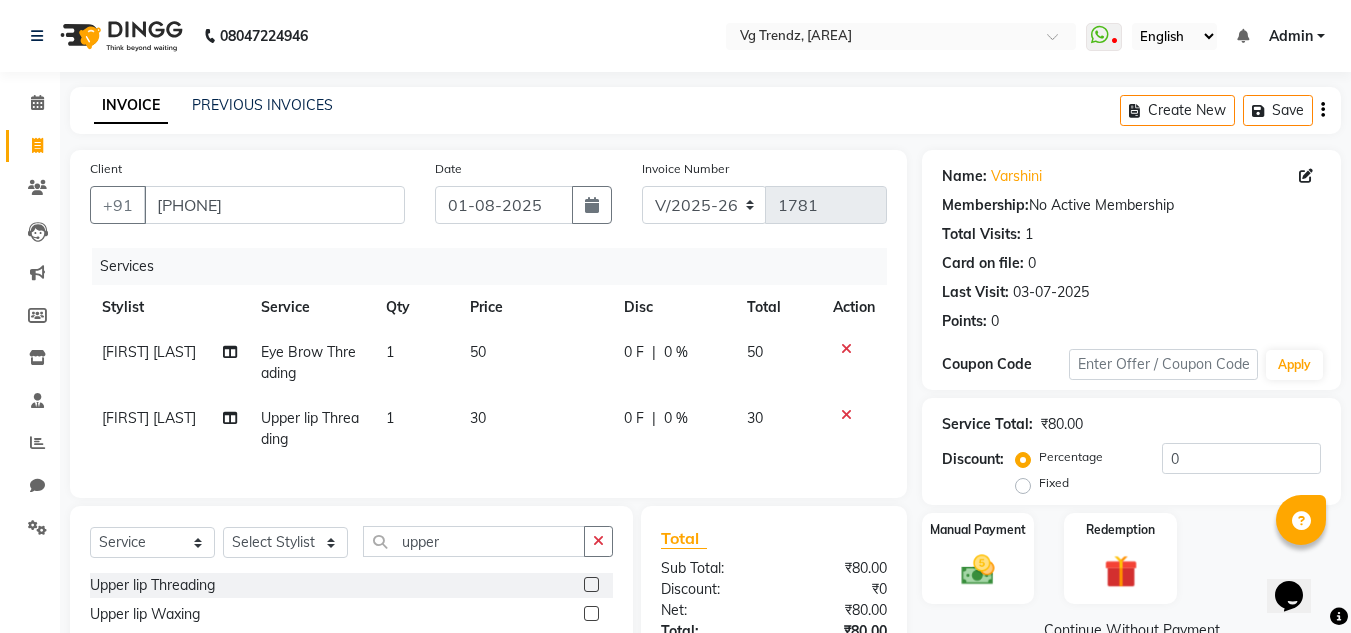 click on "30" 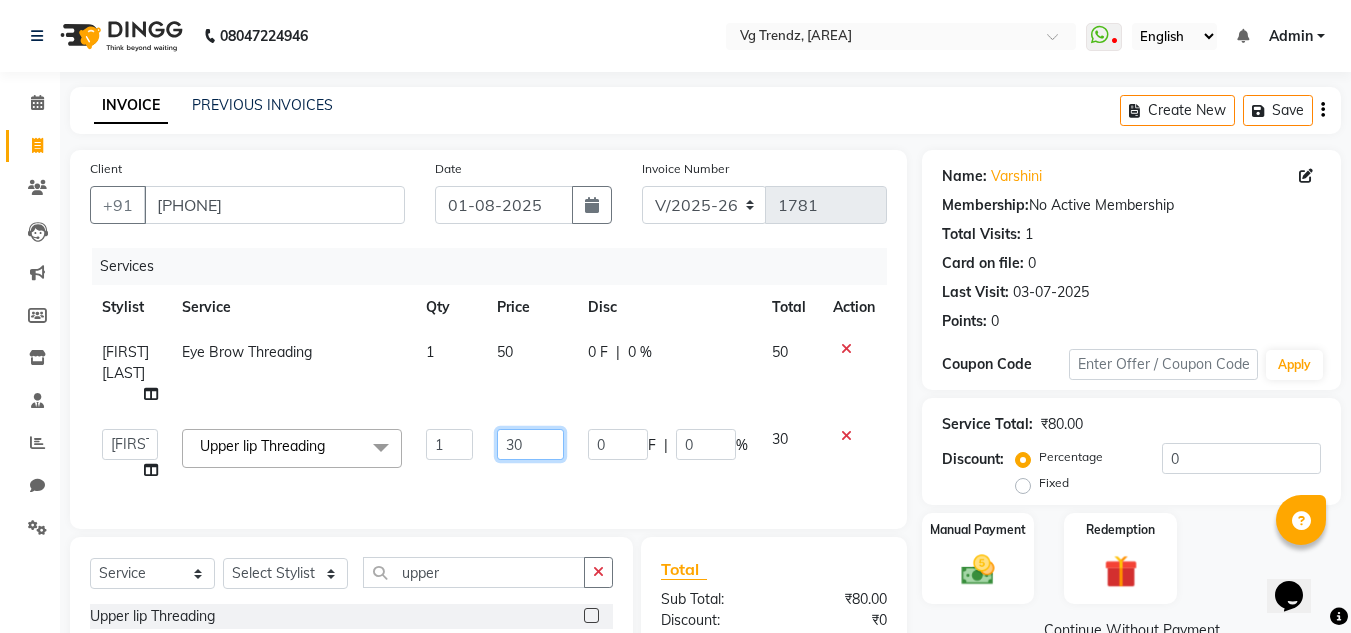 click on "30" 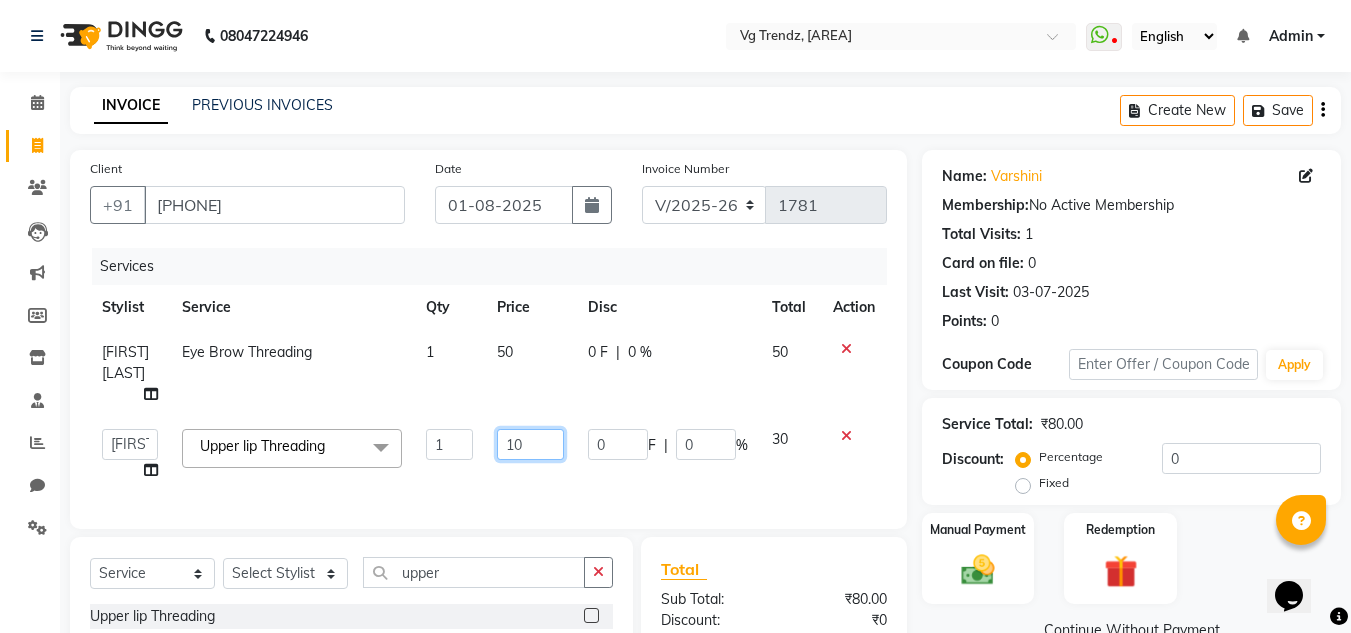 type on "100" 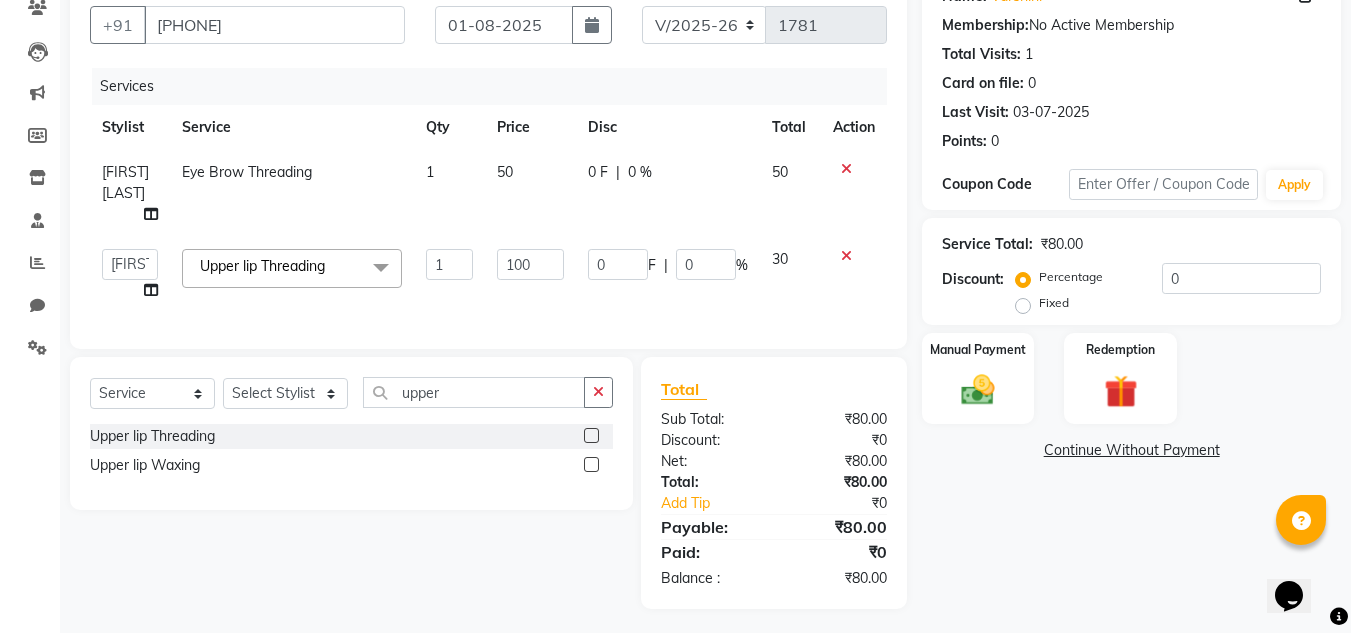 scroll, scrollTop: 170, scrollLeft: 0, axis: vertical 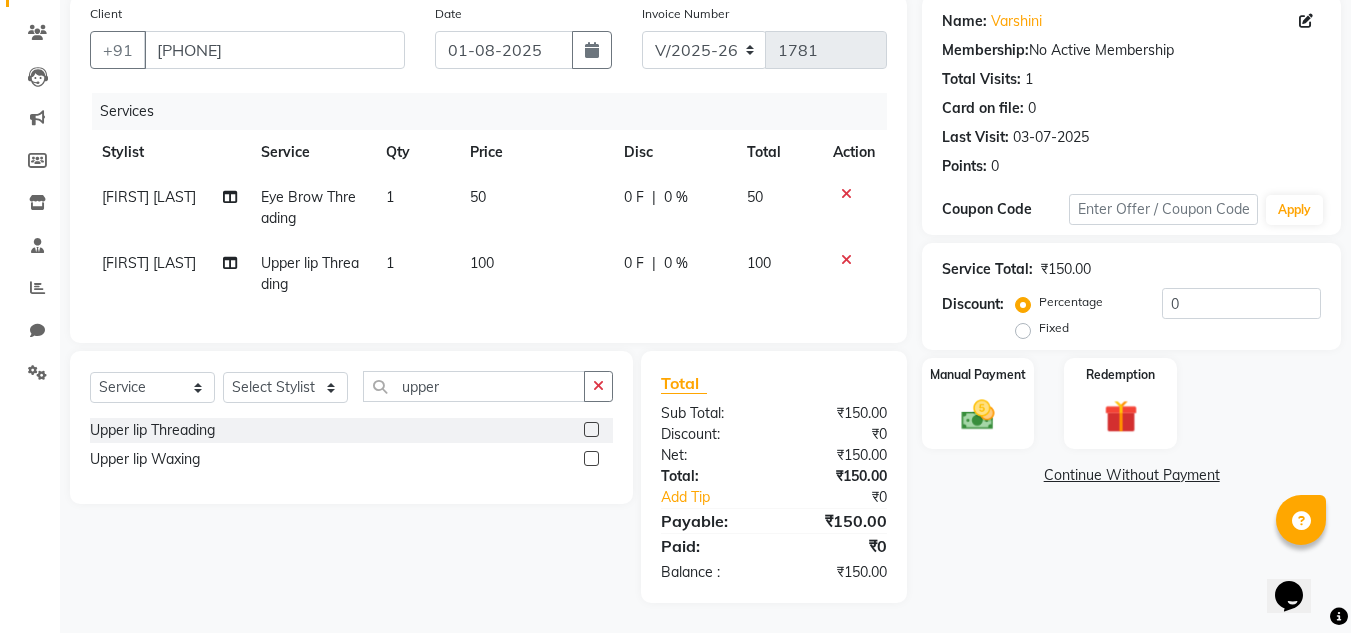 click on "100" 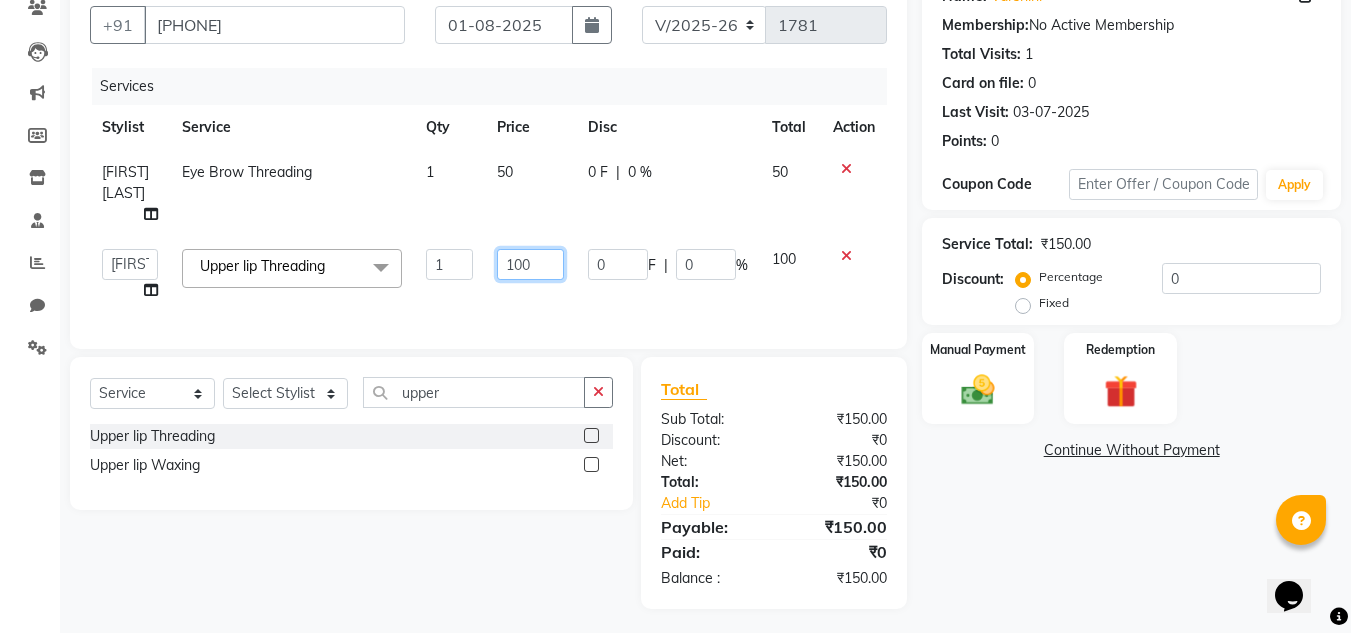 click on "100" 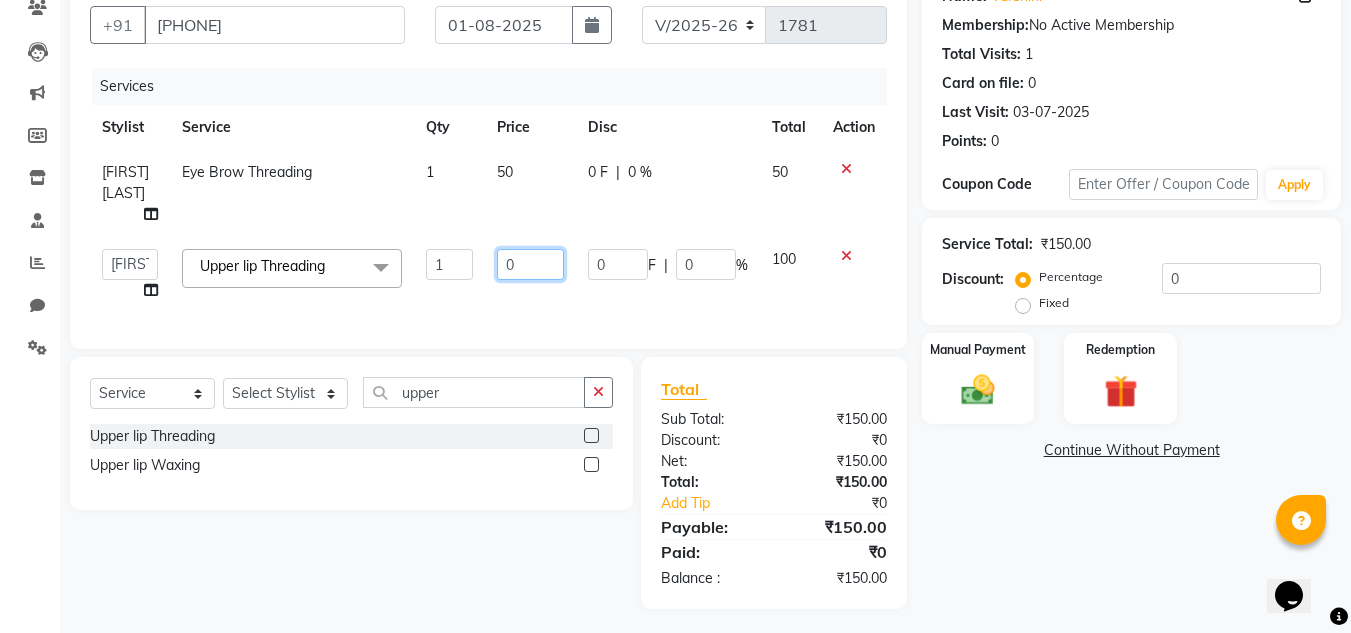 type on "50" 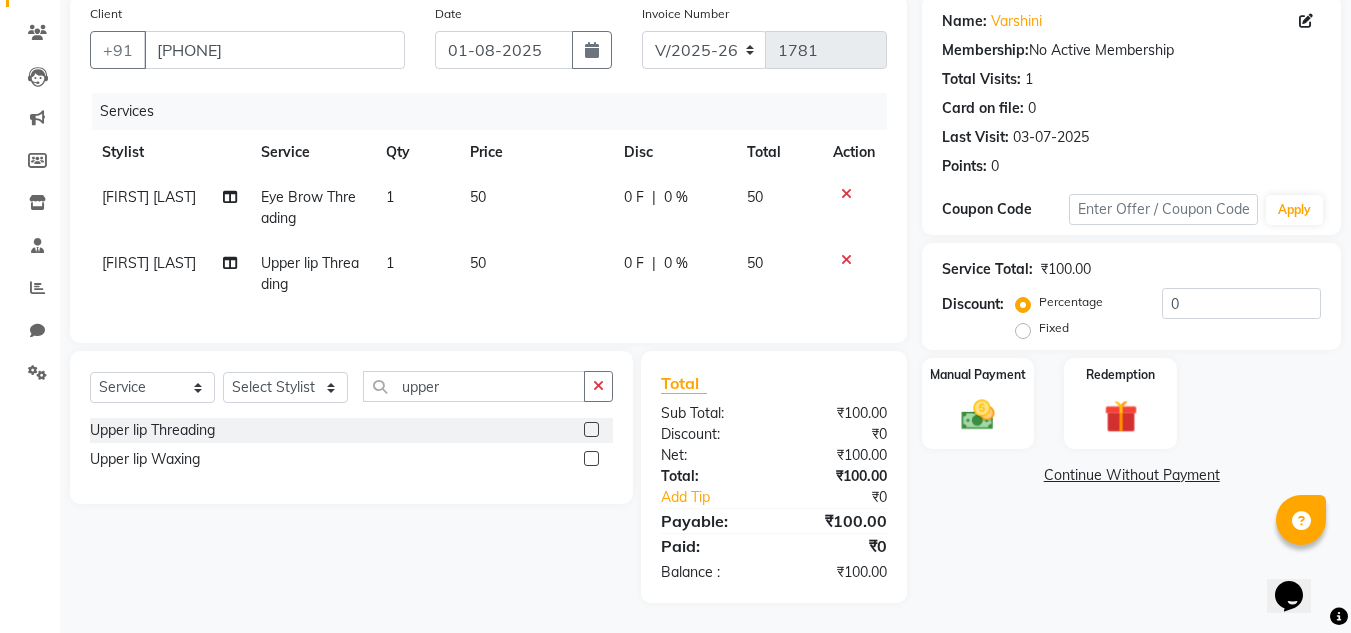 scroll, scrollTop: 170, scrollLeft: 0, axis: vertical 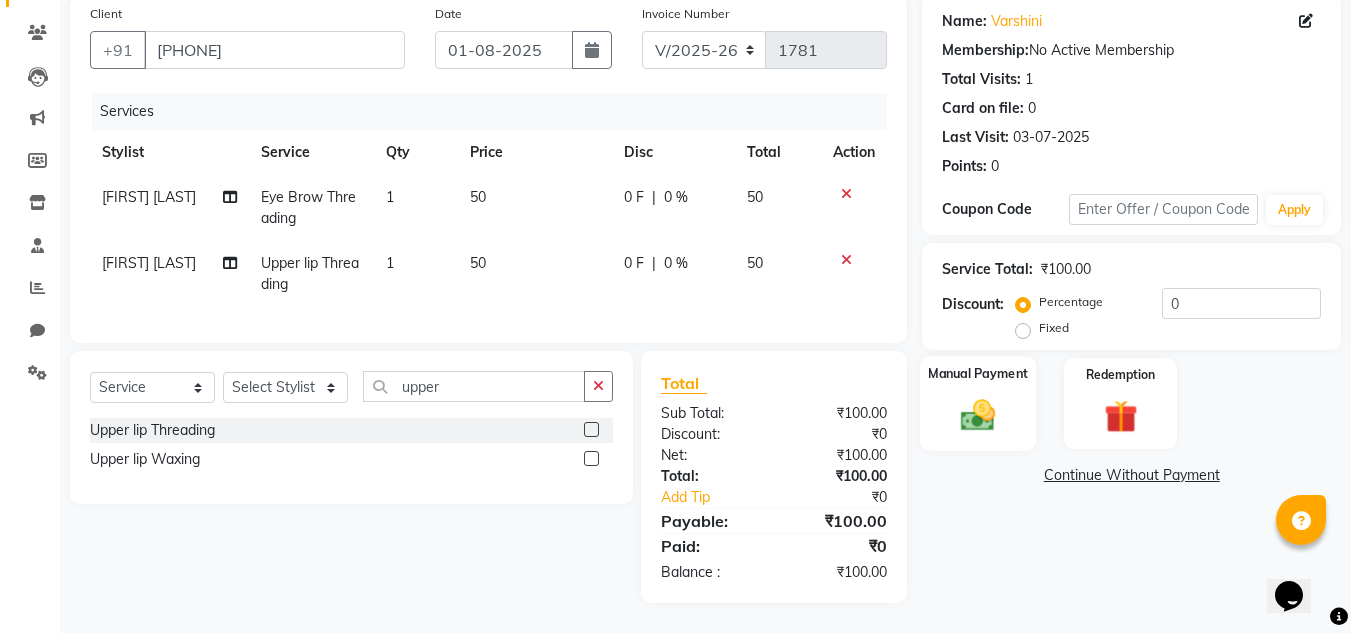 click on "Manual Payment" 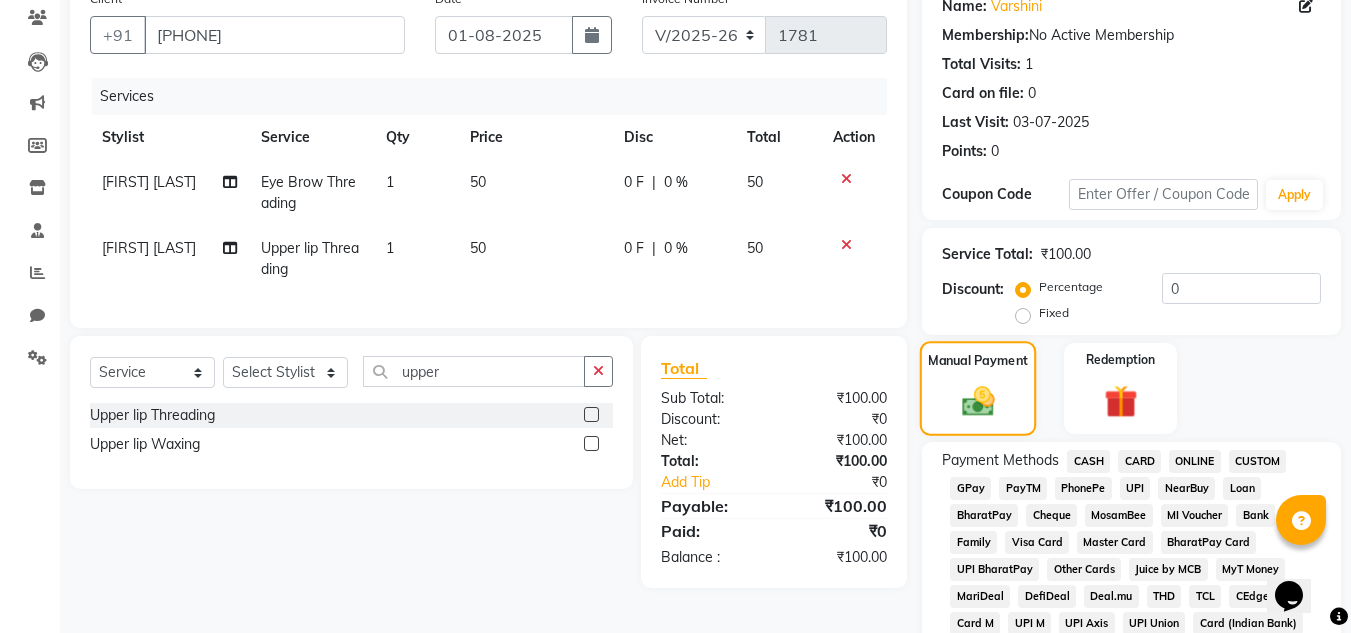 scroll, scrollTop: 180, scrollLeft: 0, axis: vertical 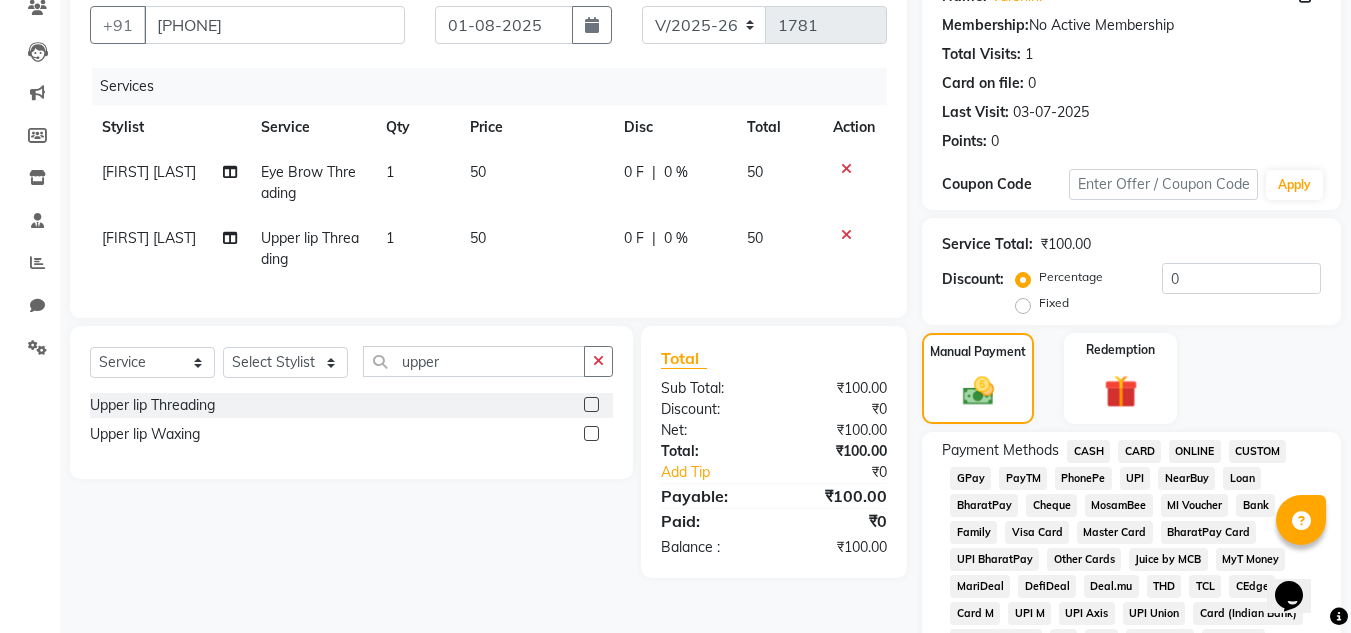 click on "PhonePe" 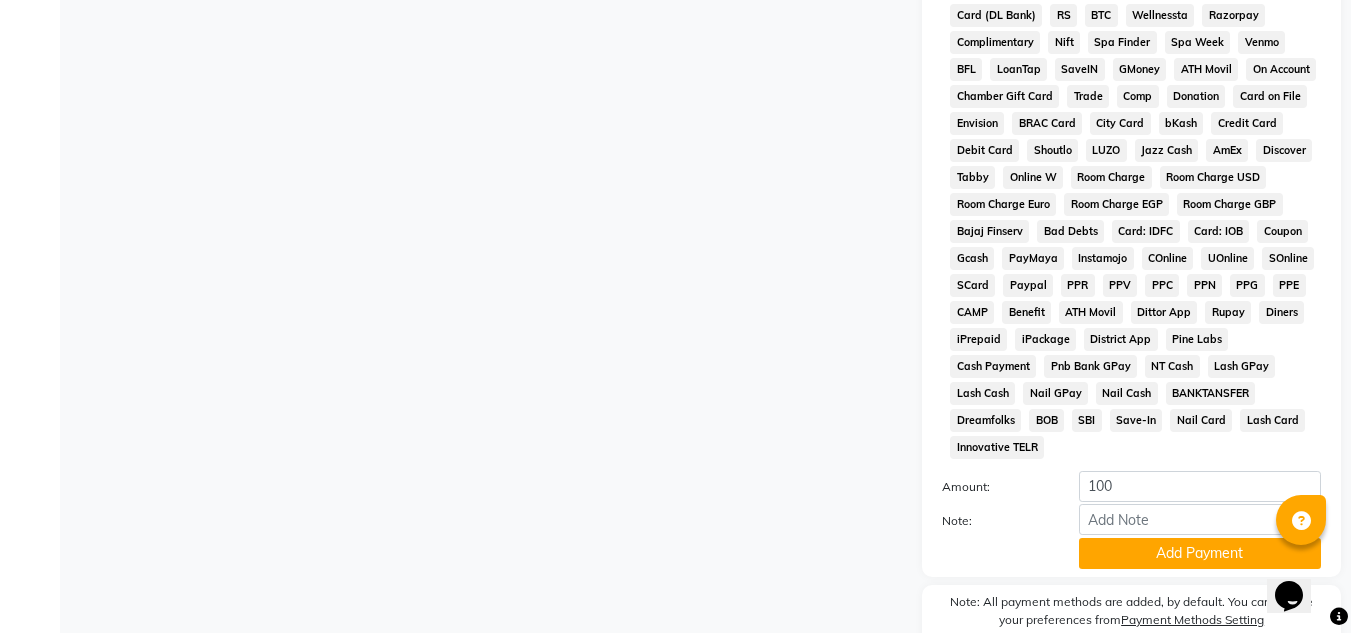 scroll, scrollTop: 869, scrollLeft: 0, axis: vertical 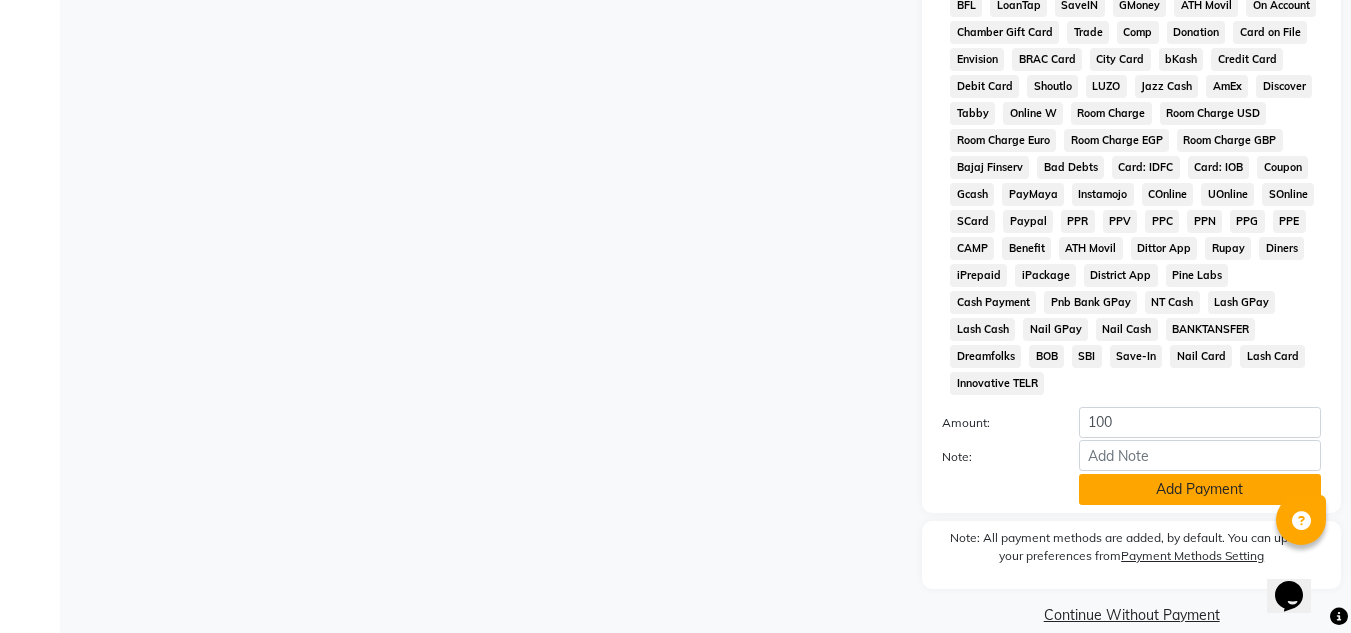click on "Add Payment" 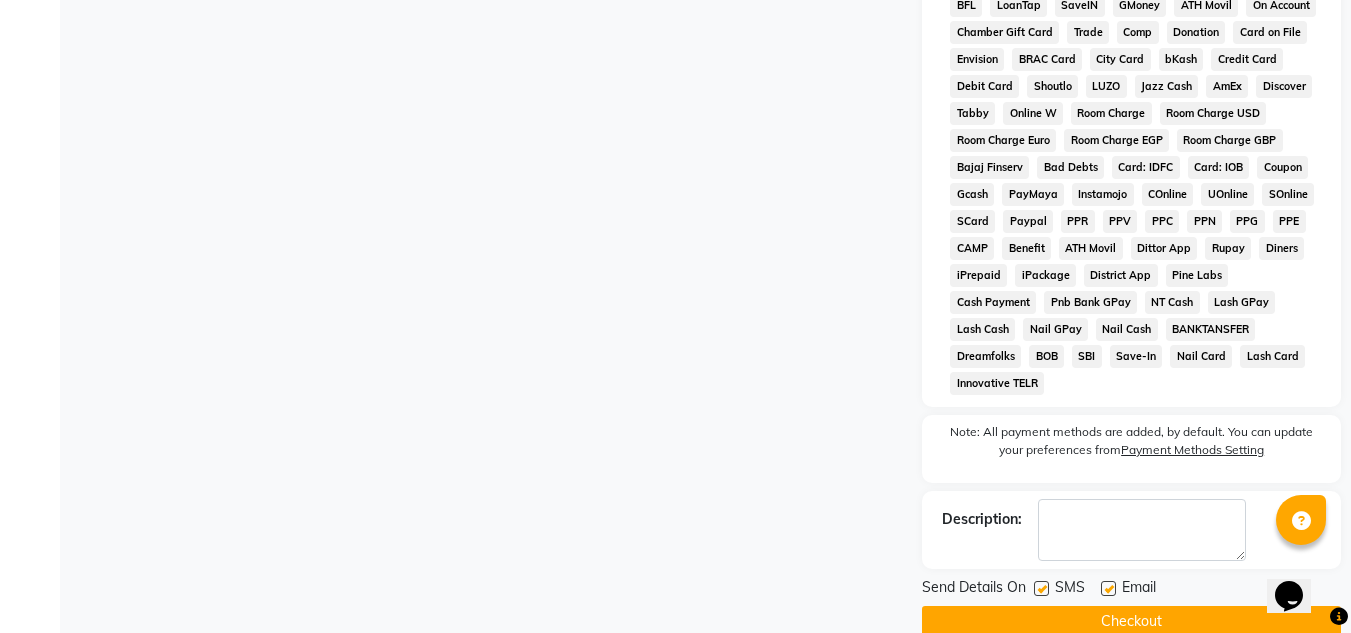 click 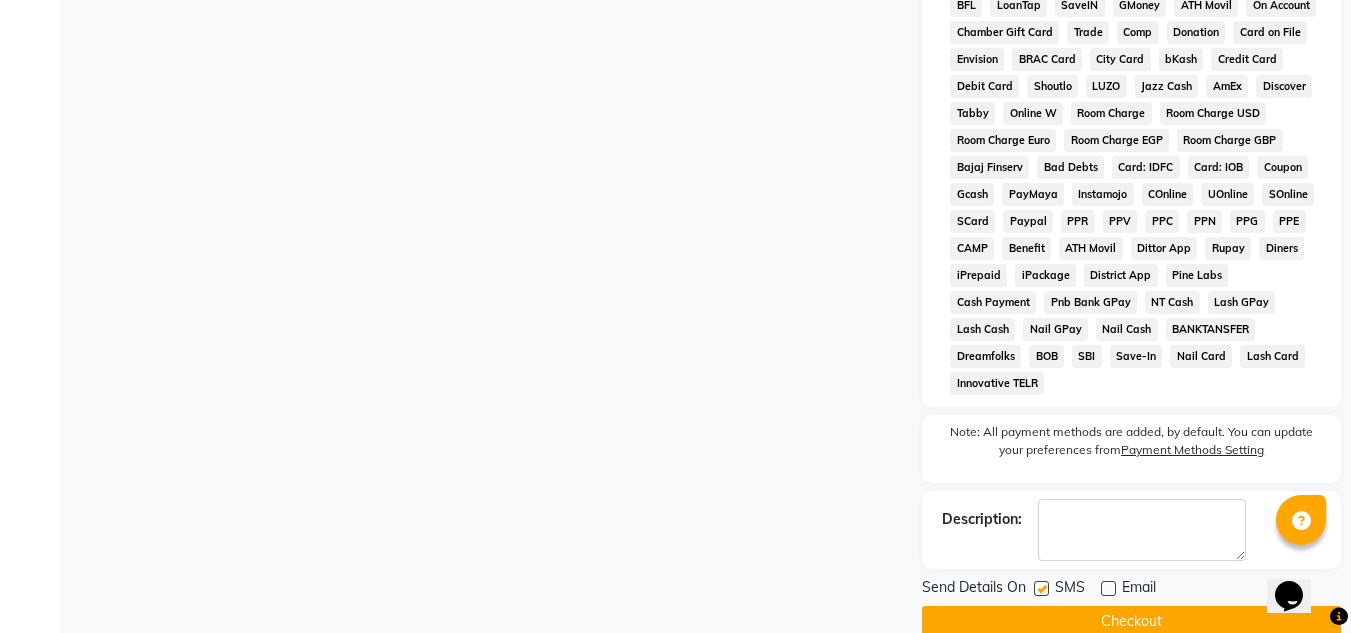 click 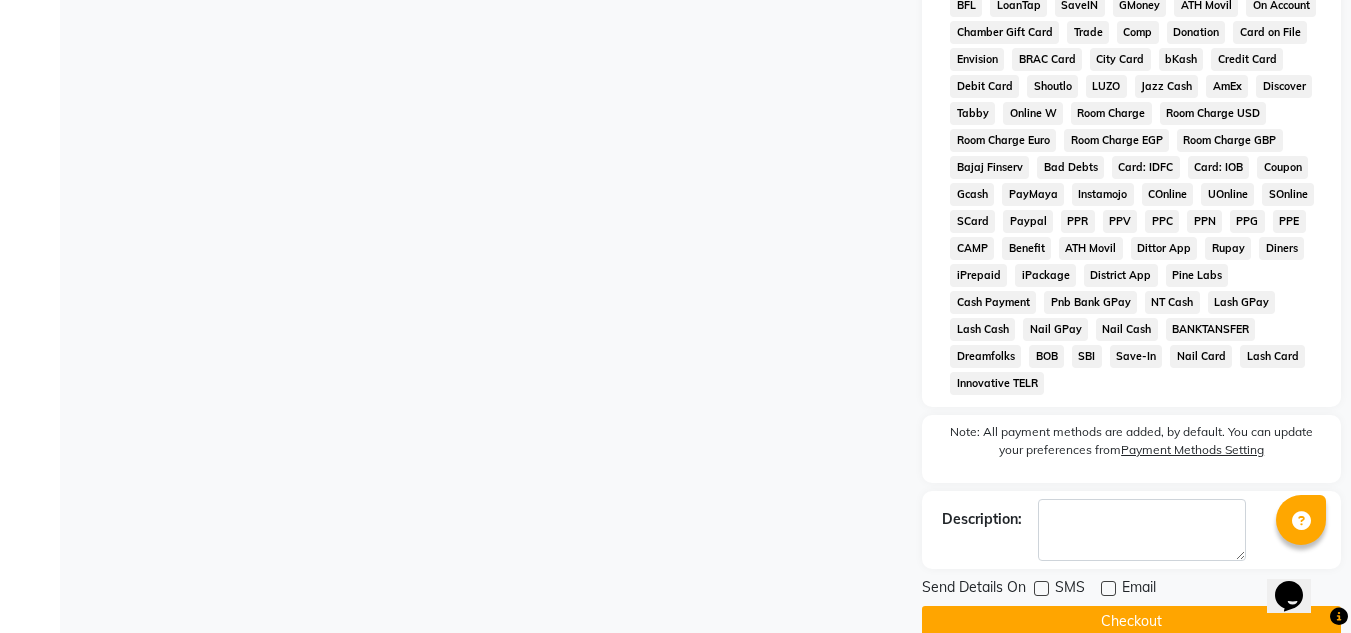 click on "Checkout" 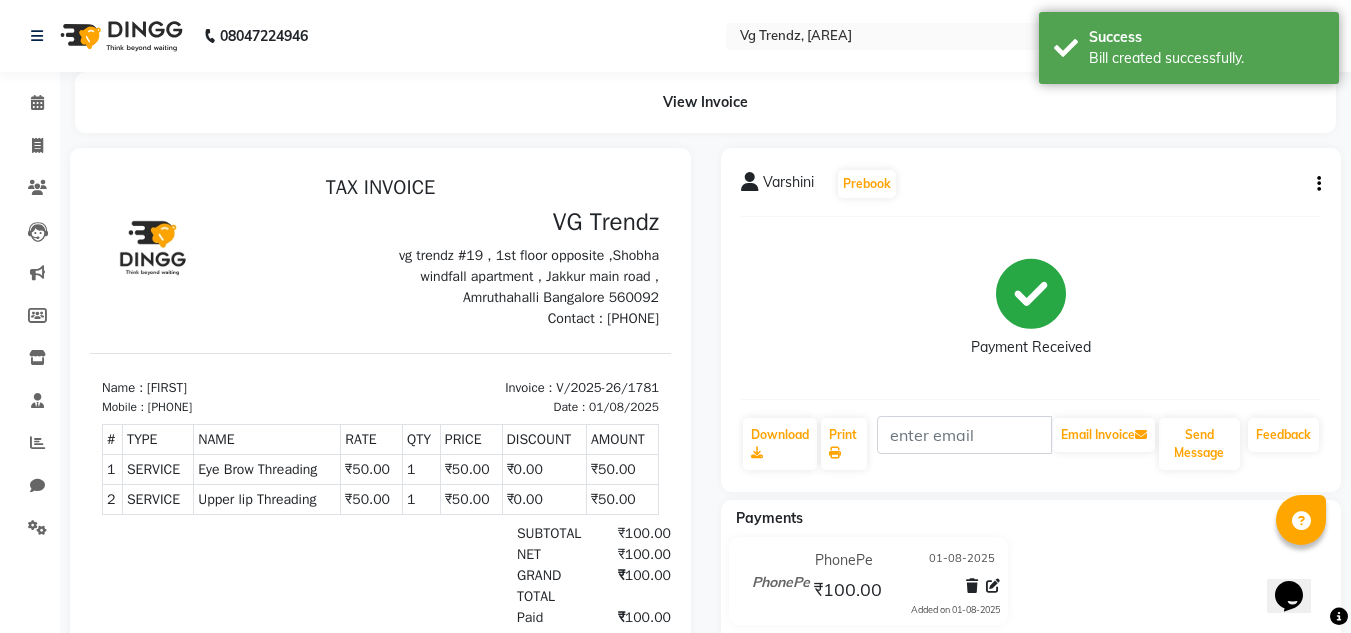 scroll, scrollTop: 0, scrollLeft: 0, axis: both 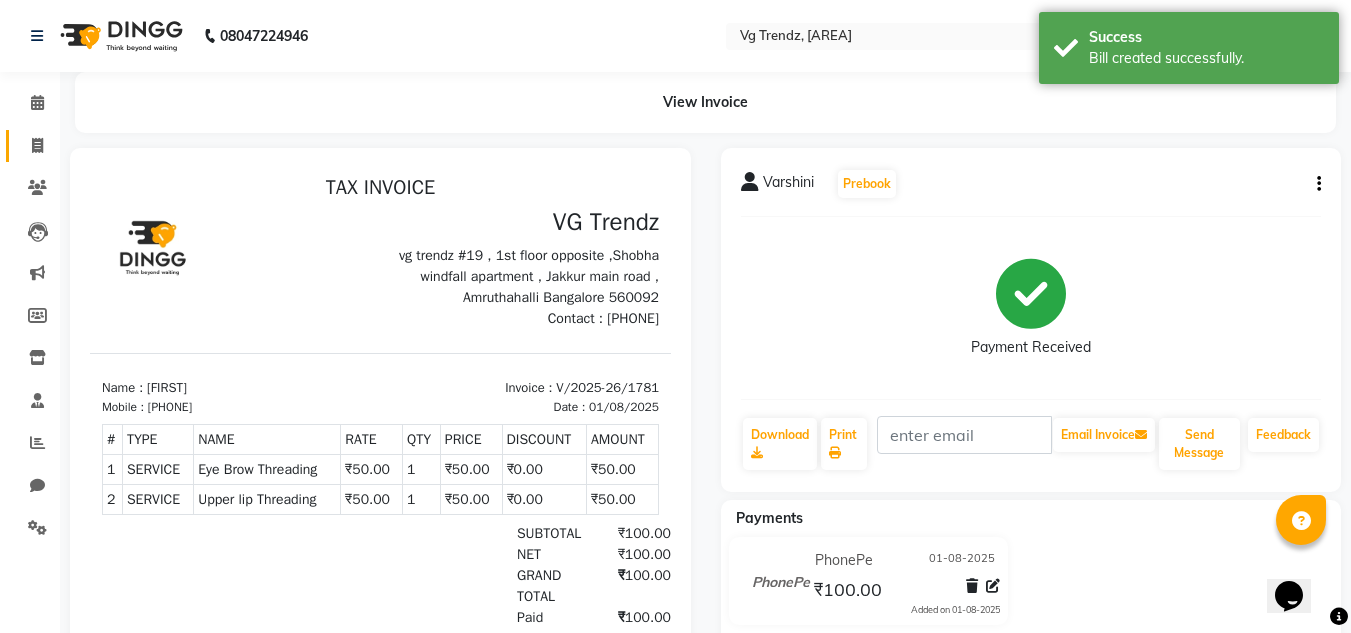 click on "Invoice" 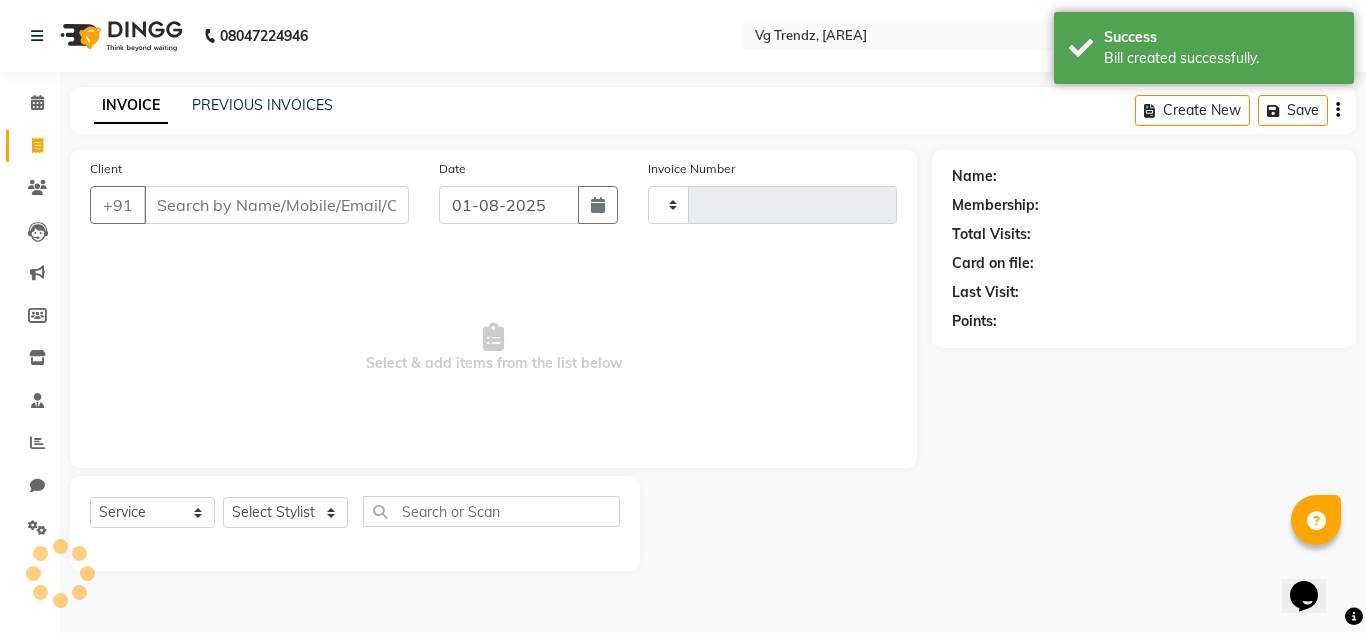 type on "1782" 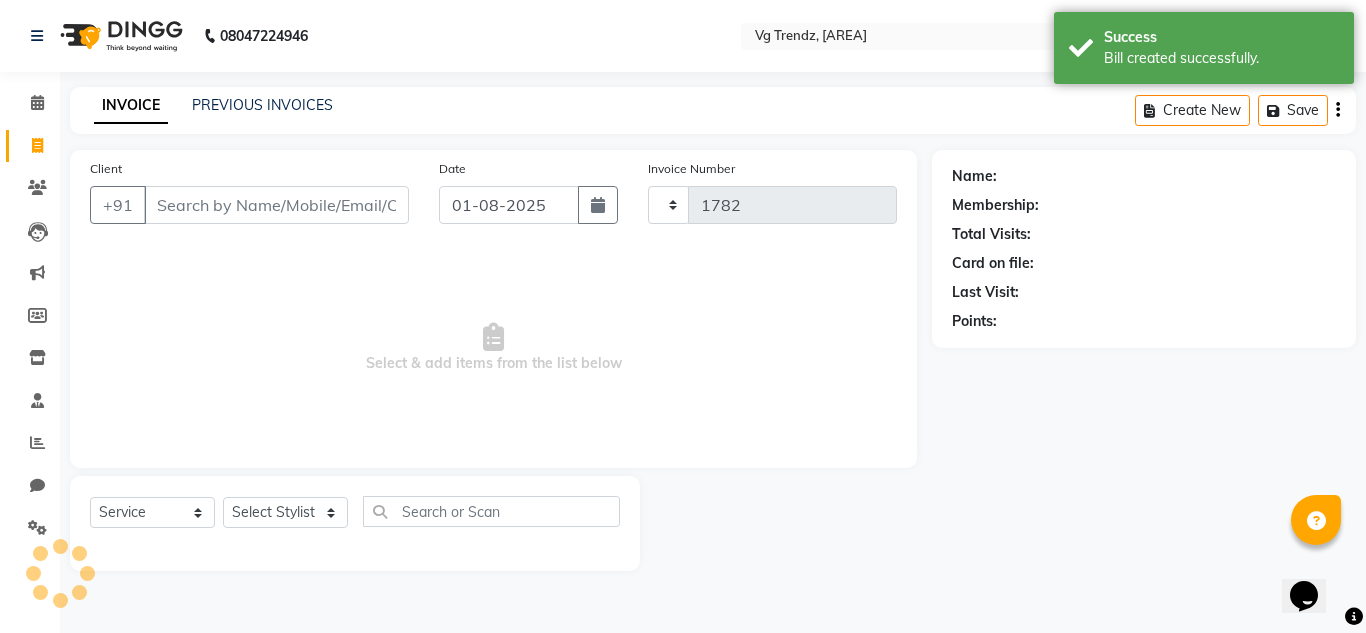 select on "5536" 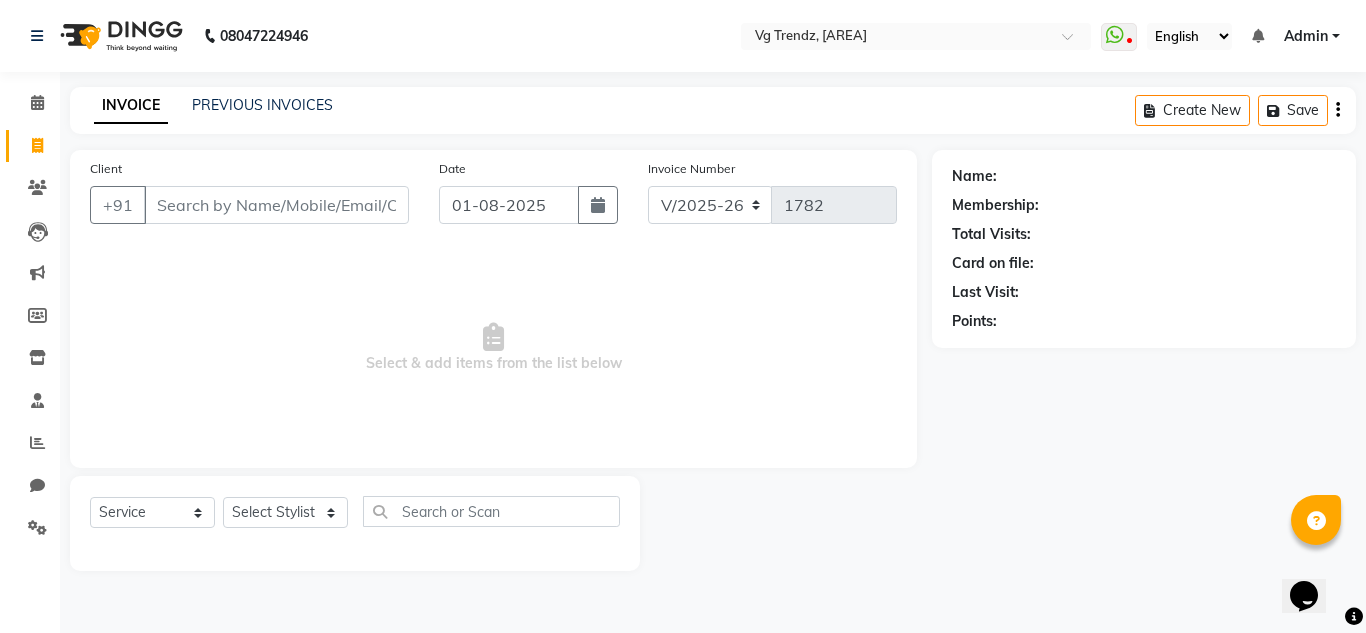 click on "INVOICE PREVIOUS INVOICES" 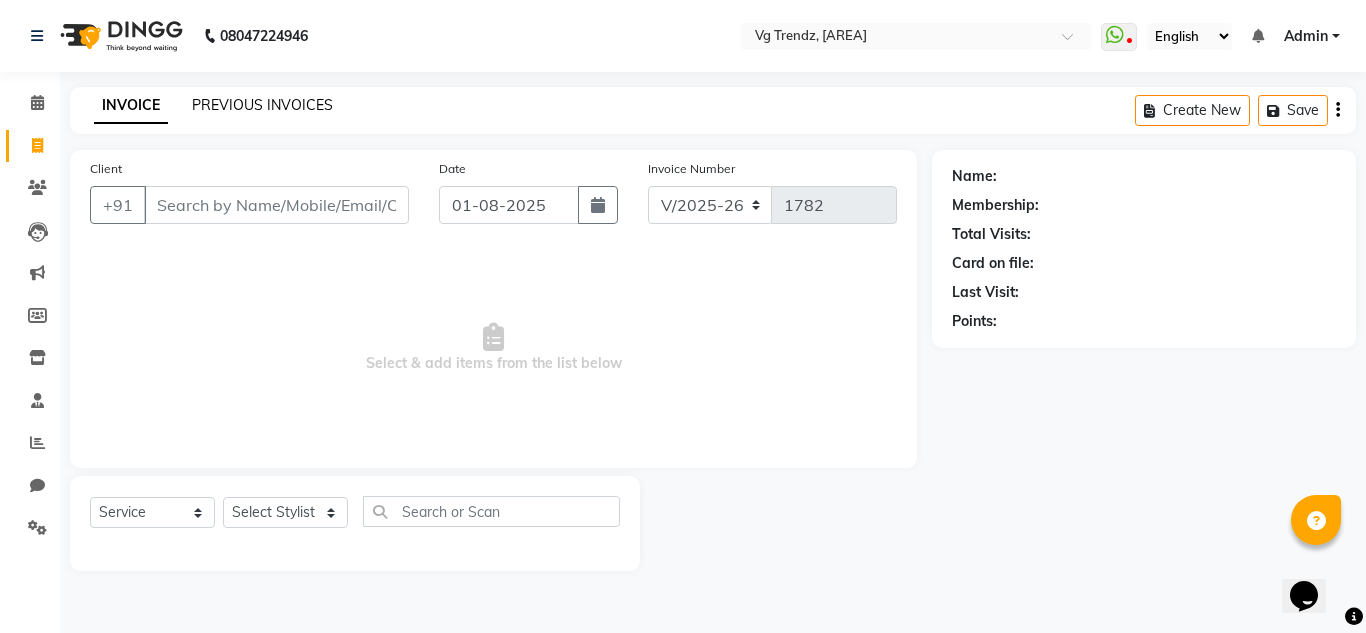 click on "PREVIOUS INVOICES" 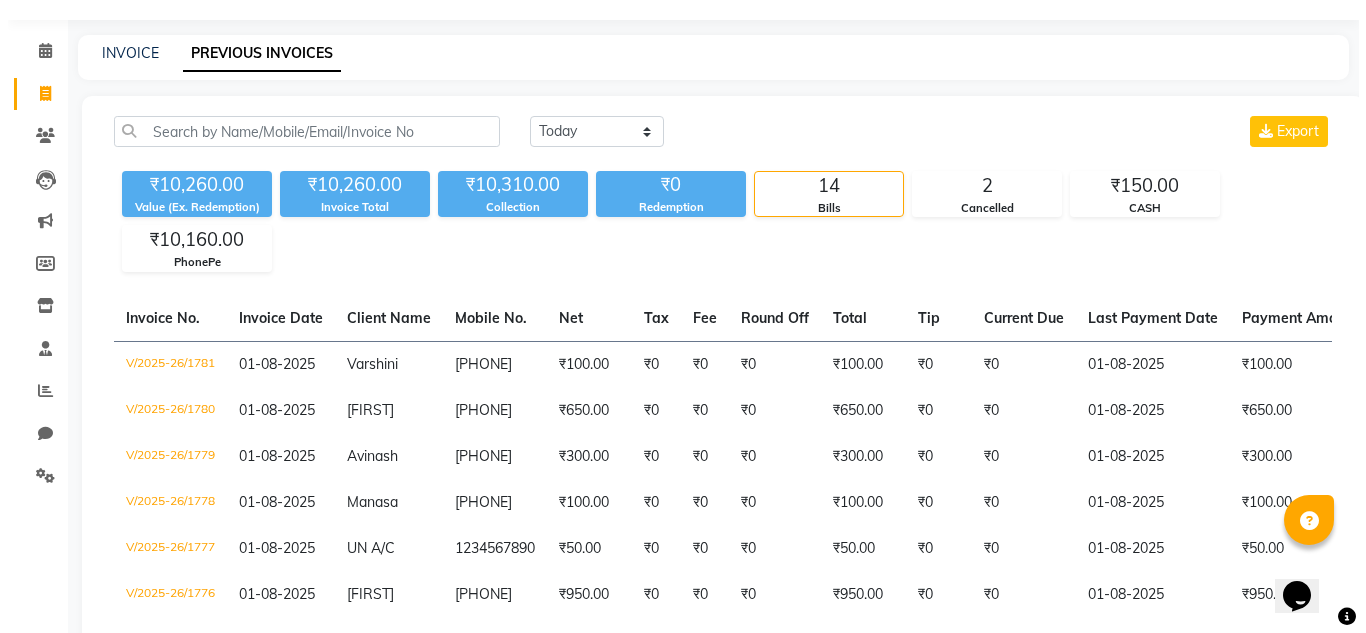 scroll, scrollTop: 0, scrollLeft: 0, axis: both 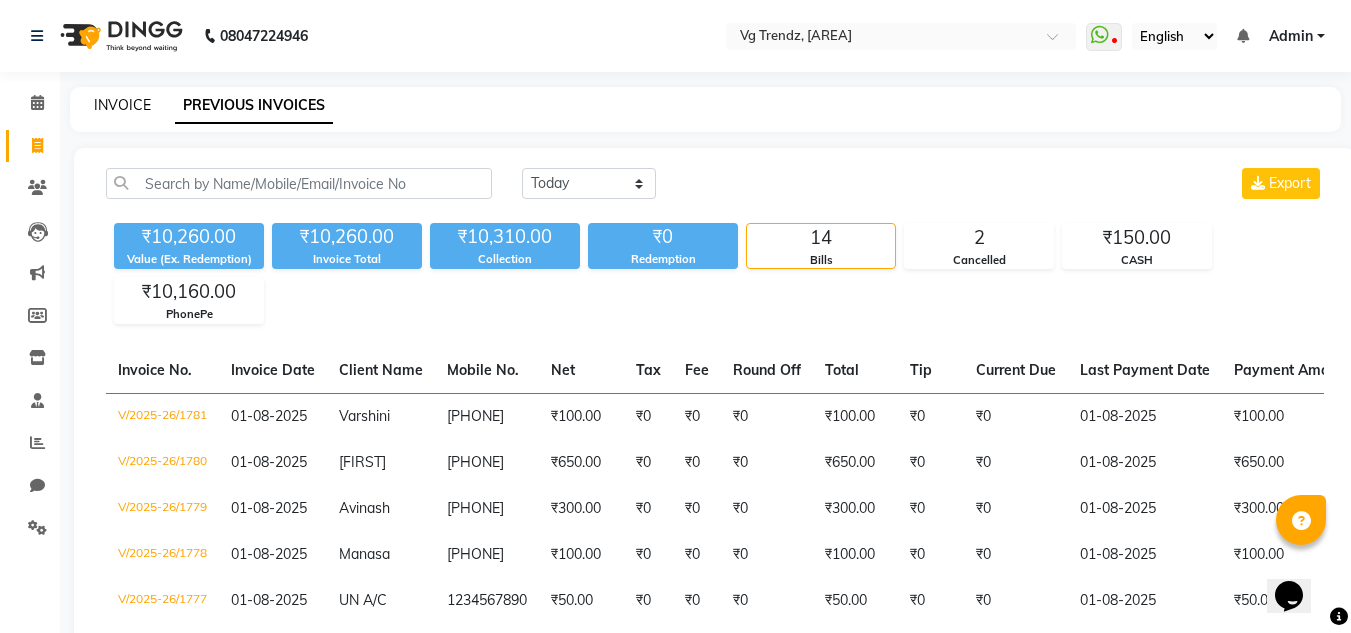 click on "INVOICE" 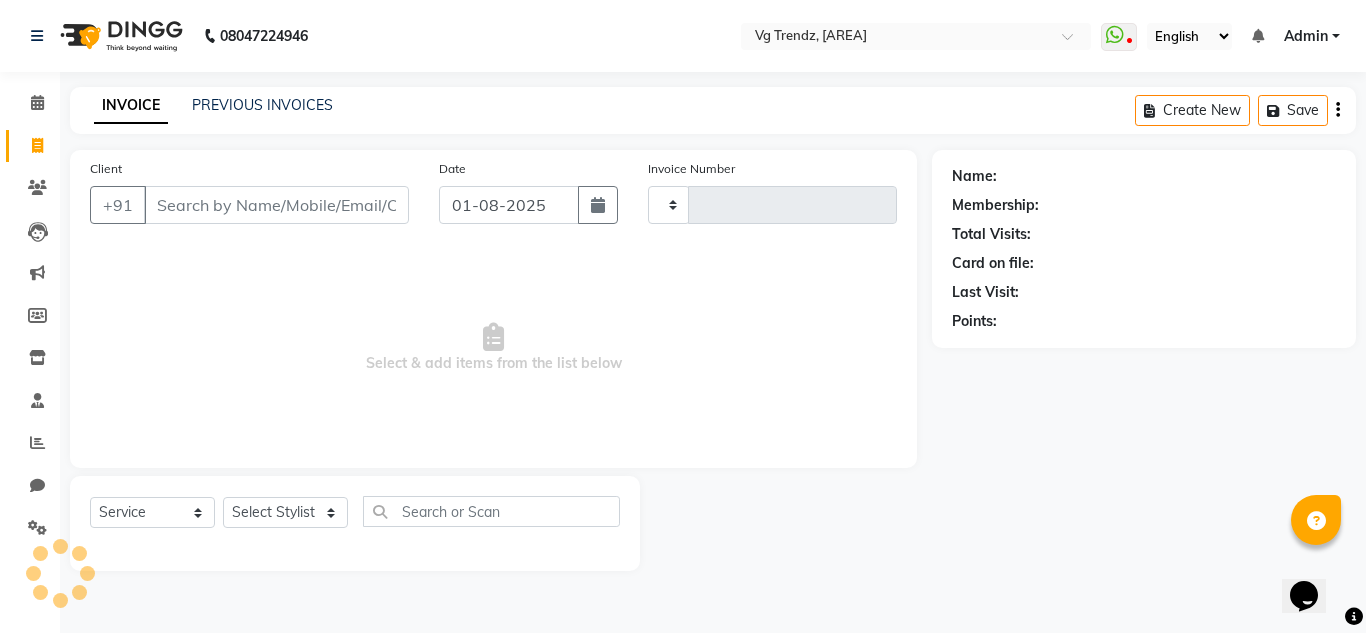 type on "1782" 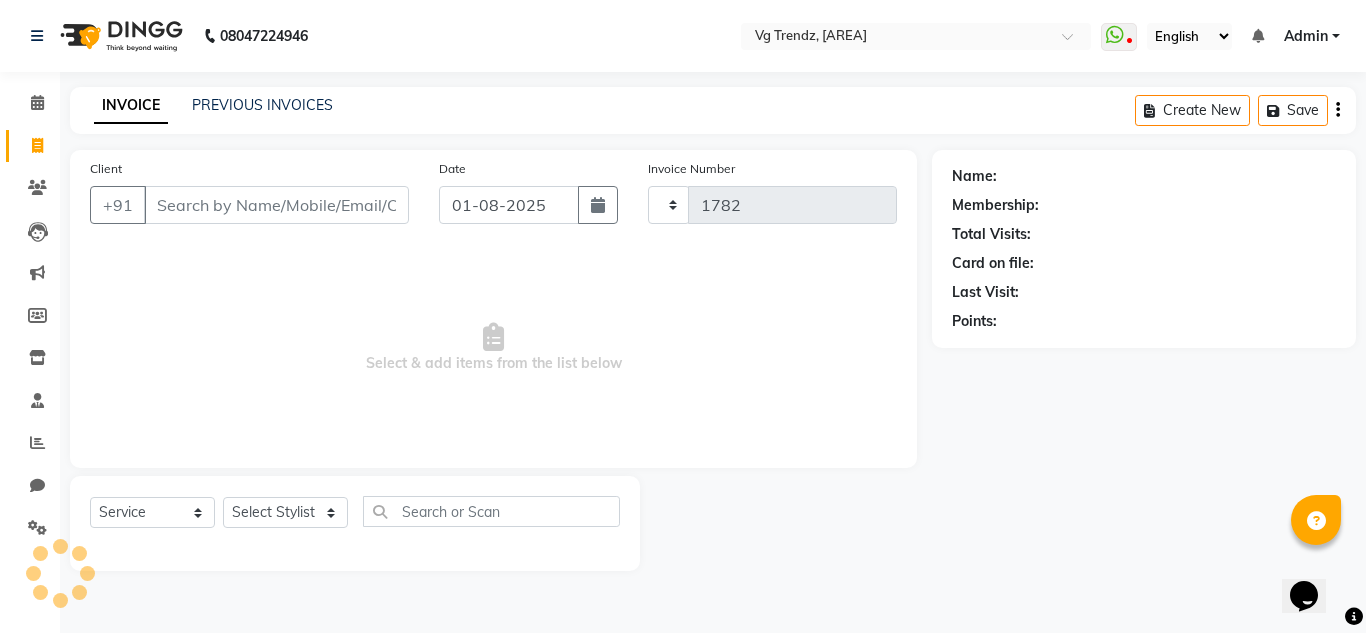 select on "5536" 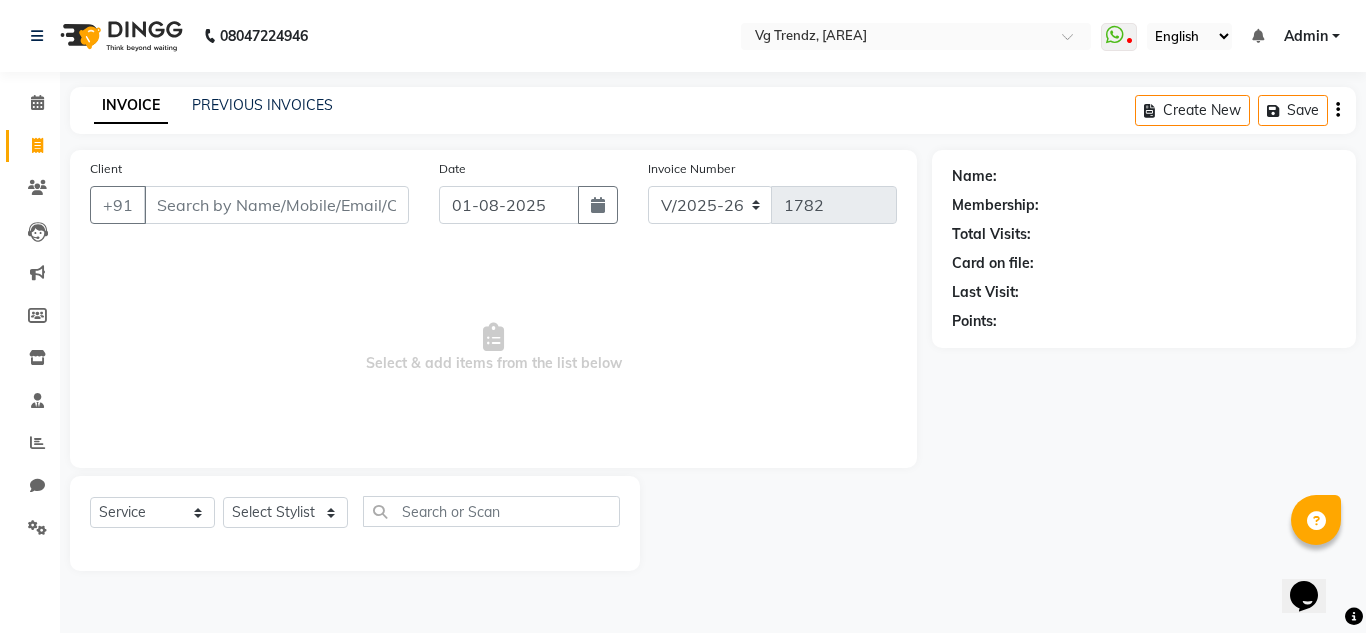 click on "Client" at bounding box center [276, 205] 